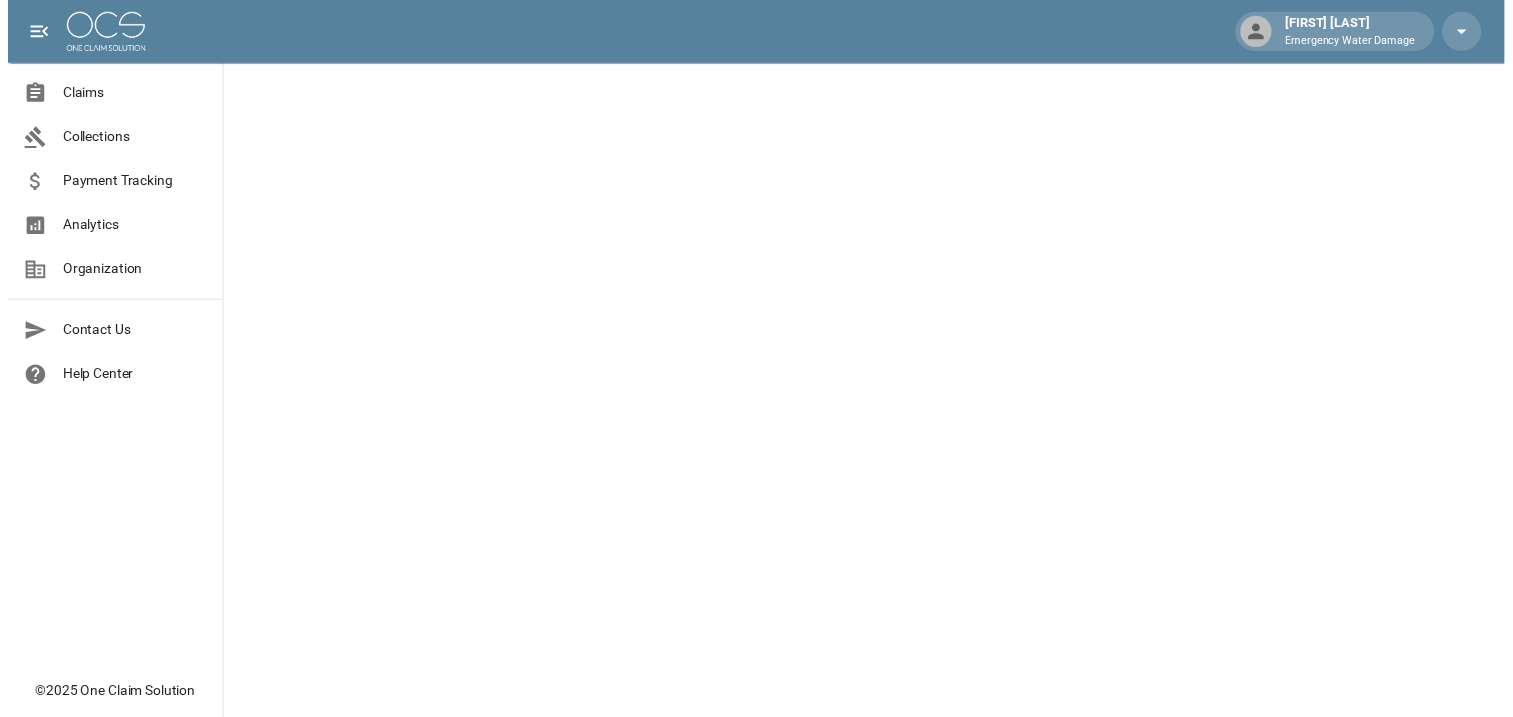 scroll, scrollTop: 0, scrollLeft: 0, axis: both 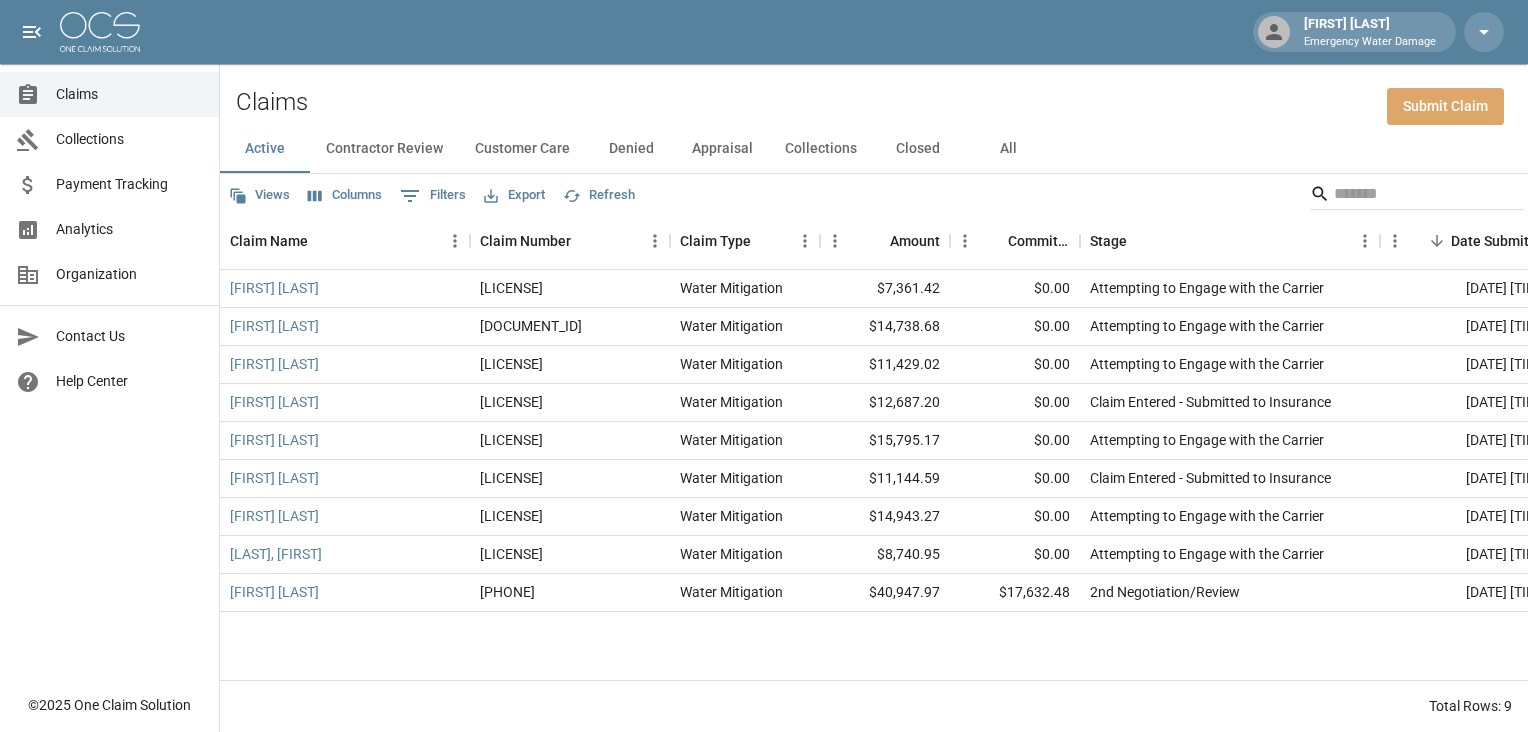 click on "Submit Claim" at bounding box center (1445, 106) 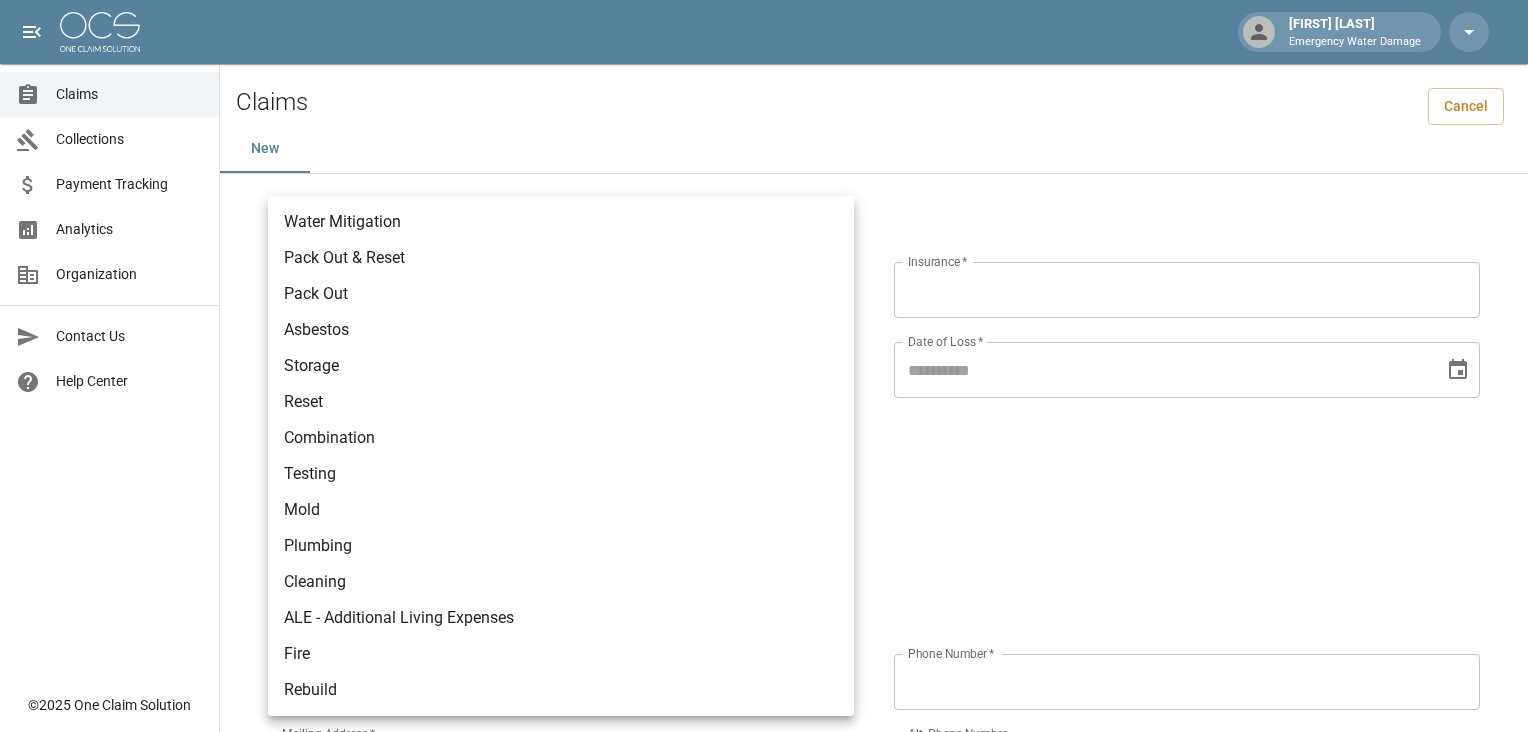 click on "[FIRST] [LAST] Emergency Water Damage Claims Collections Payment Tracking Analytics Organization Contact Us Help Center © [YEAR] One Claim Solution Claims Cancel New Claim Information Claim Type   * Claim Type   * Claim Name   * Claim Name   * Claim Number   * Claim Number   * Amount   * Amount   * Insurance   * Insurance   * Date of Loss   * Date of Loss   * Insured's Information Property Owner   * Property Owner   * Mailing Address   * Mailing Address   * Mailing City   * Mailing City   * Mailing State   * Mailing State   * Mailing Zip   * Mailing Zip   * Phone Number   * Phone Number   * Alt. Phone Number Alt. Phone Number Email Email Documentation Invoice (PDF)* ​ Upload file(s) Invoice (PDF)* Work Authorization* ​ Upload file(s) Work Authorization* Photo Link Photo Link Paperwork (dry logs, supporting documentation) ​ Upload file(s) Paperwork (dry logs, supporting documentation) Testing ​ Upload file(s) Testing Photos (PDF) ​ * ​" at bounding box center (764, 836) 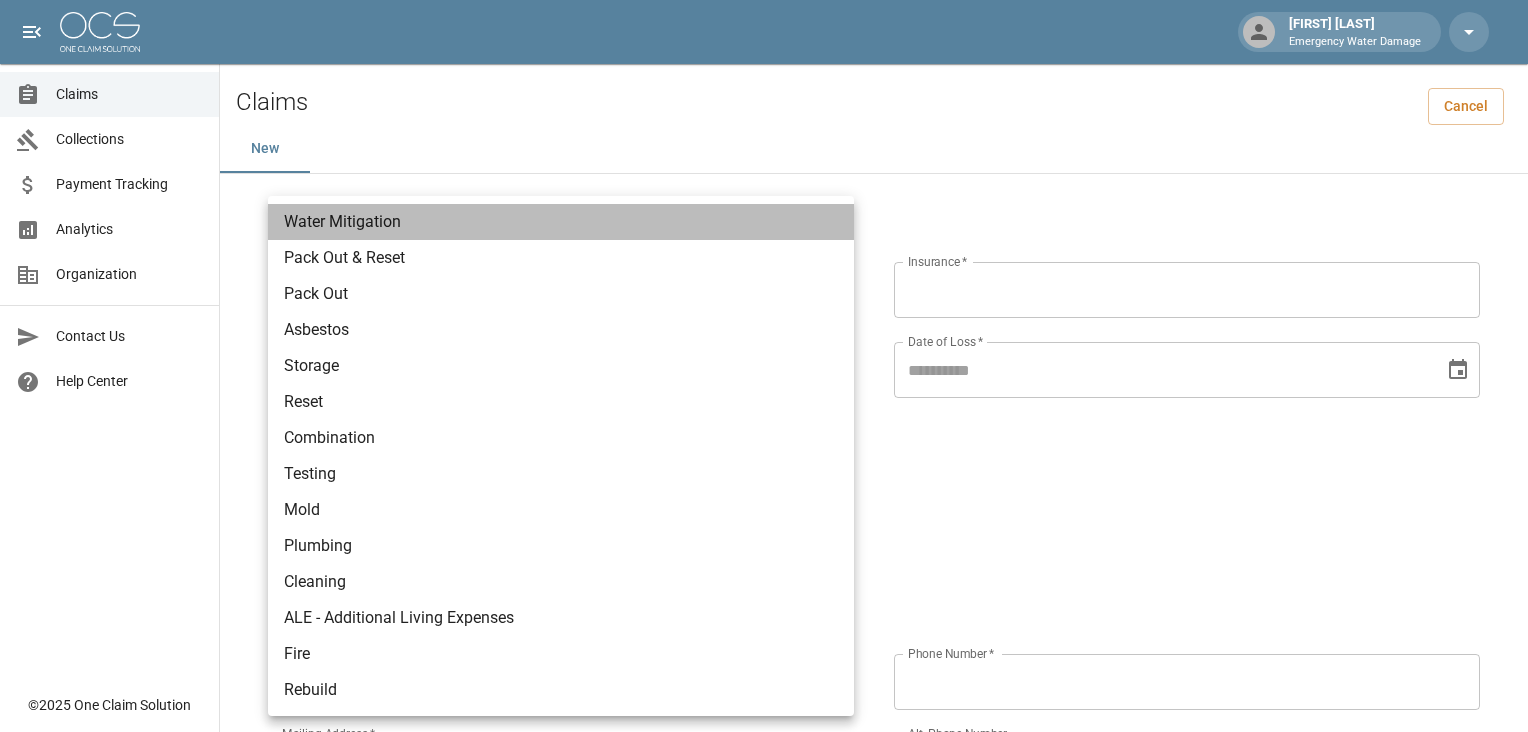 click on "Water Mitigation" at bounding box center (561, 222) 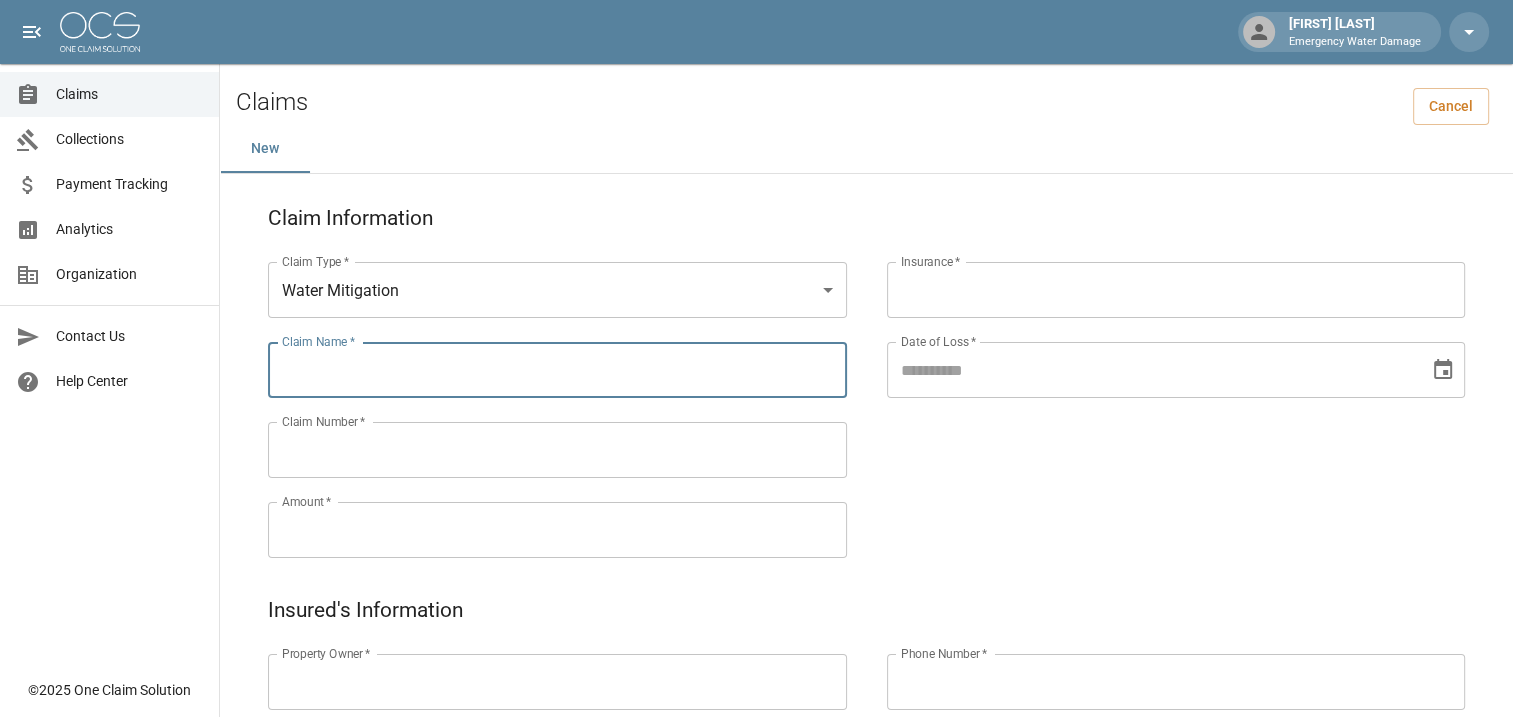 click on "Claim Name   *" at bounding box center (557, 370) 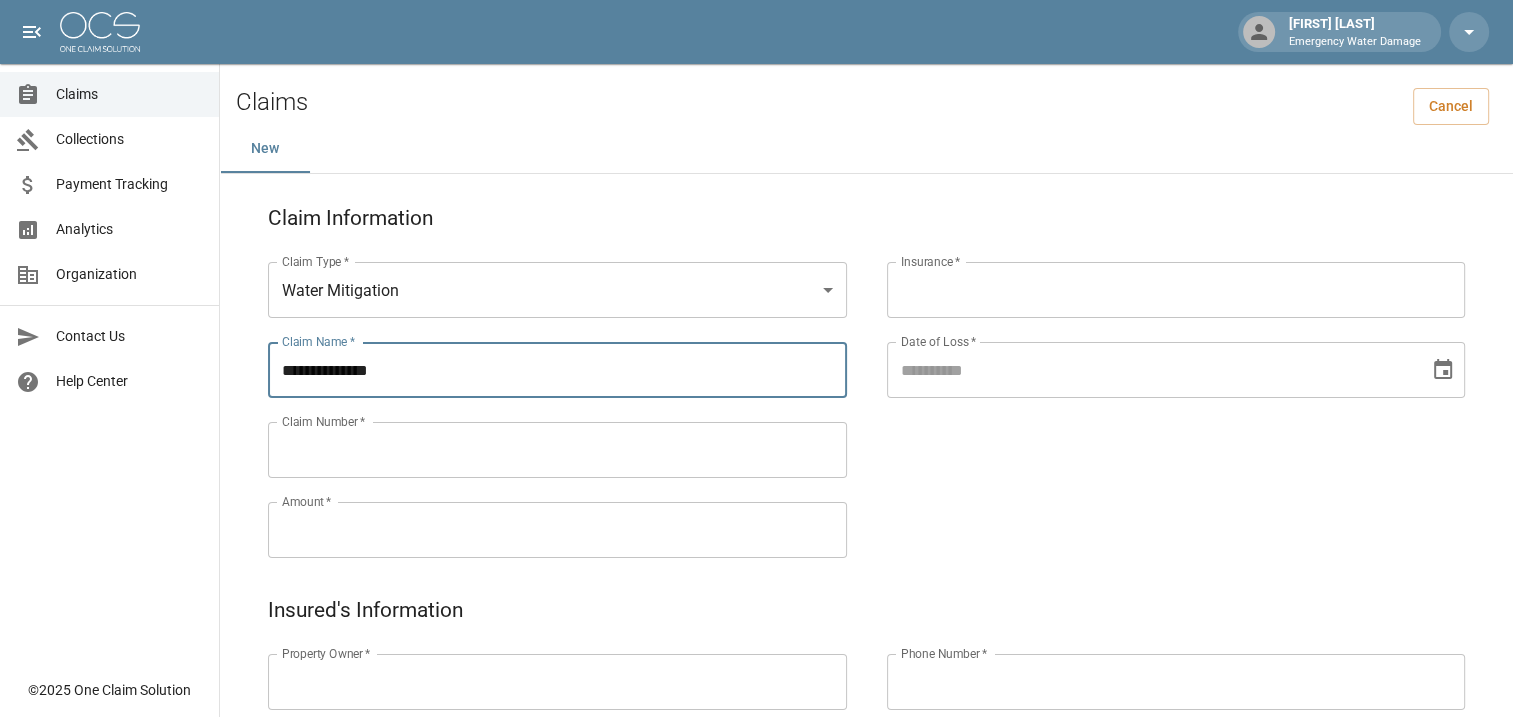type on "**********" 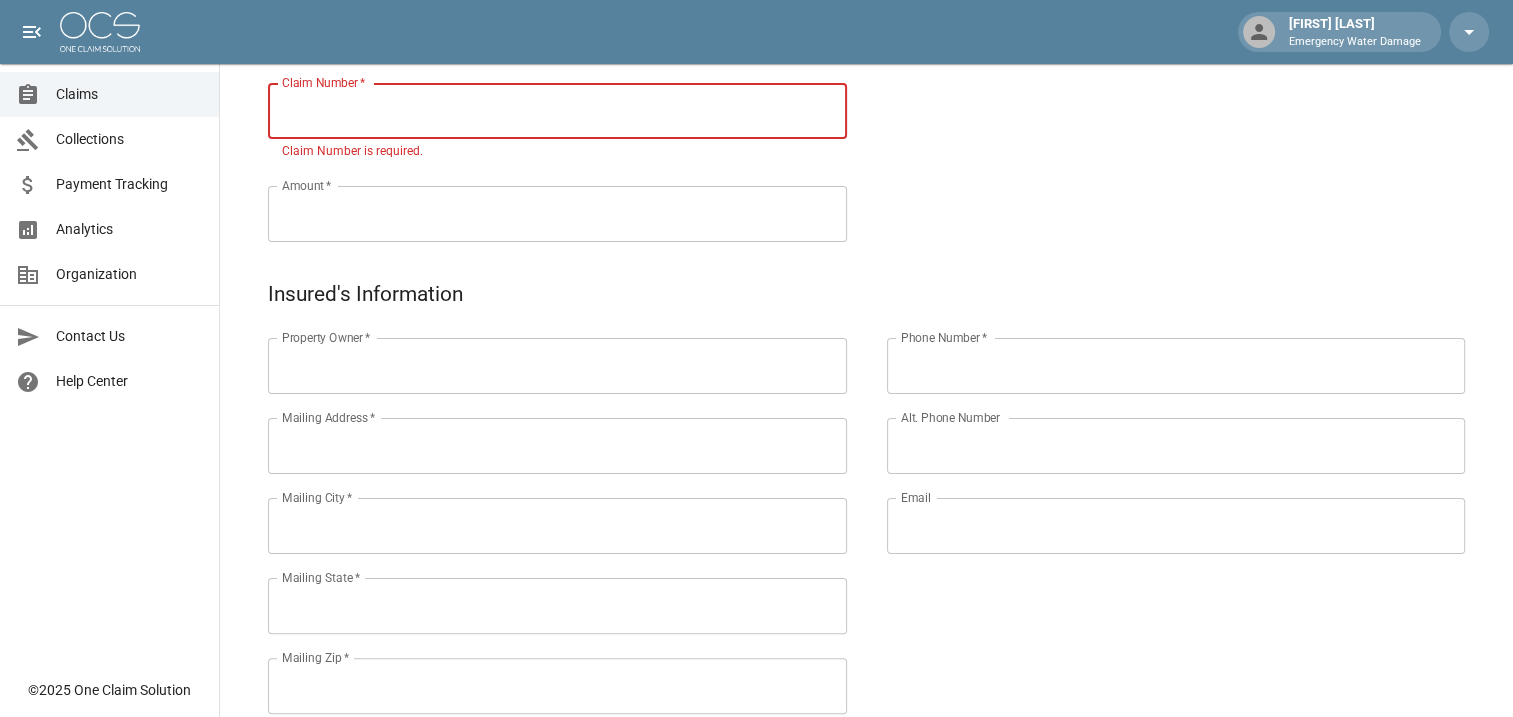 scroll, scrollTop: 341, scrollLeft: 0, axis: vertical 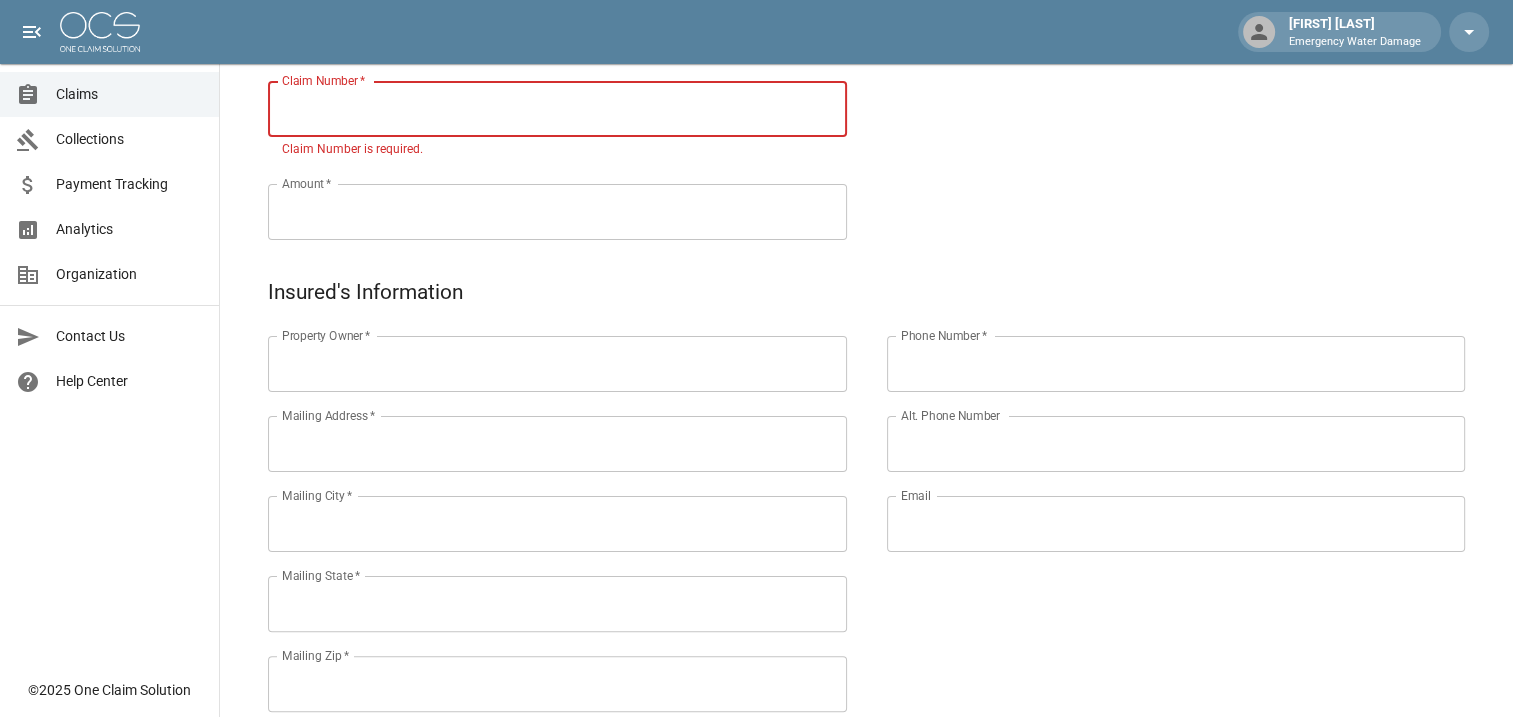 click on "Phone Number   *" at bounding box center [1176, 364] 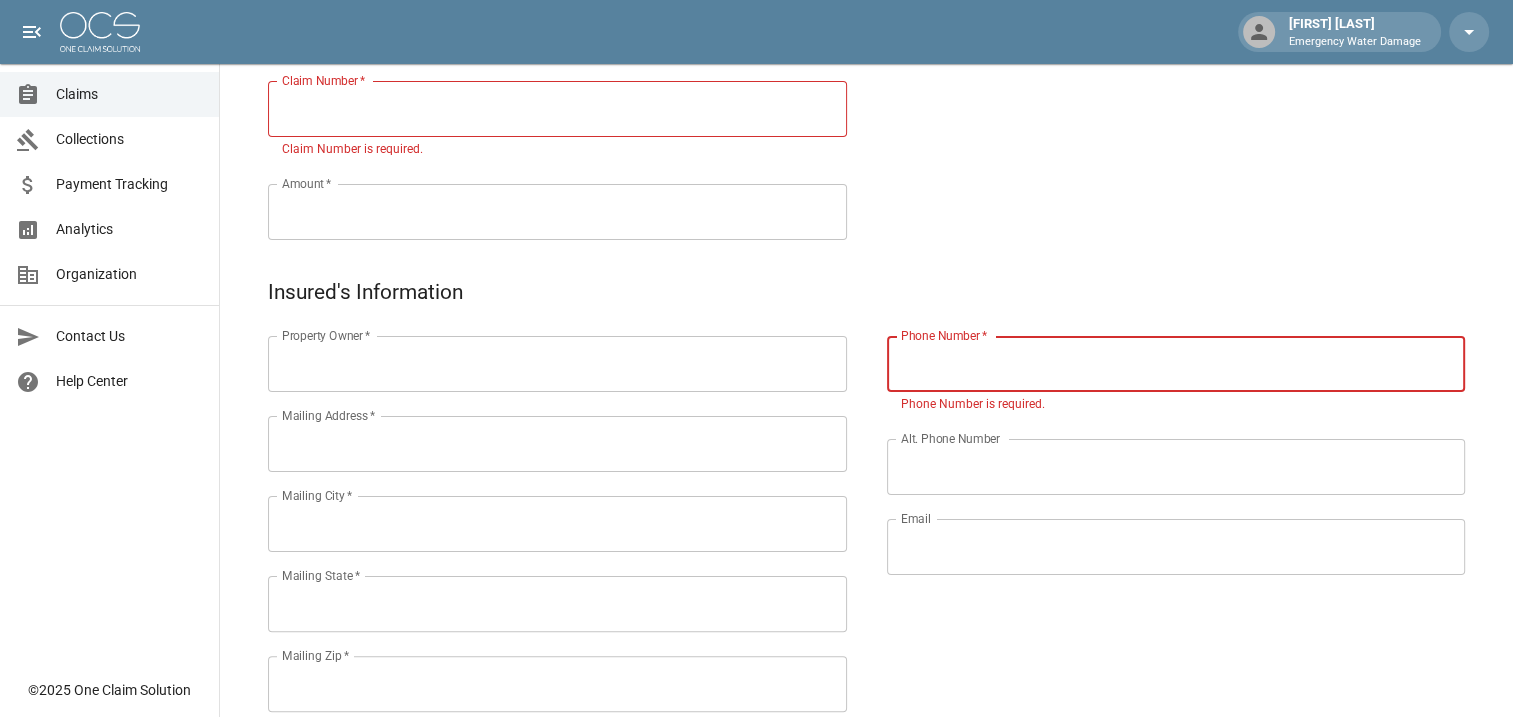 drag, startPoint x: 971, startPoint y: 340, endPoint x: 952, endPoint y: 350, distance: 21.470911 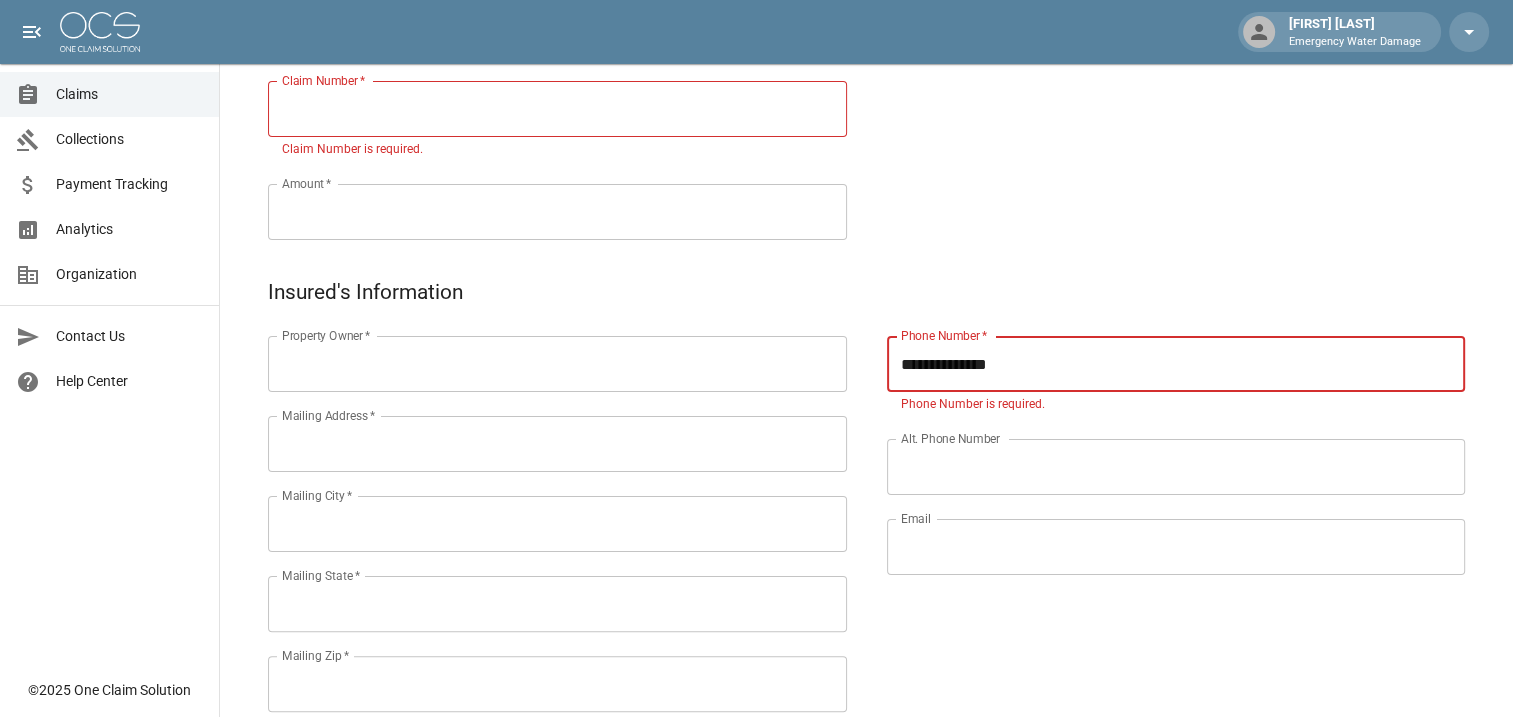 type on "**********" 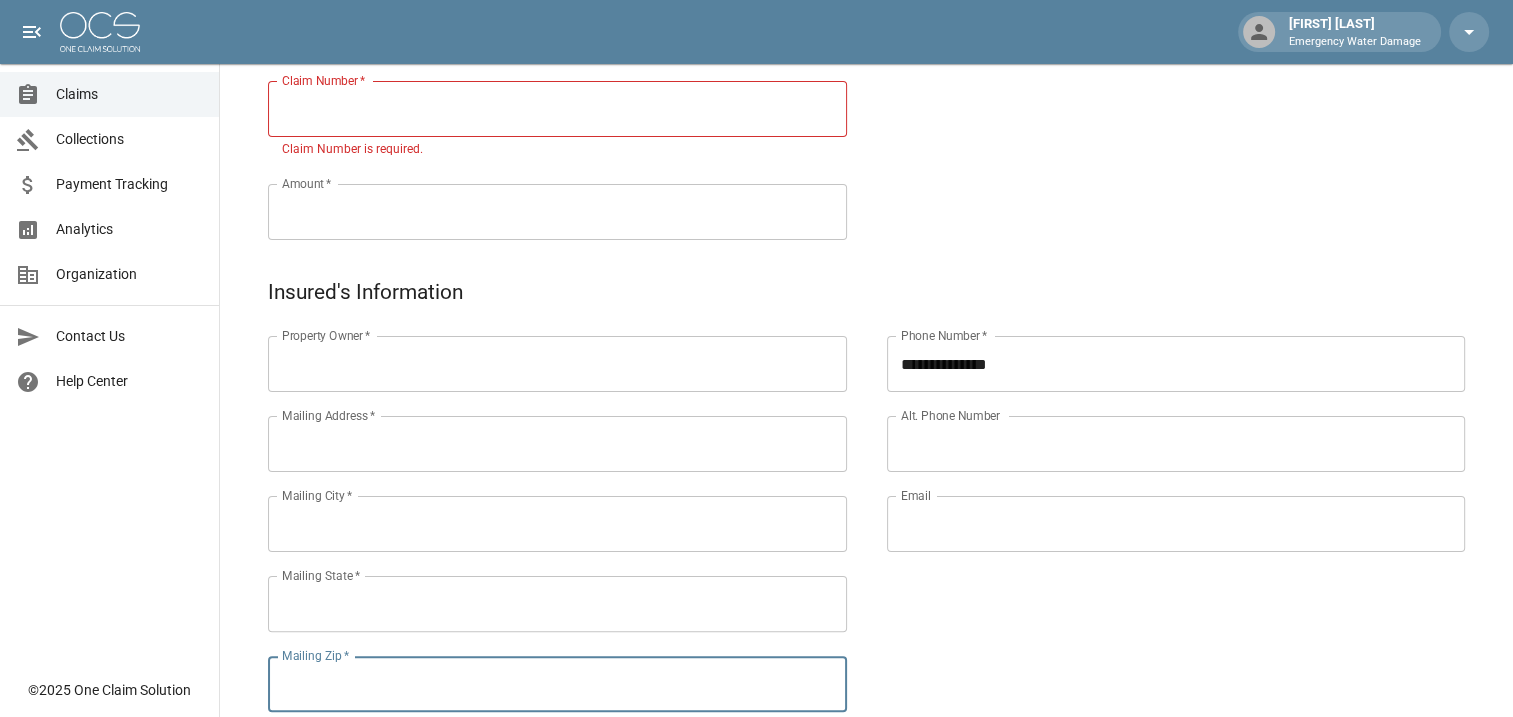 click on "Mailing Zip   *" at bounding box center [557, 684] 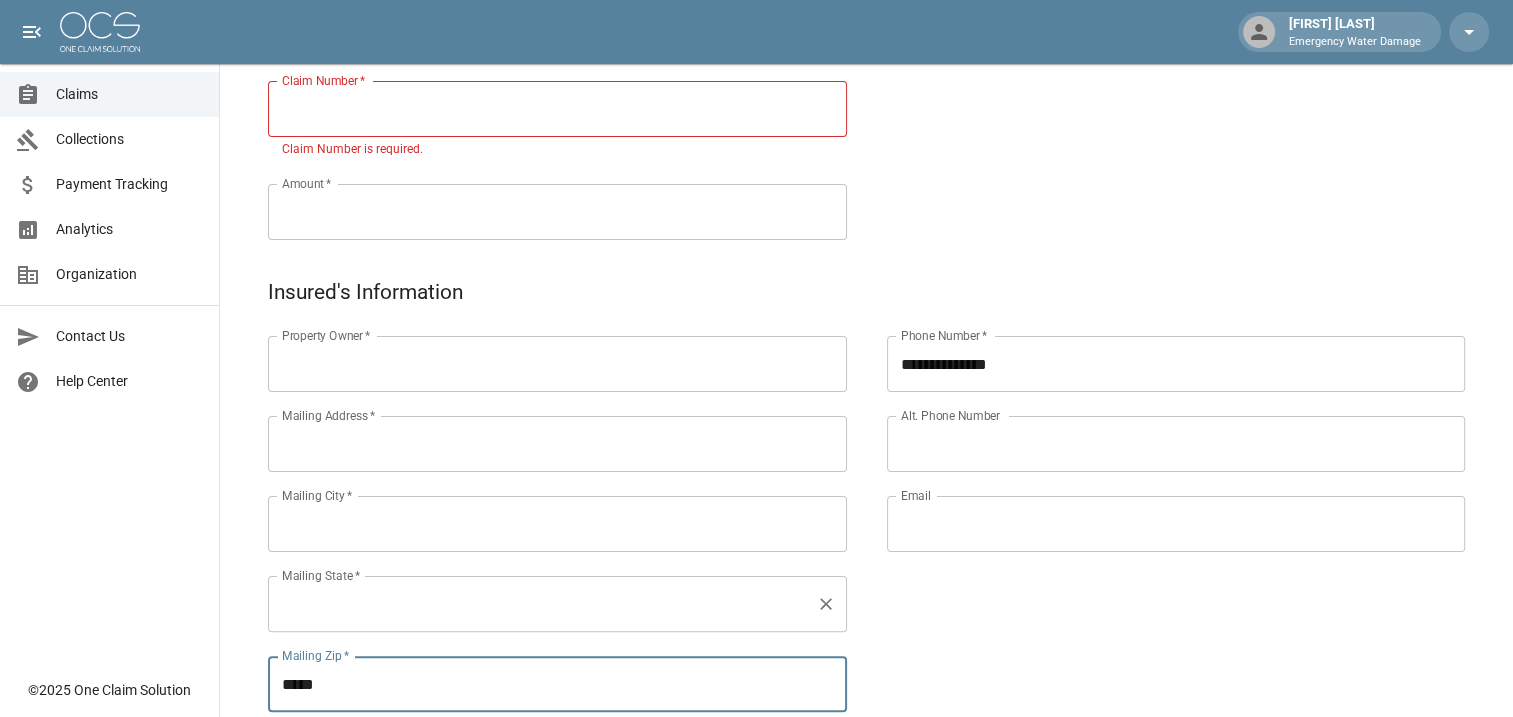 type on "*****" 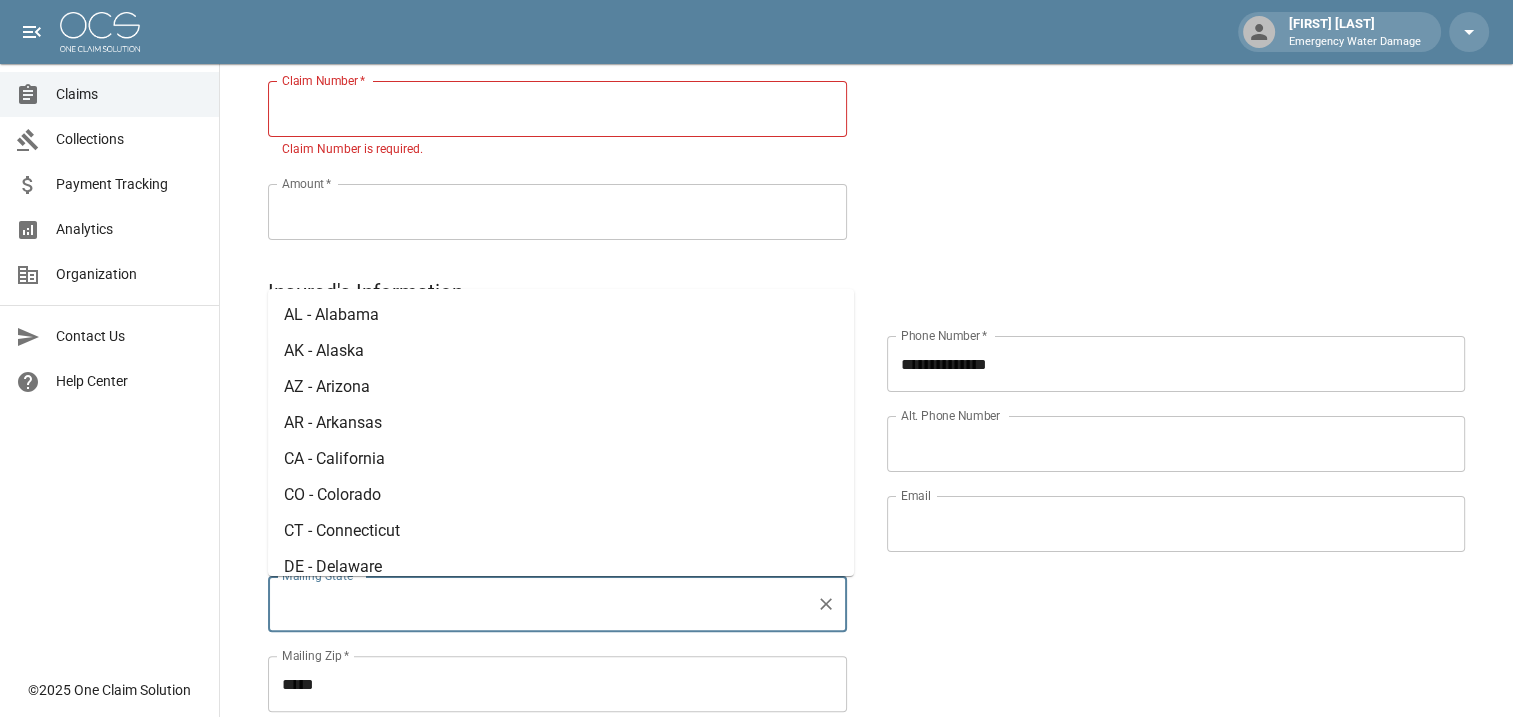 click on "Mailing State   *" at bounding box center [542, 604] 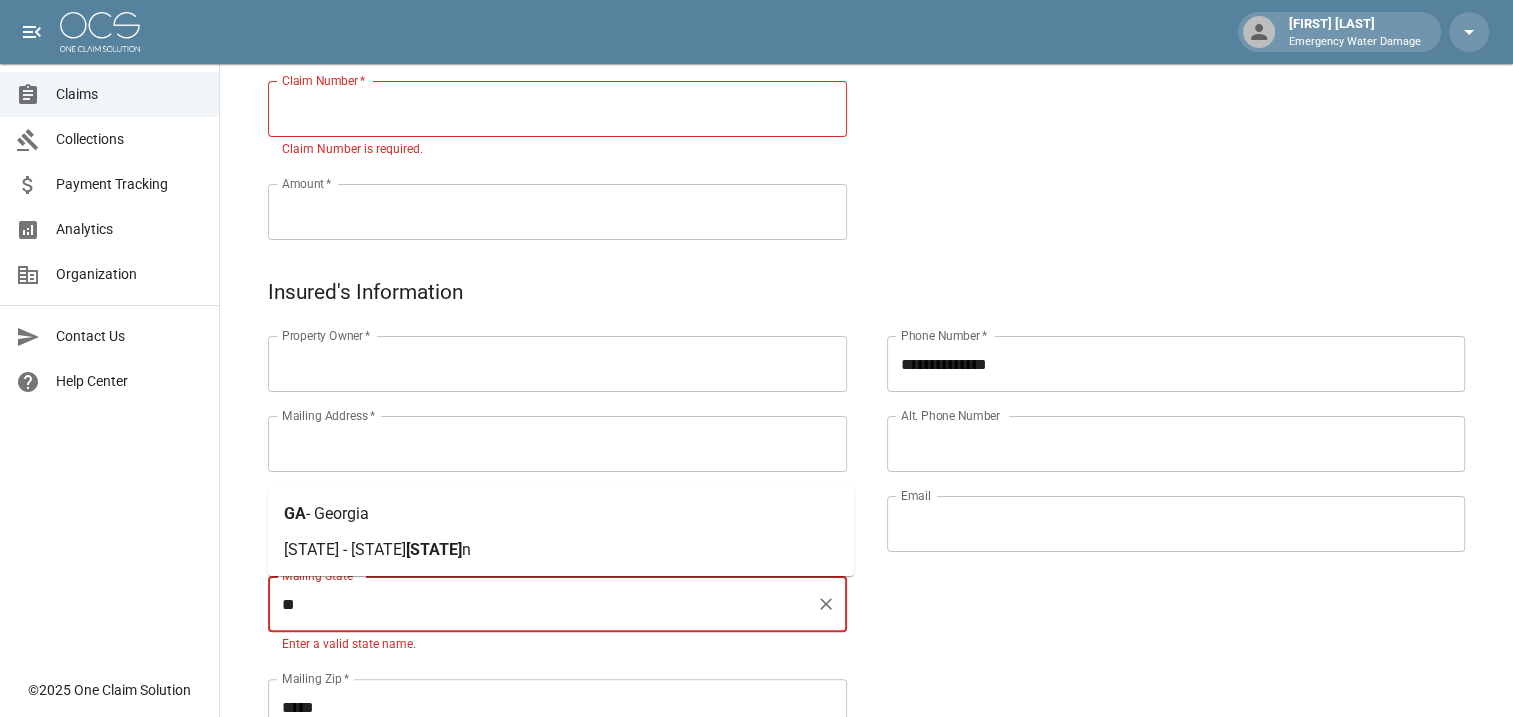 click on "- Georgia" at bounding box center [337, 513] 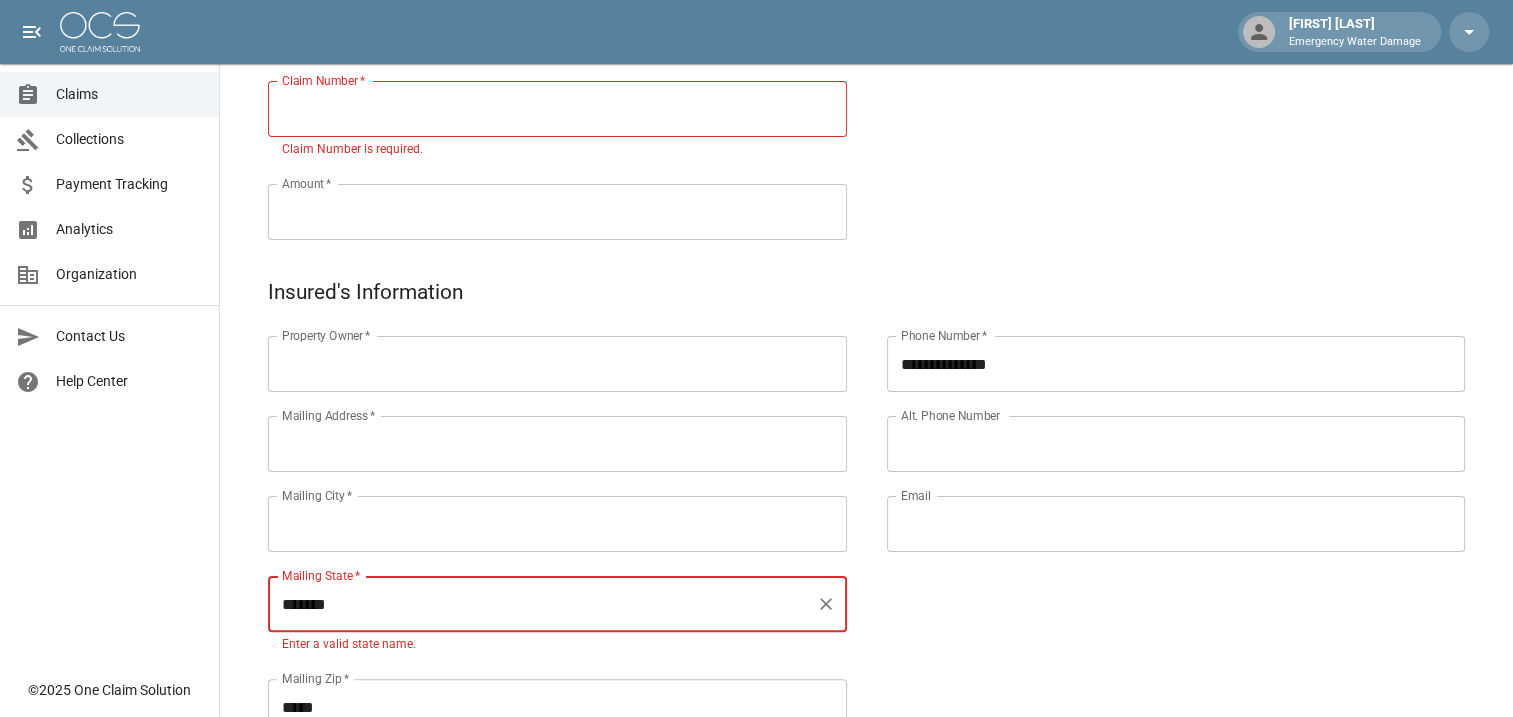 type on "*******" 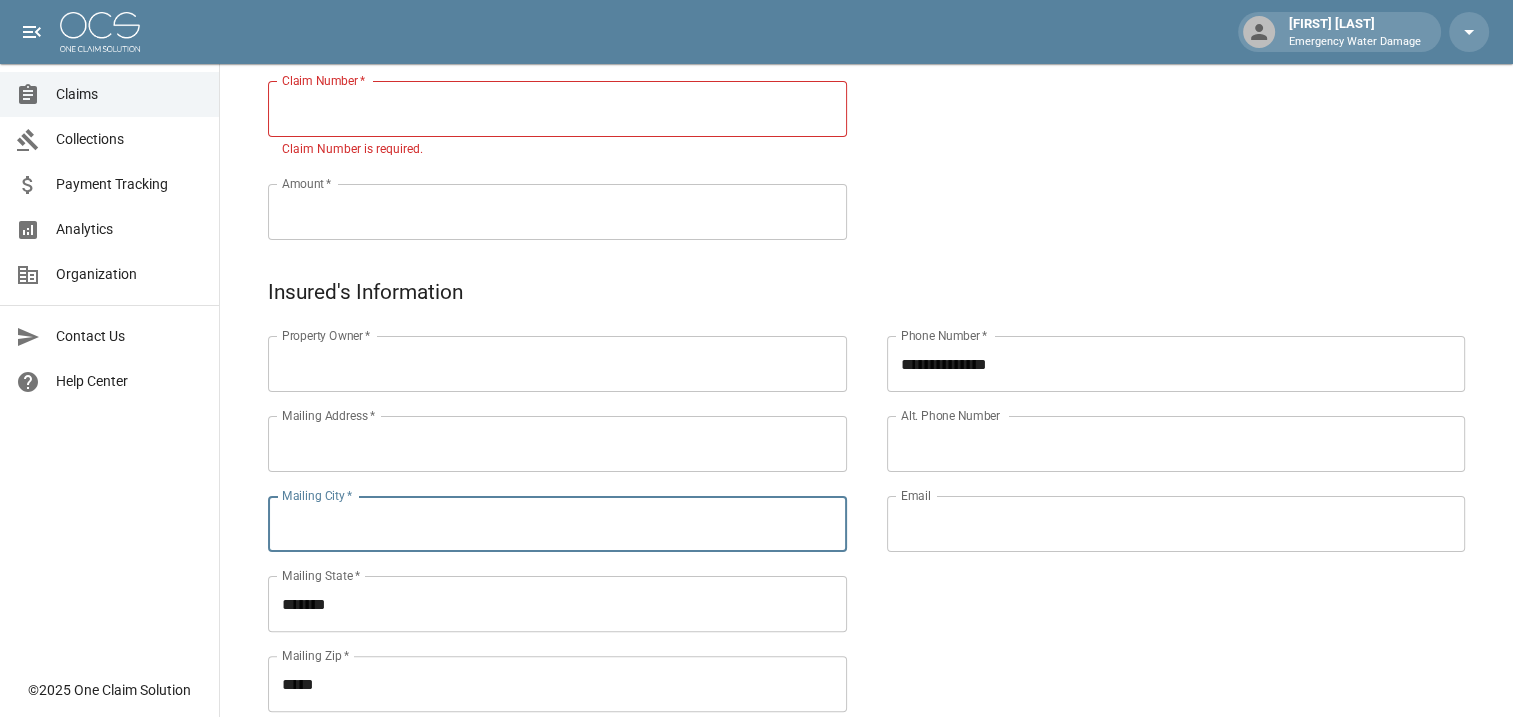 click on "Mailing City   *" at bounding box center (557, 524) 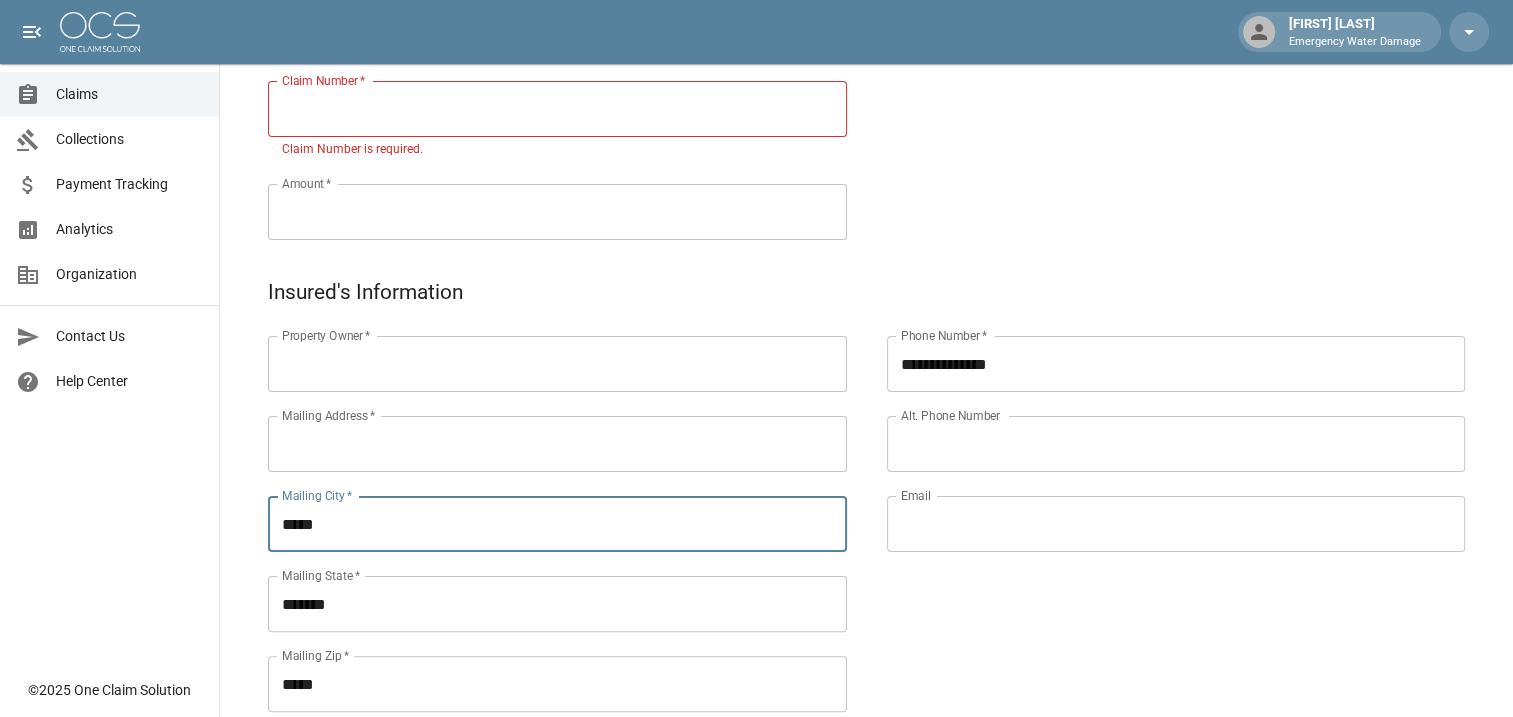type on "**********" 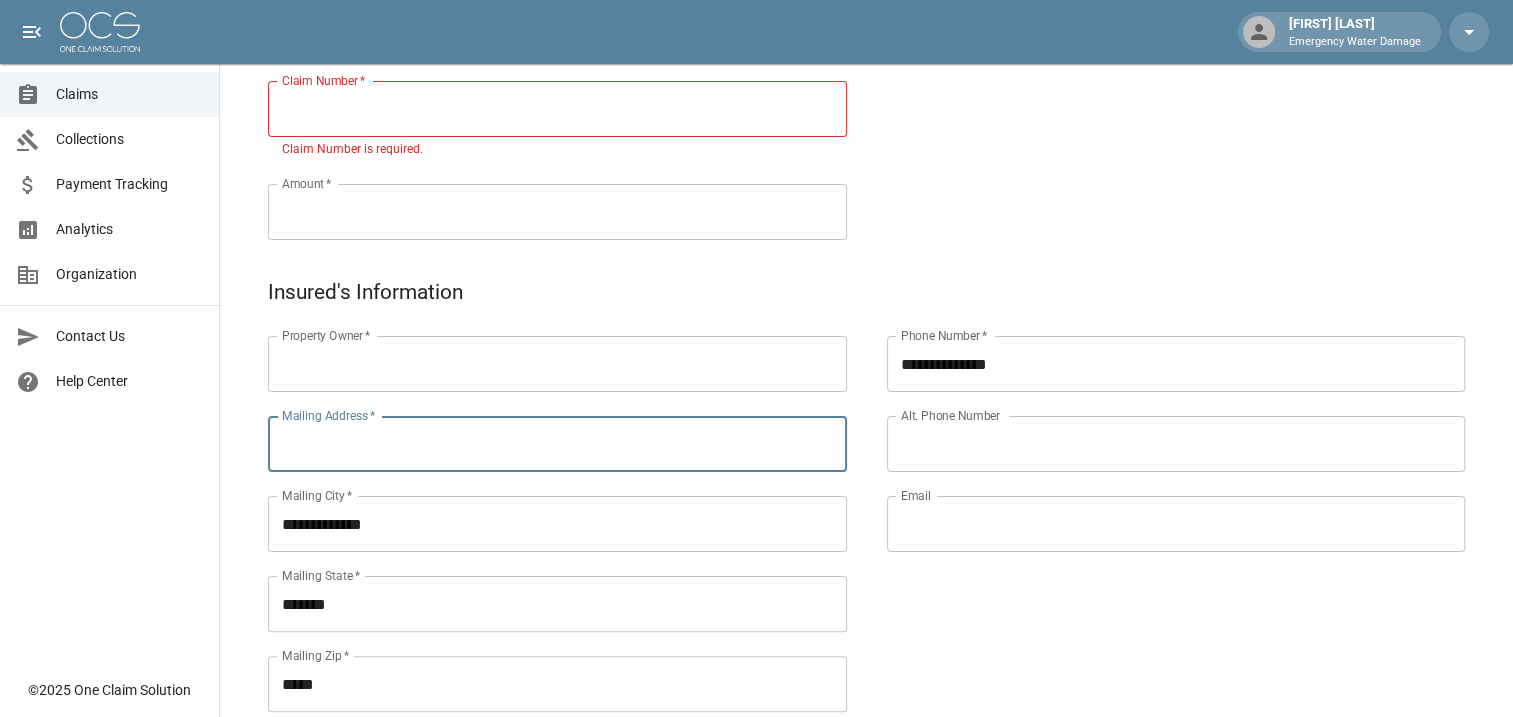 click on "Mailing Address   *" at bounding box center [557, 444] 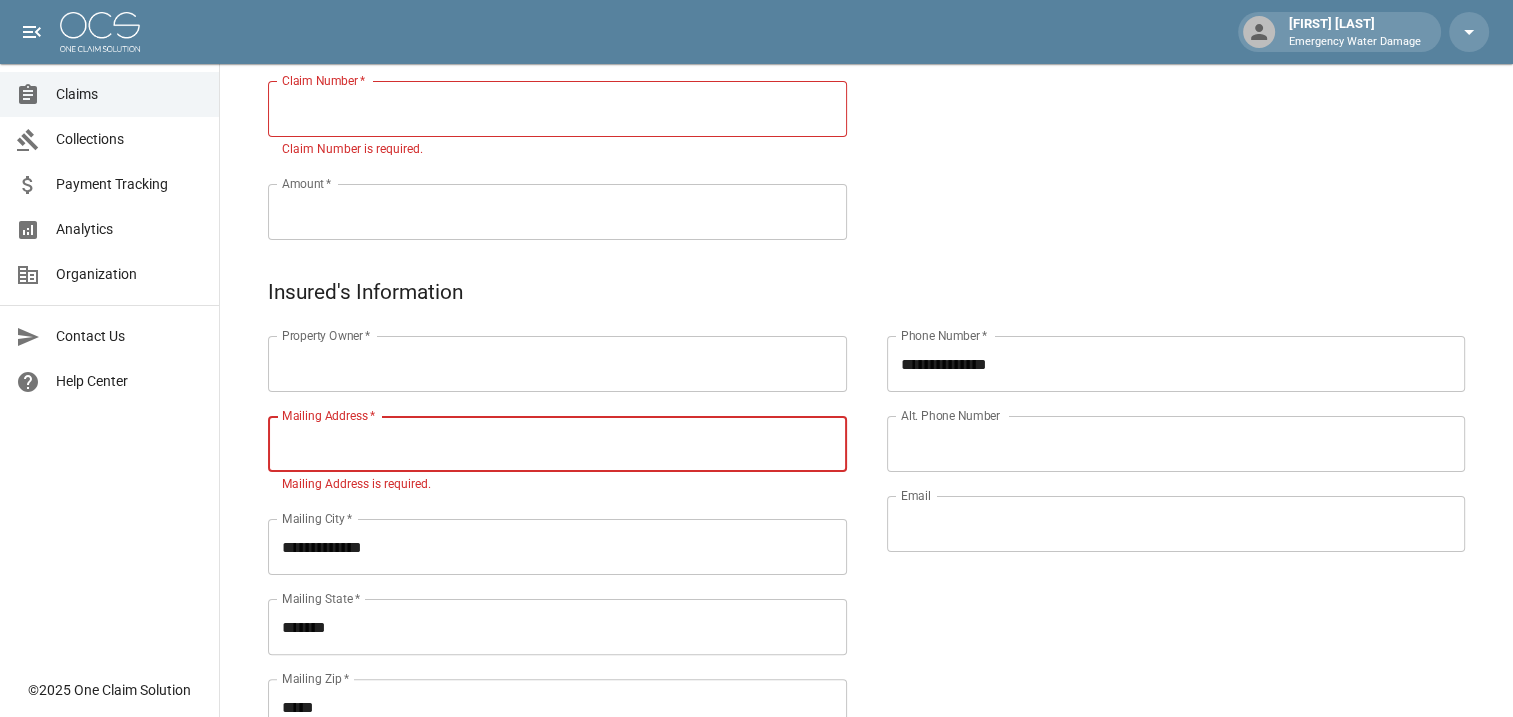 paste on "**********" 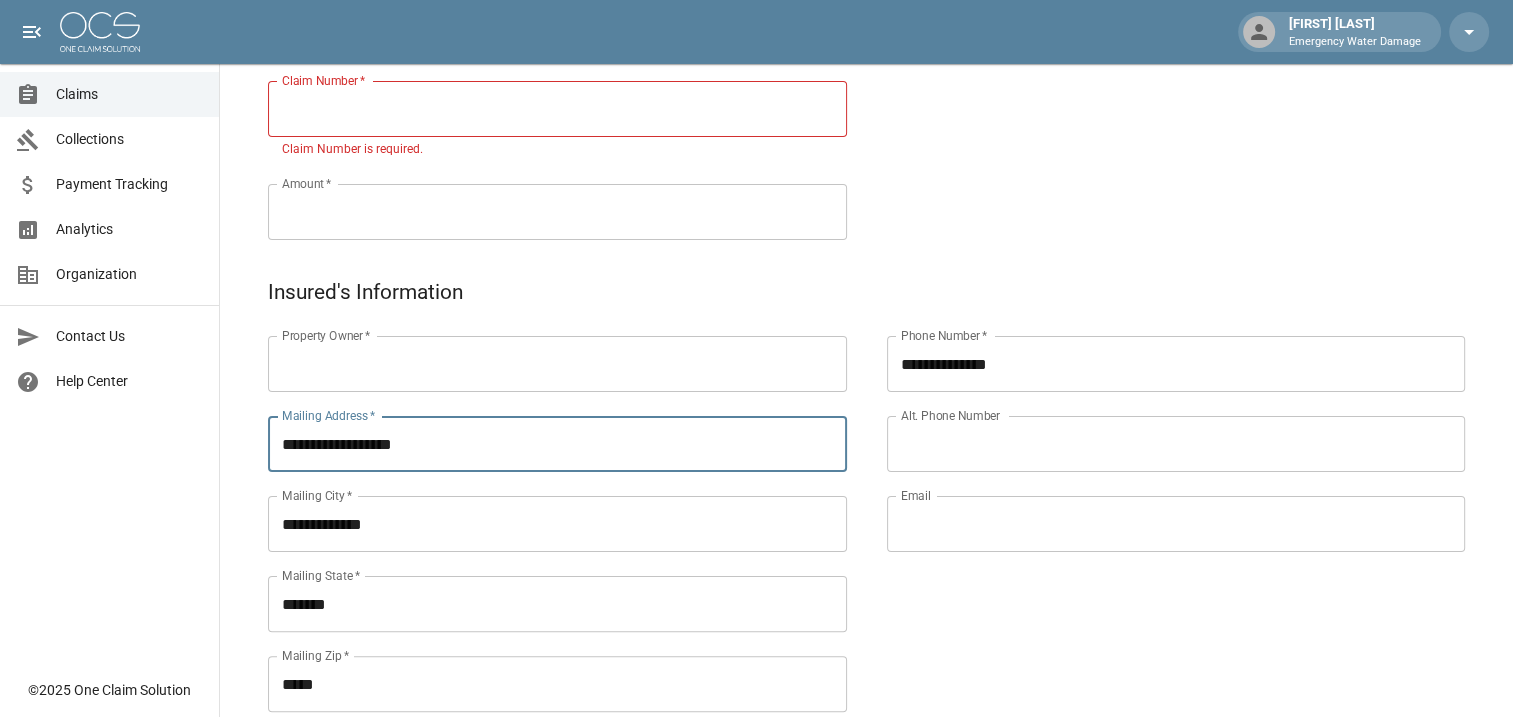 type on "**********" 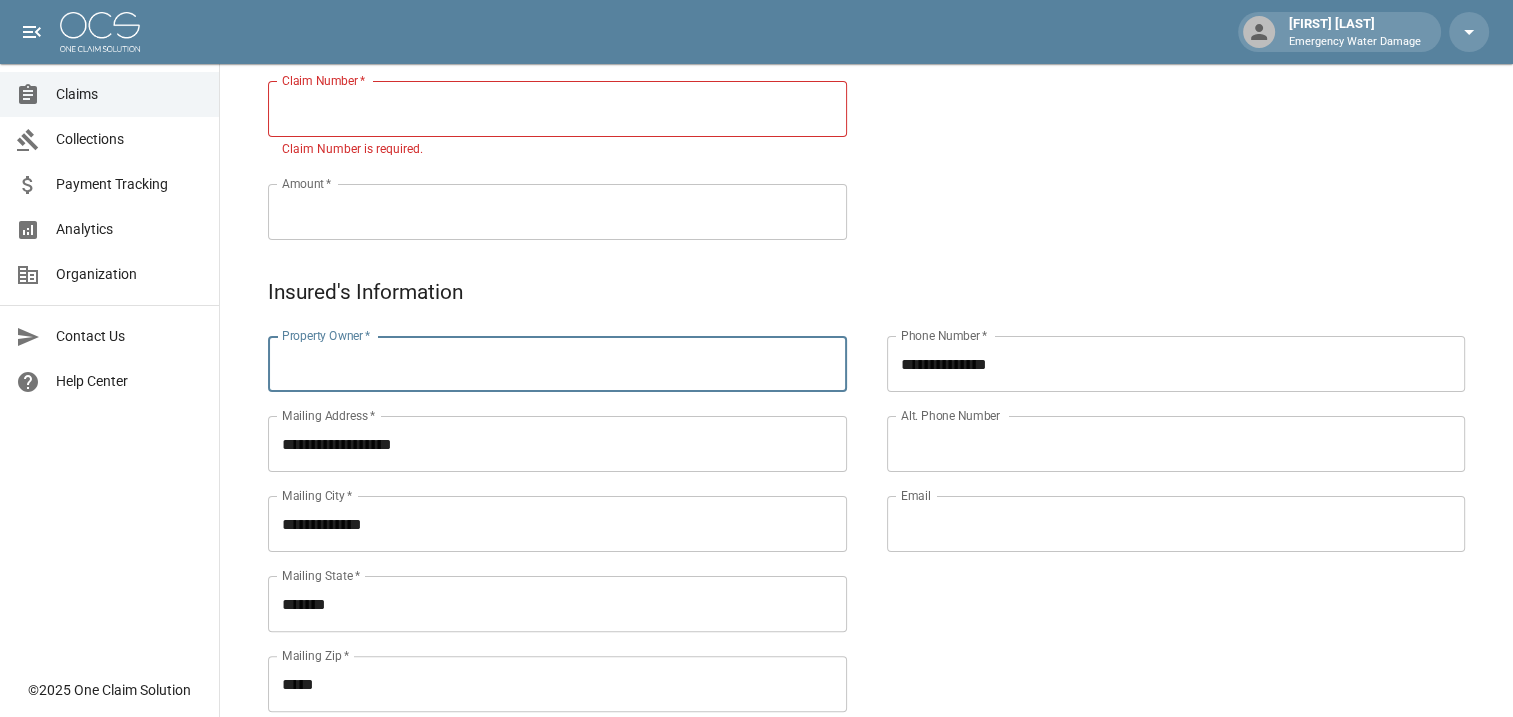 click on "Property Owner   *" at bounding box center (557, 364) 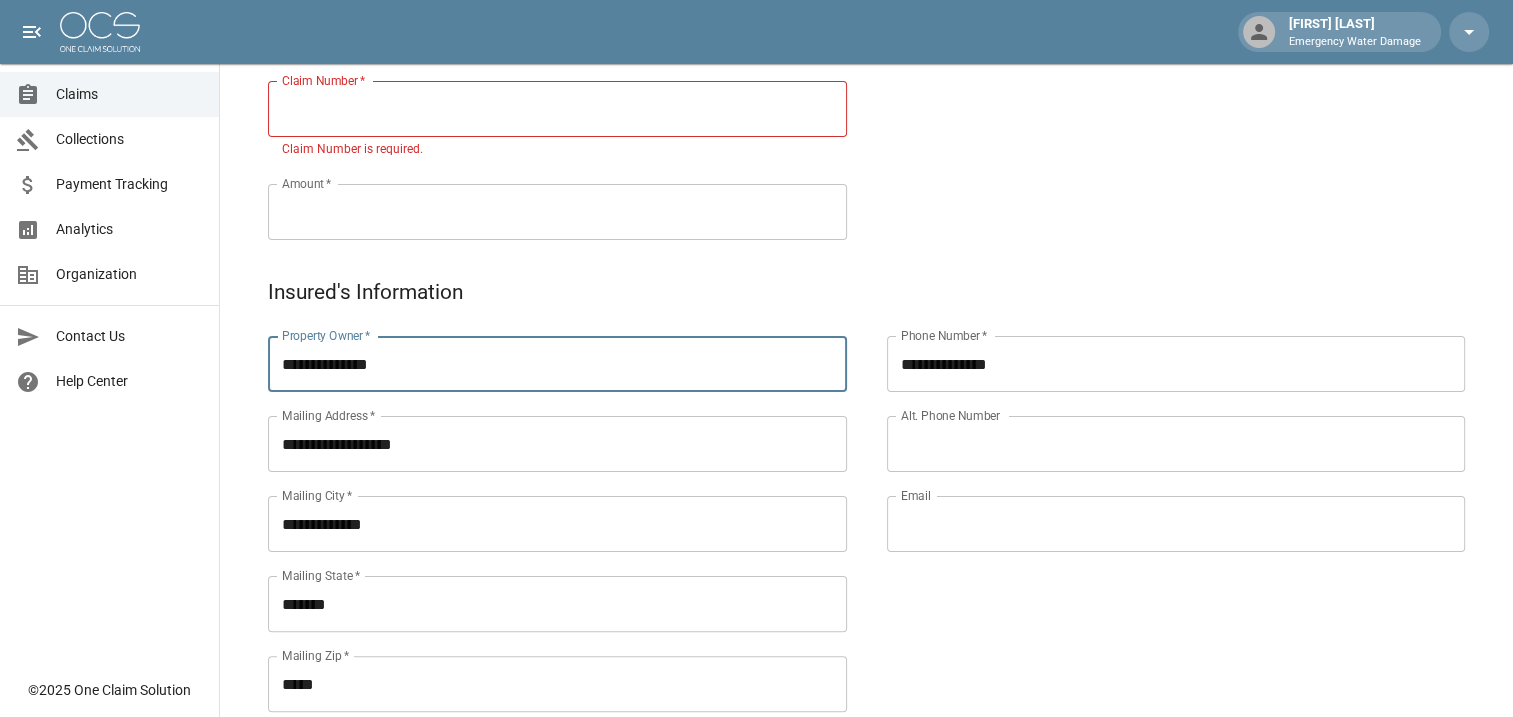 type on "**********" 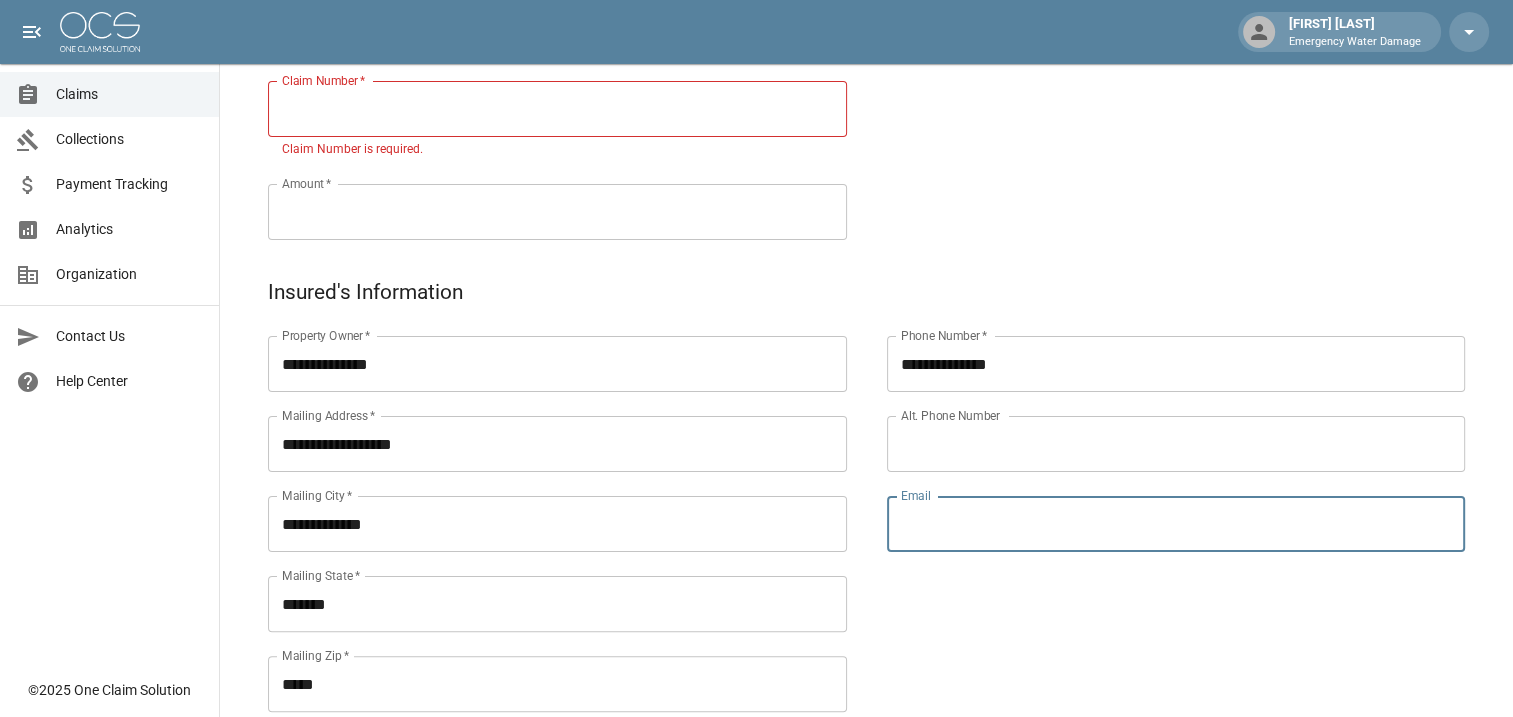scroll, scrollTop: 815, scrollLeft: 0, axis: vertical 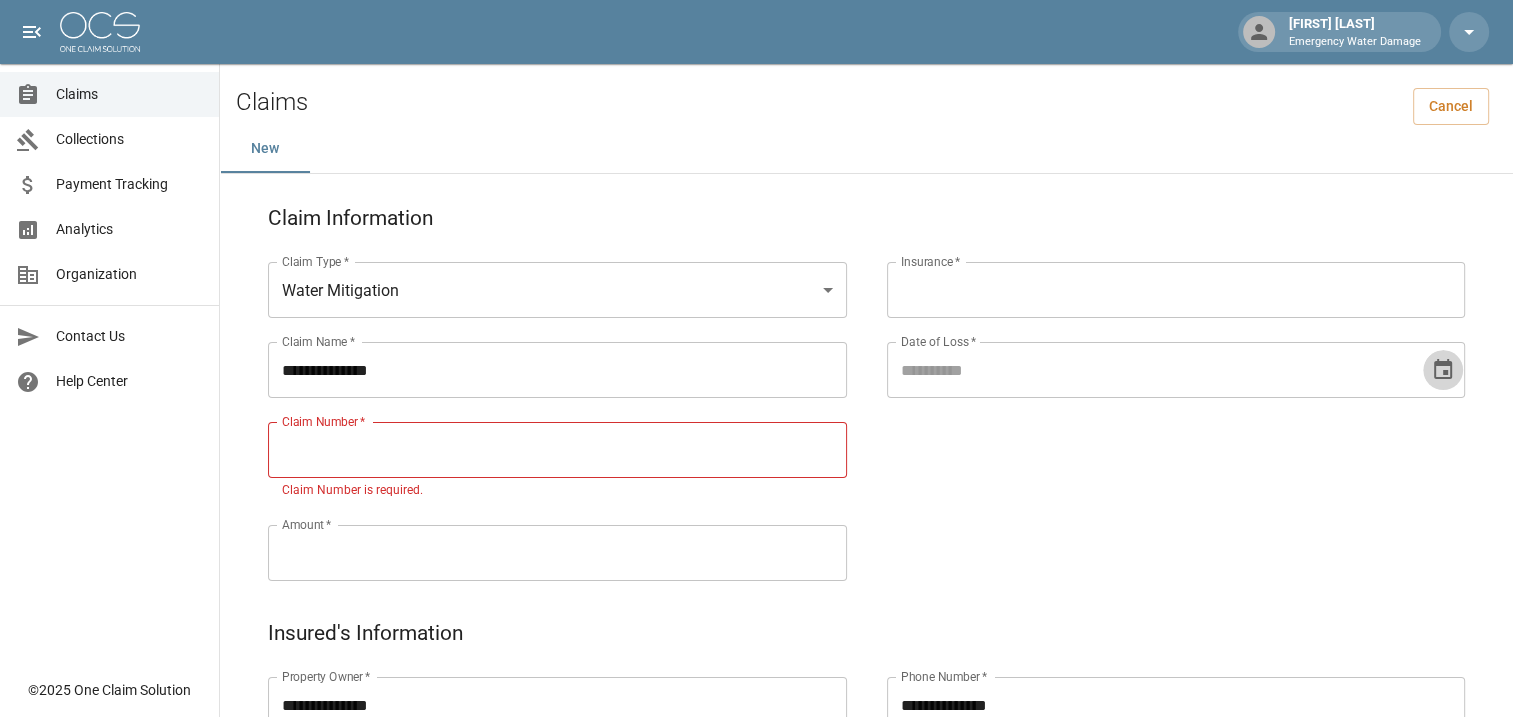 click 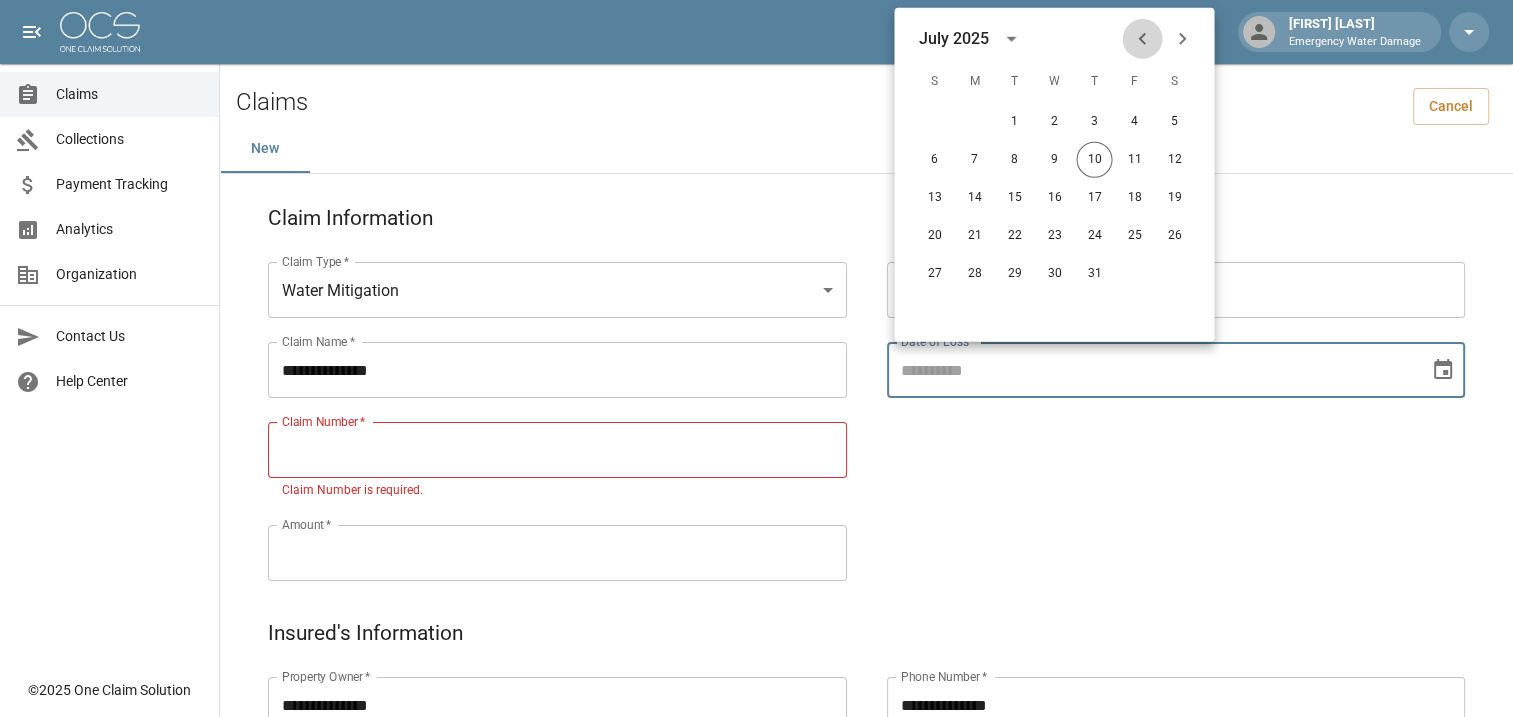 click at bounding box center (1142, 39) 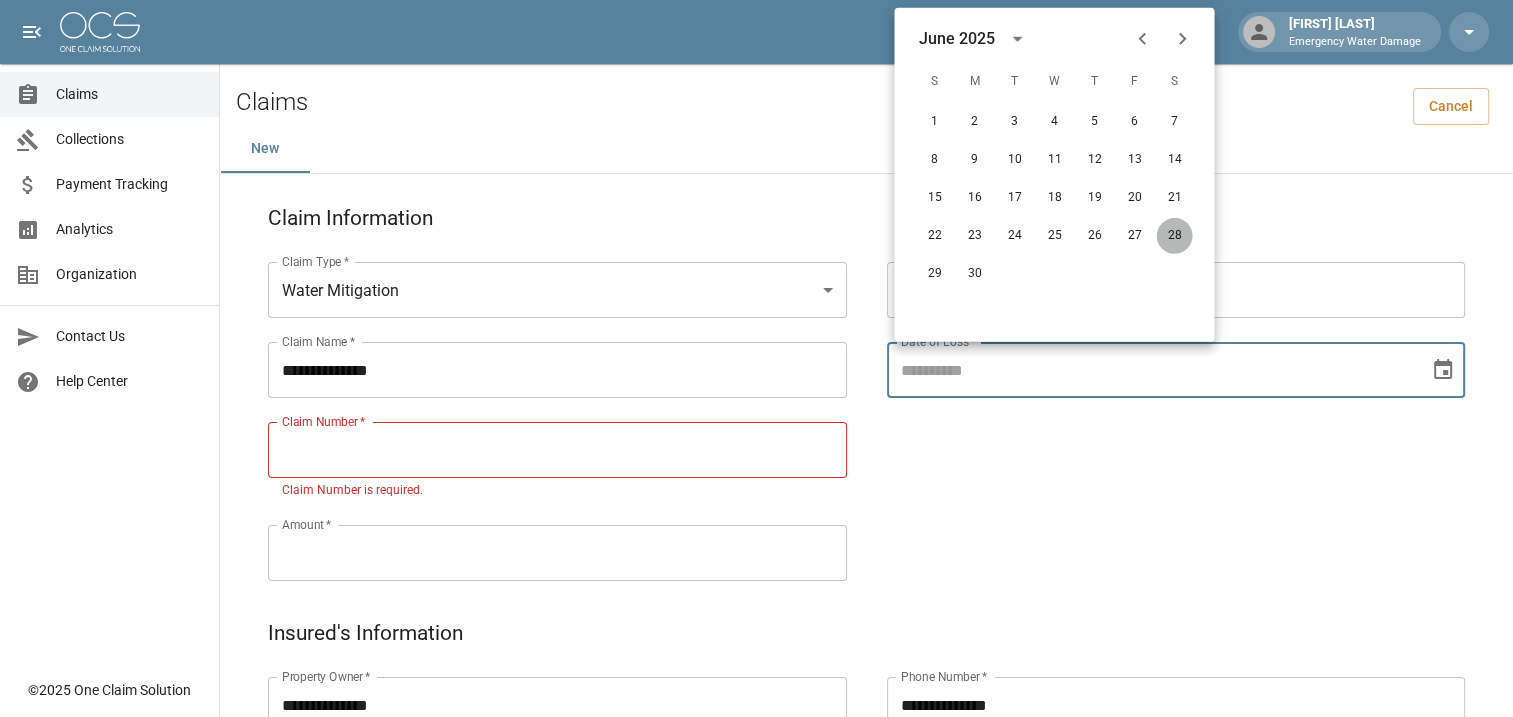 click on "28" at bounding box center (1174, 236) 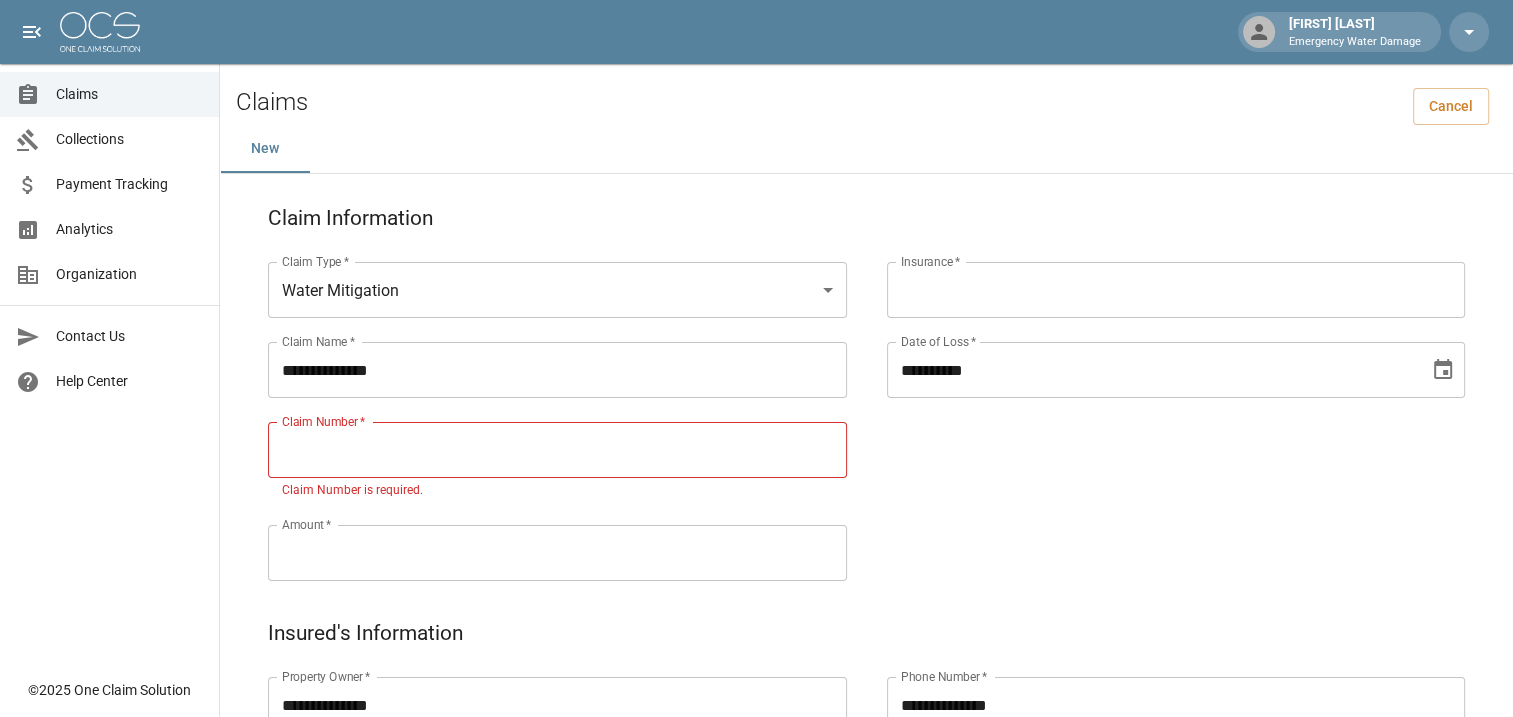 click on "**********" at bounding box center (1156, 397) 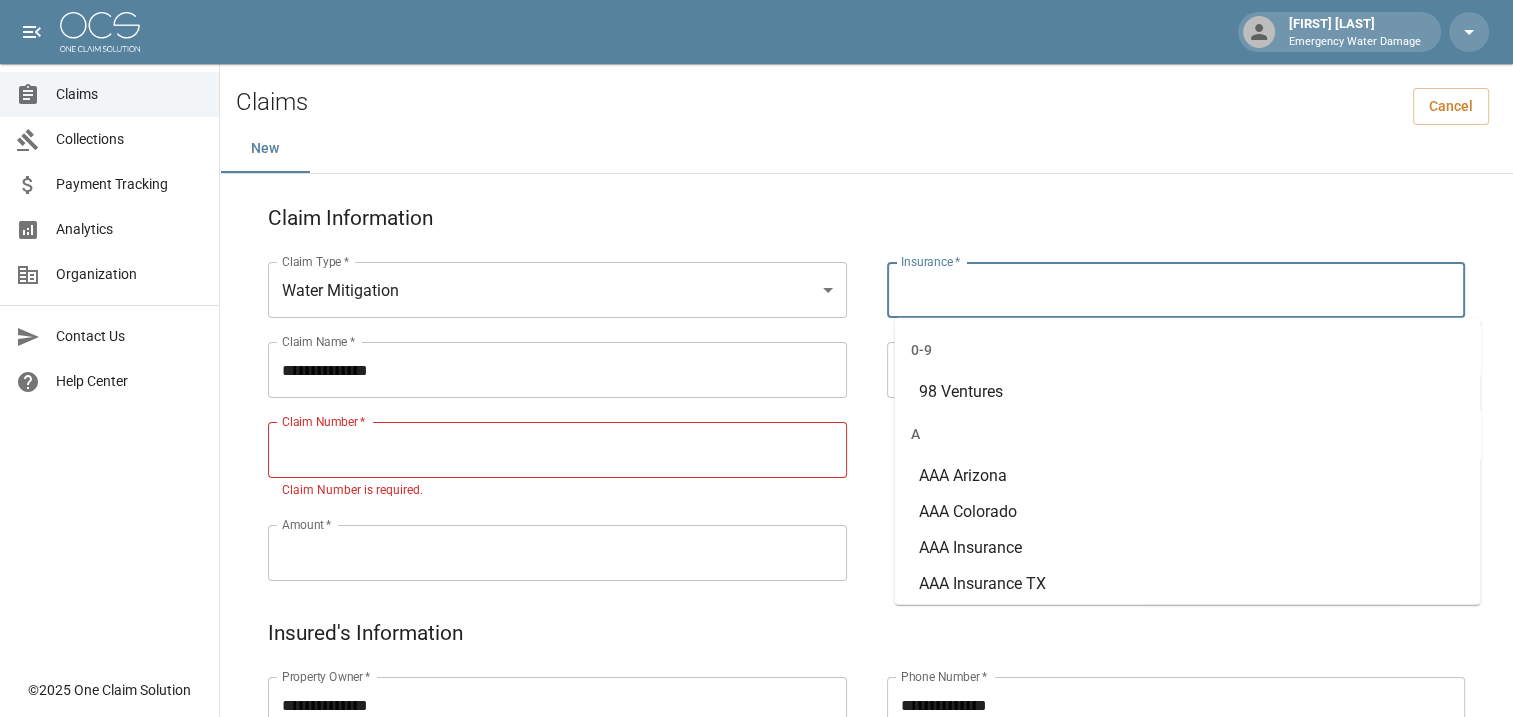 click on "Insurance   *" at bounding box center (1176, 290) 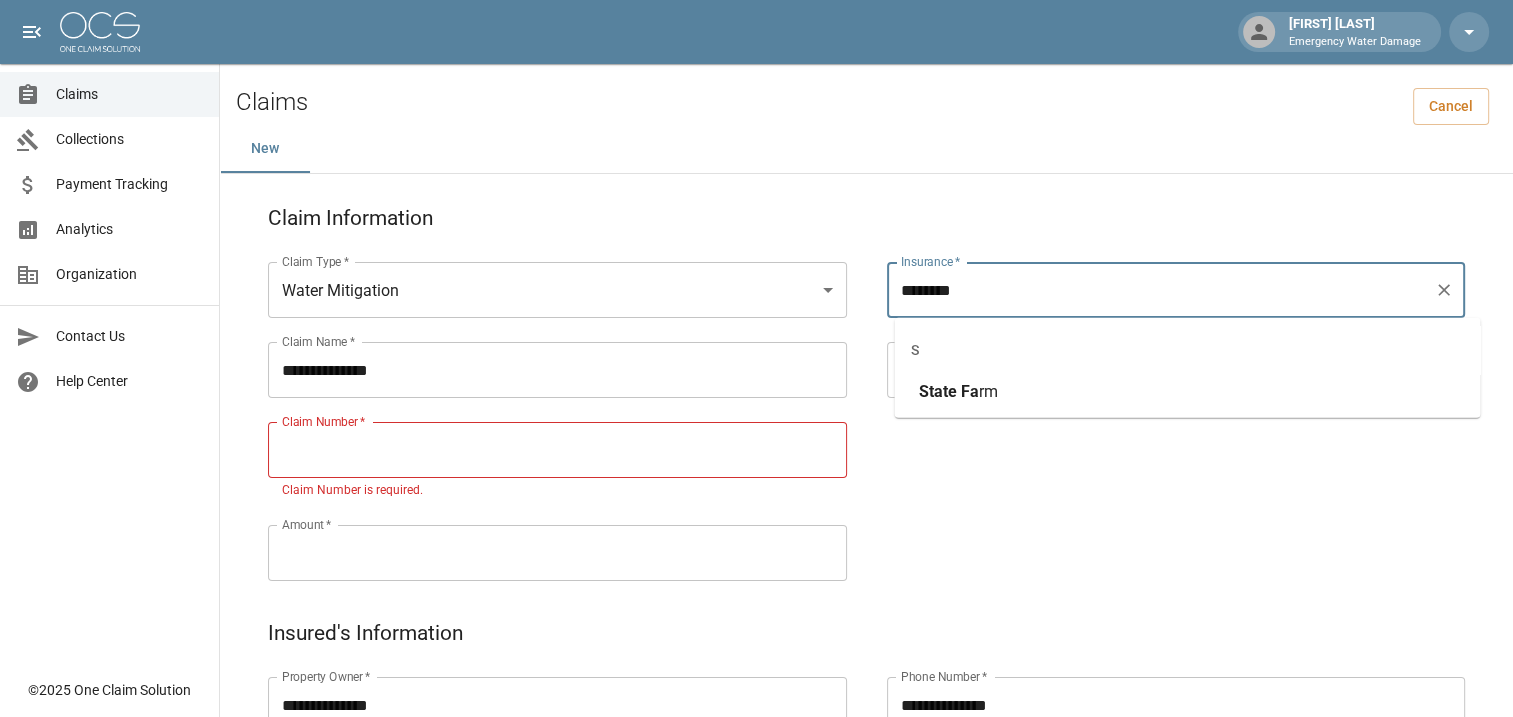 click on "Fa" at bounding box center [969, 391] 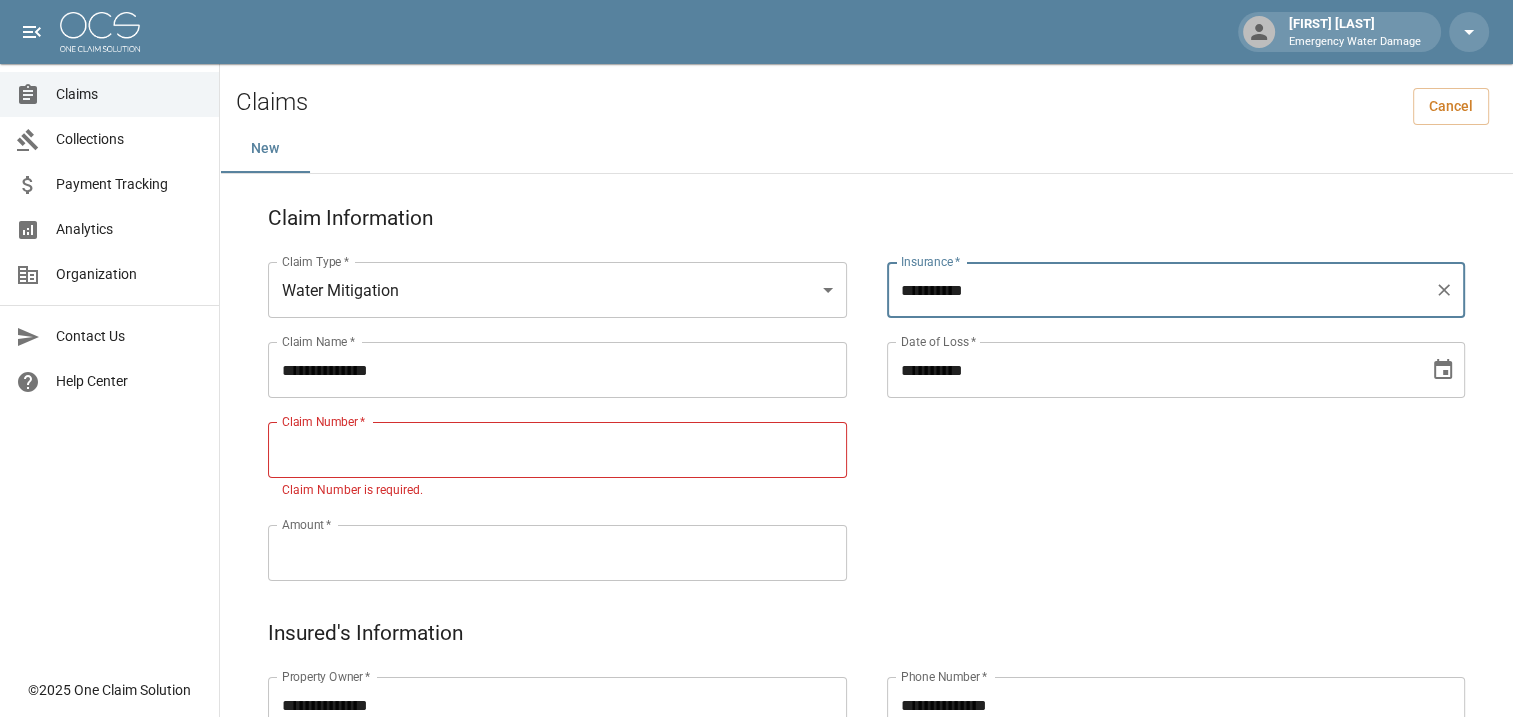 type on "**********" 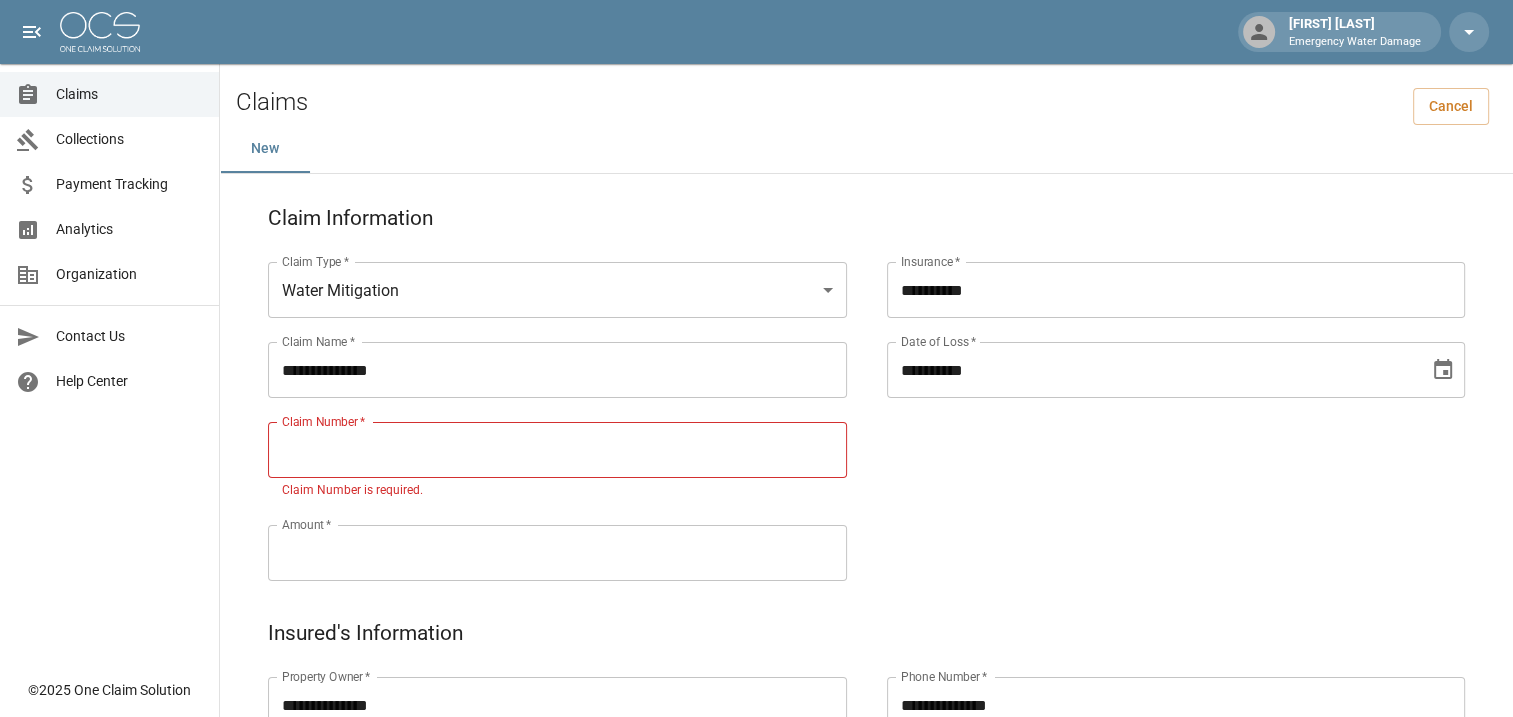 click on "**********" at bounding box center (1156, 397) 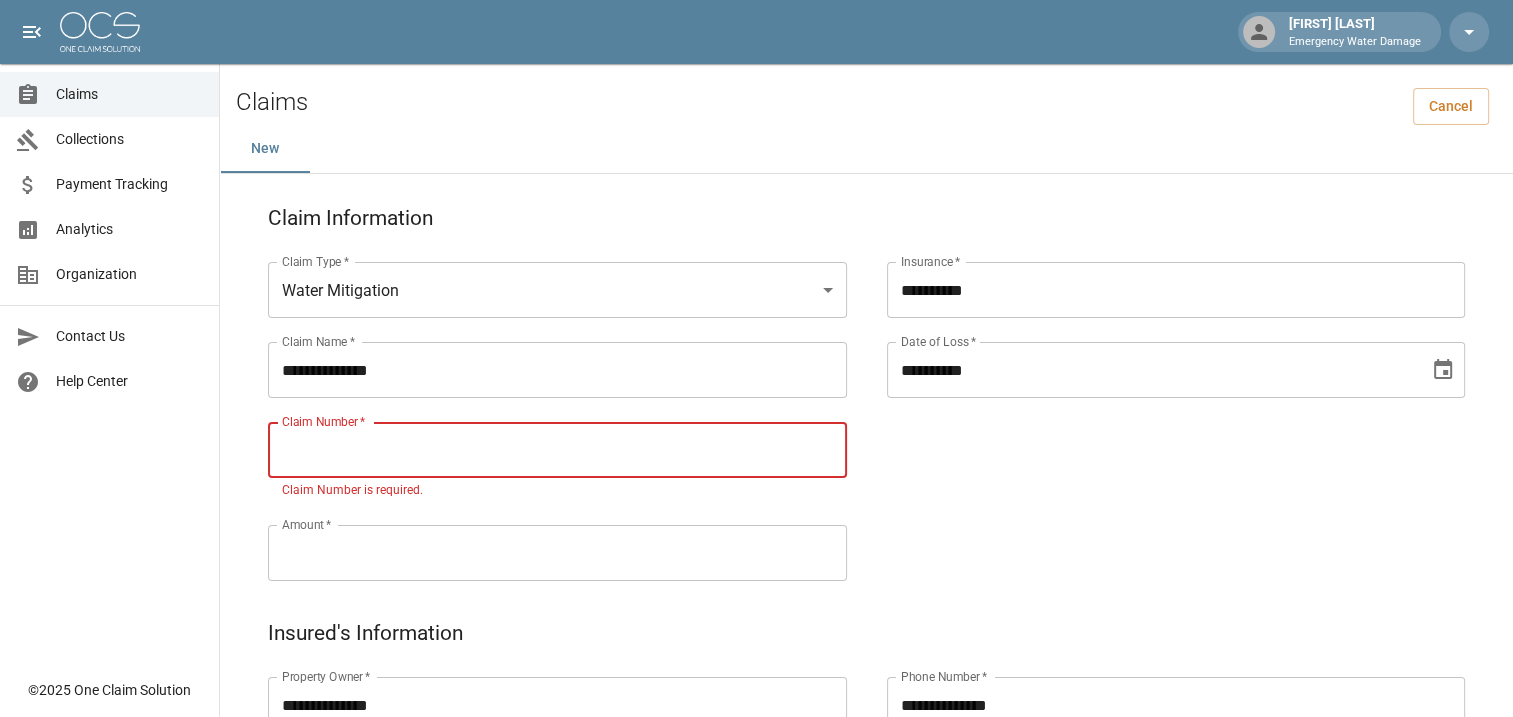 click on "Claim Number   *" at bounding box center (557, 450) 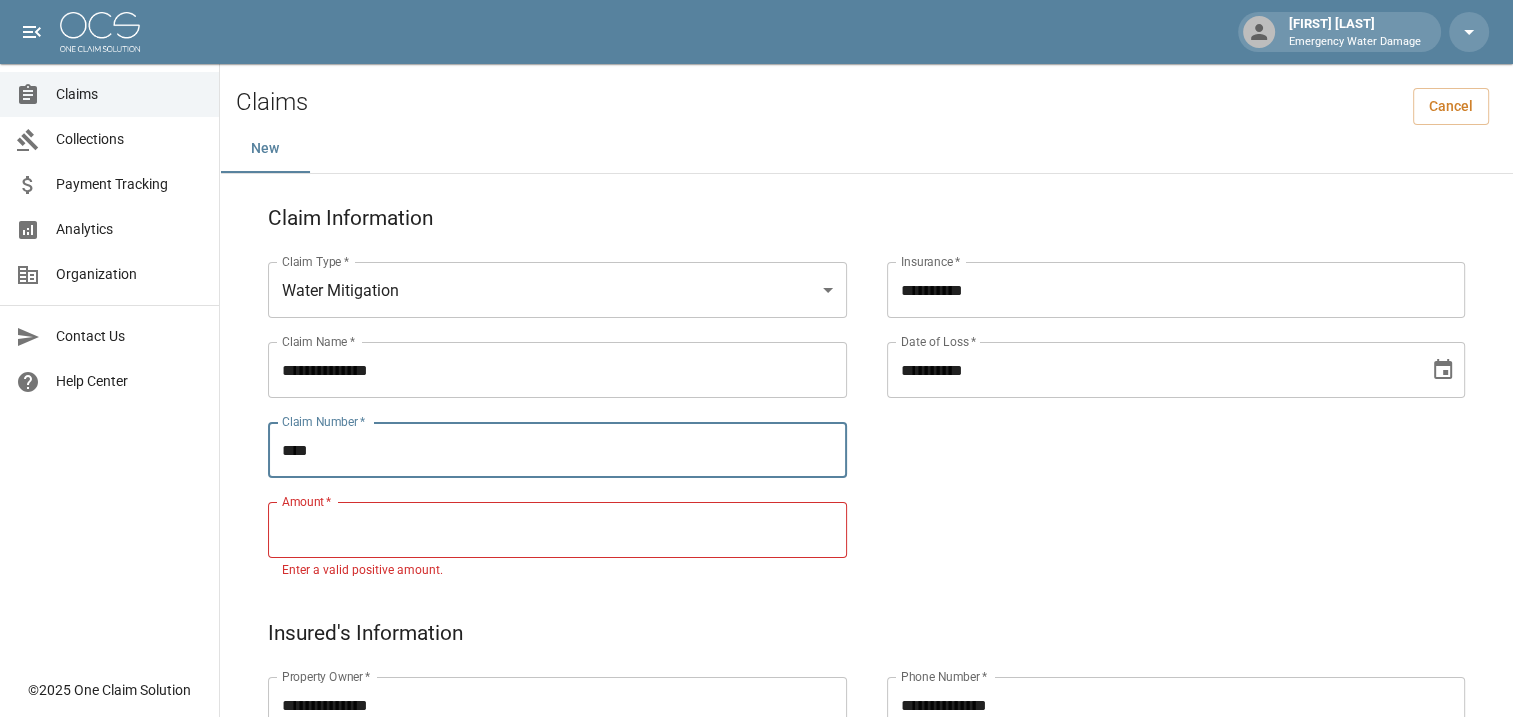click on "****" at bounding box center (557, 450) 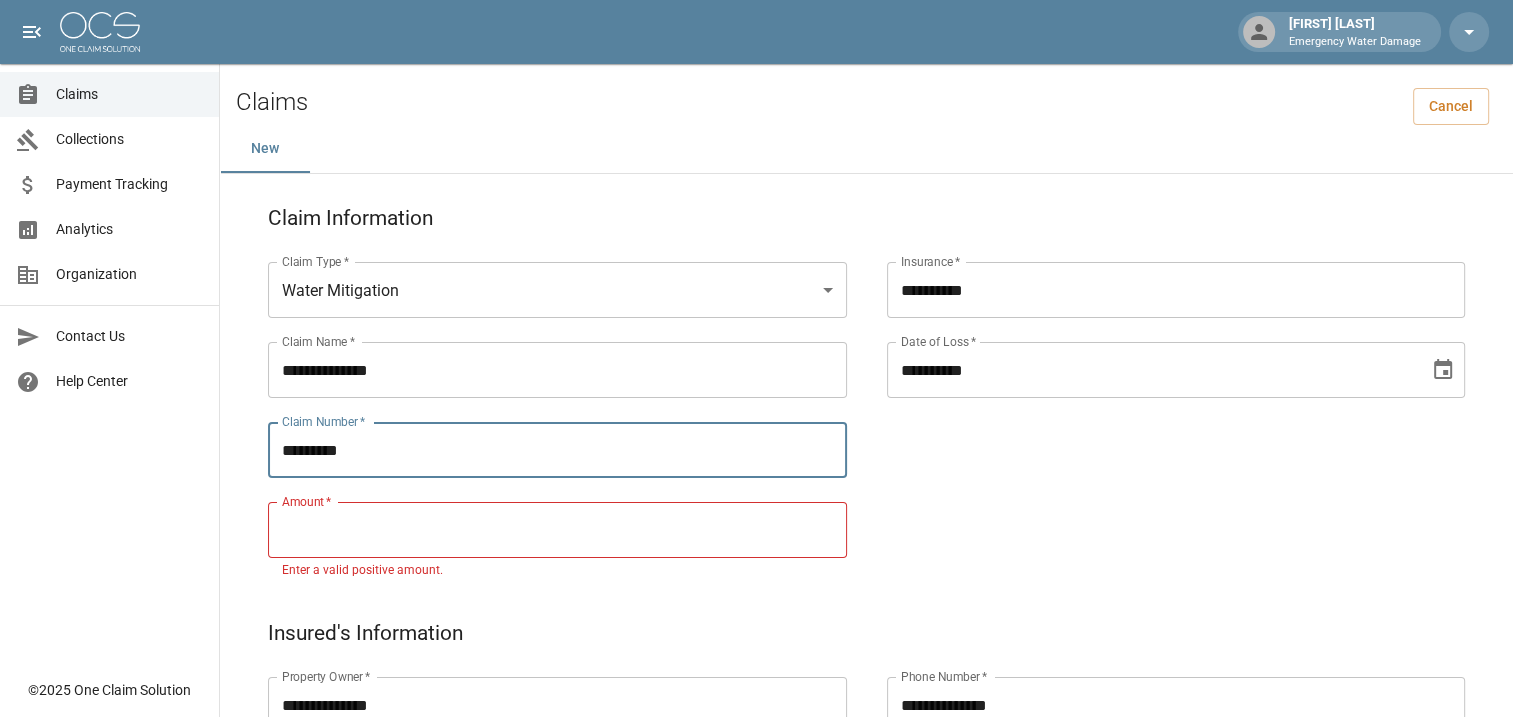 click on "*********" at bounding box center (557, 450) 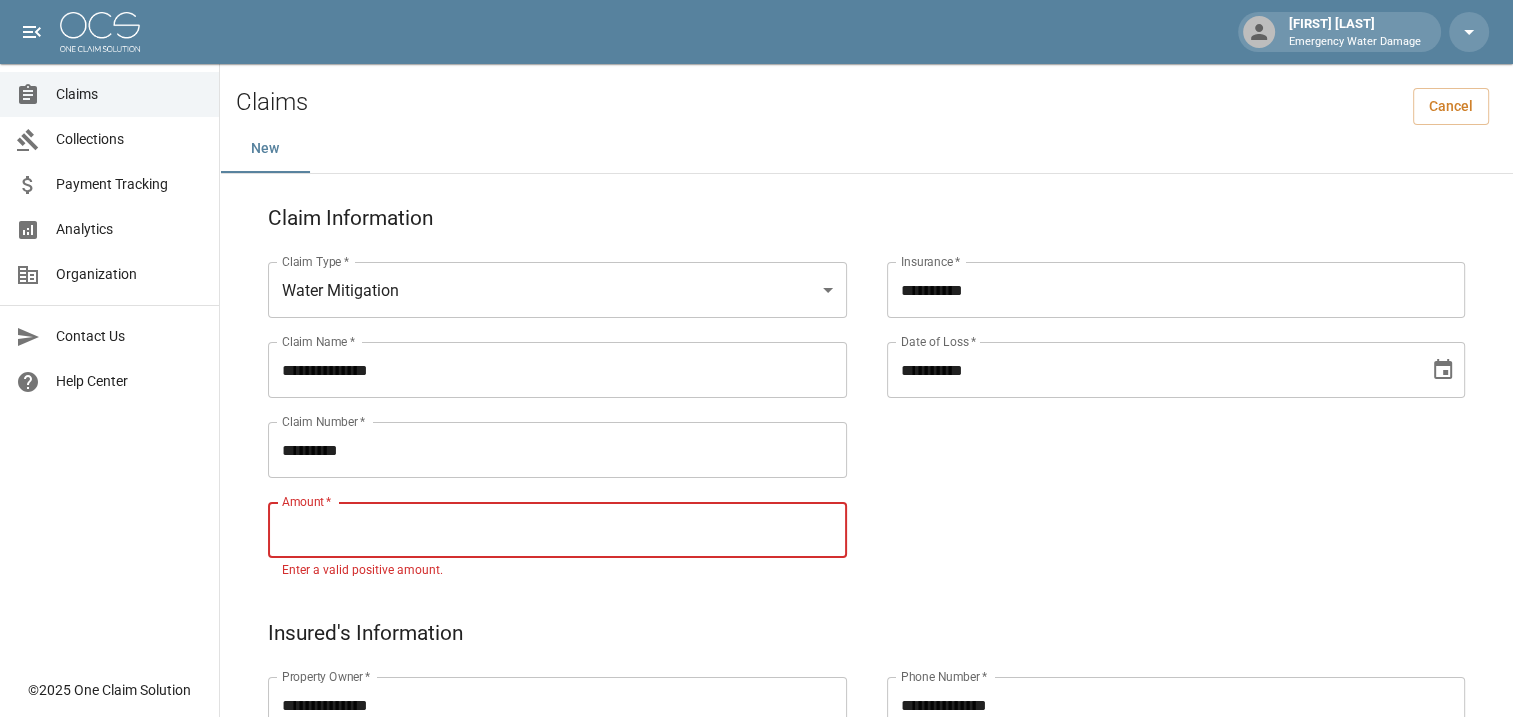 click on "Amount   *" at bounding box center (557, 530) 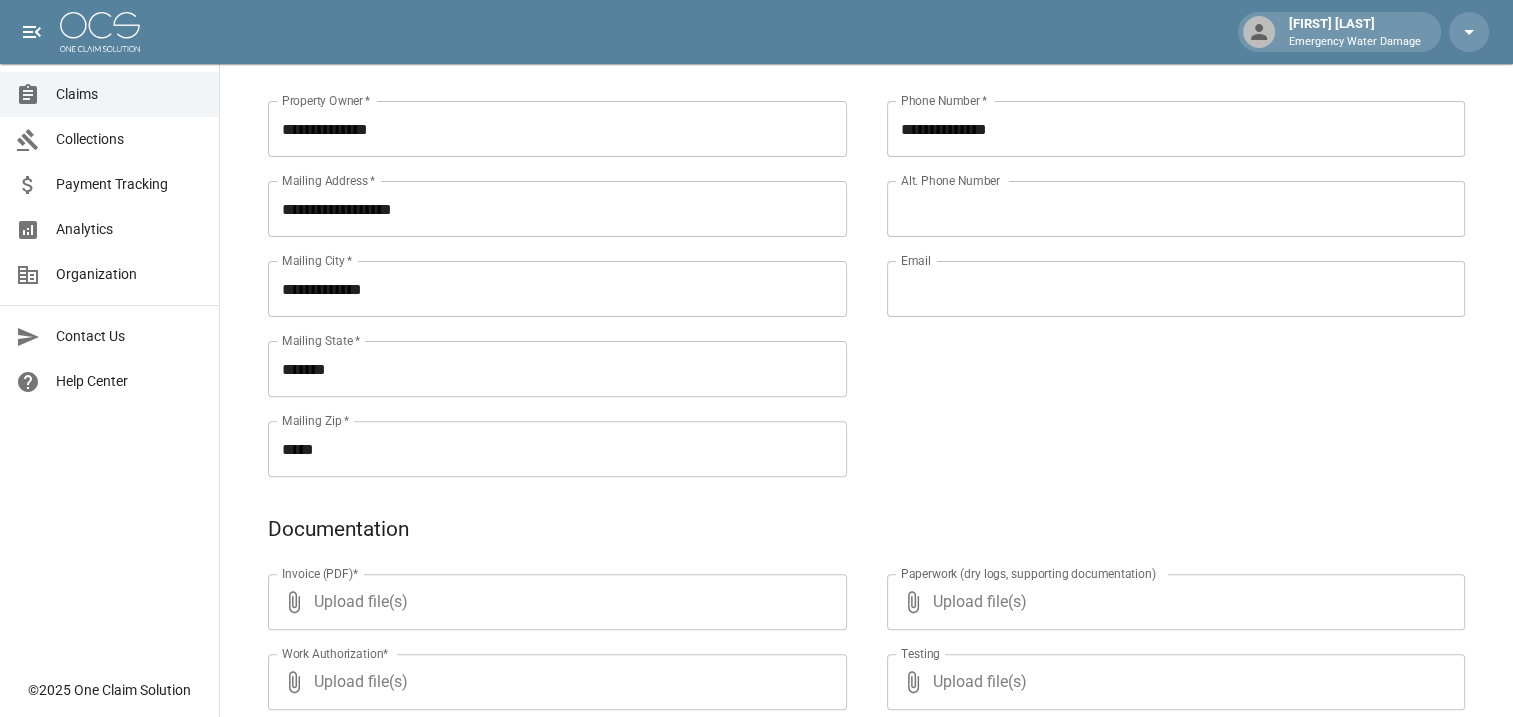 scroll, scrollTop: 580, scrollLeft: 0, axis: vertical 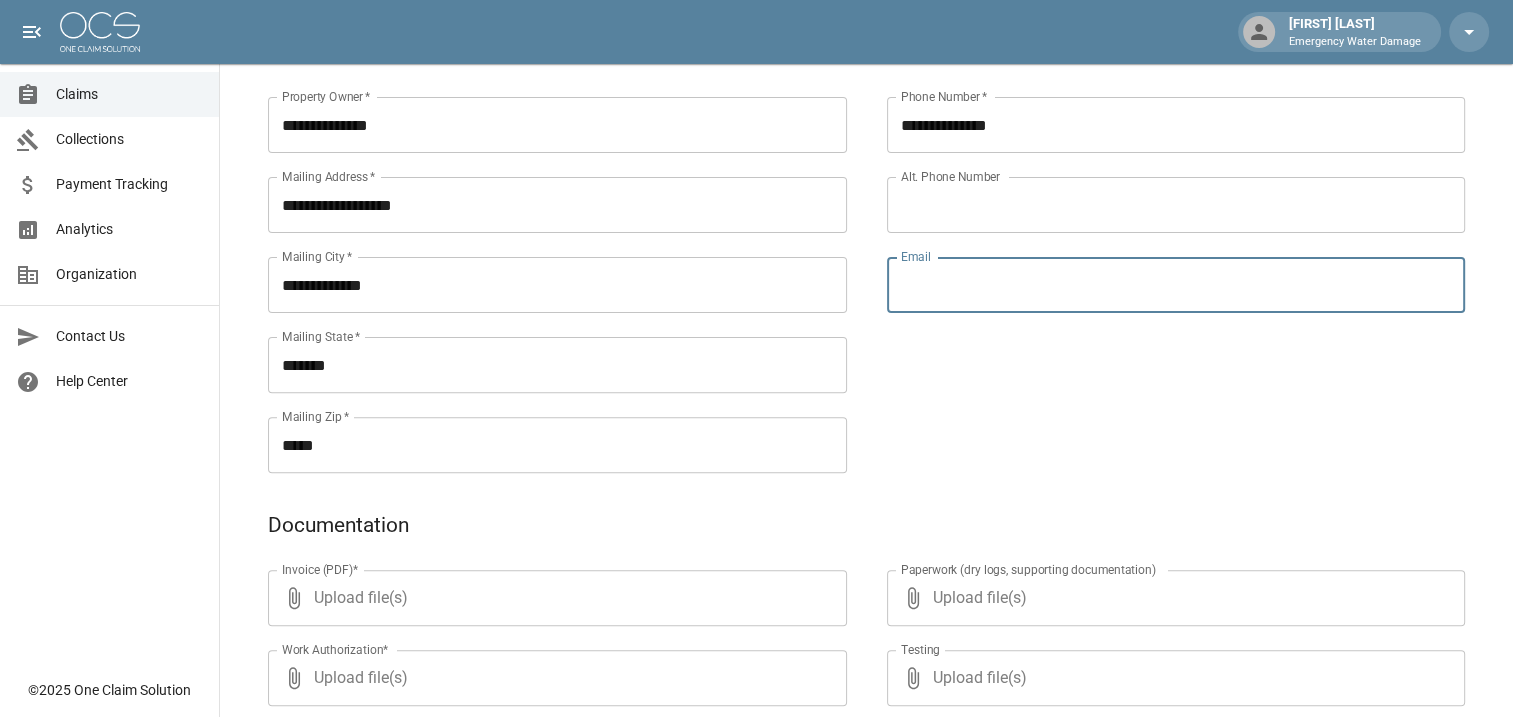 click on "Email" at bounding box center (1176, 285) 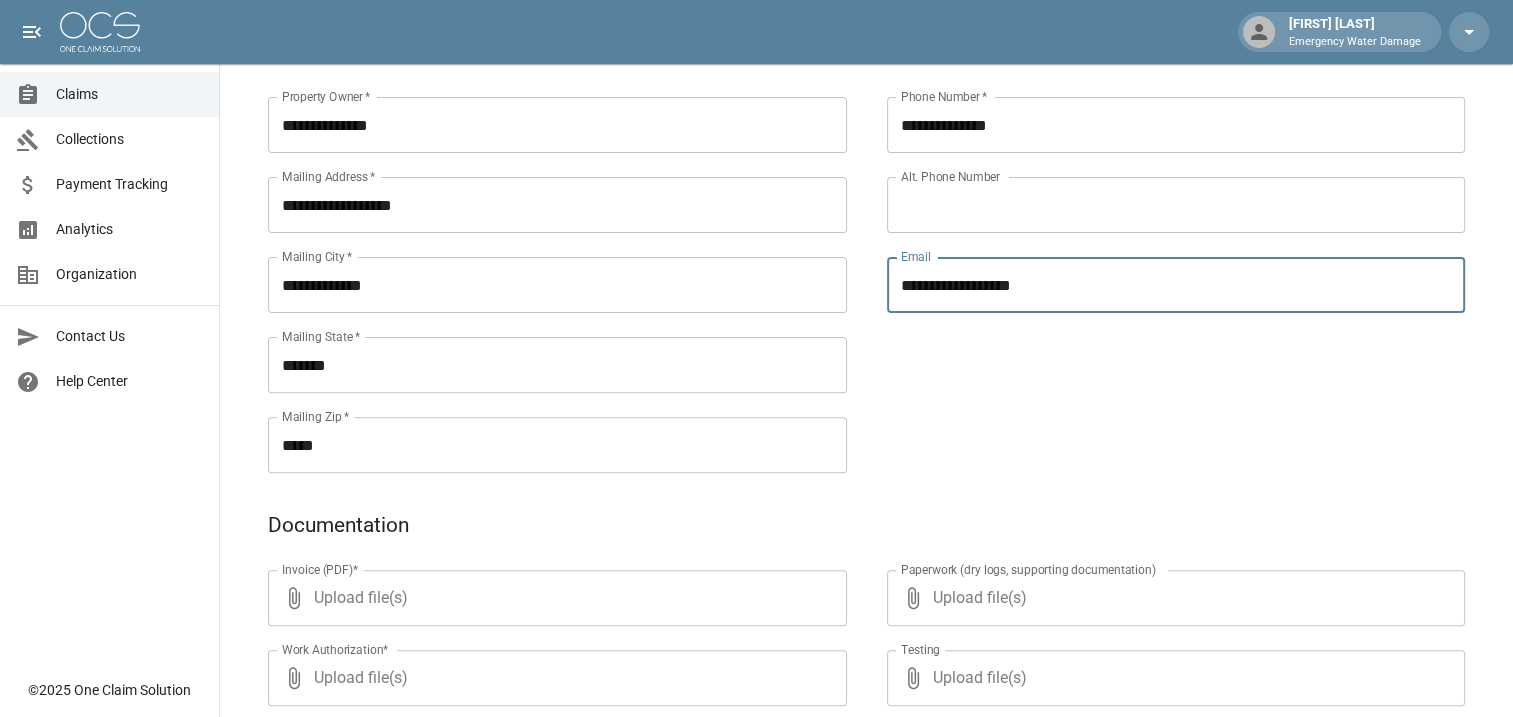 type on "**********" 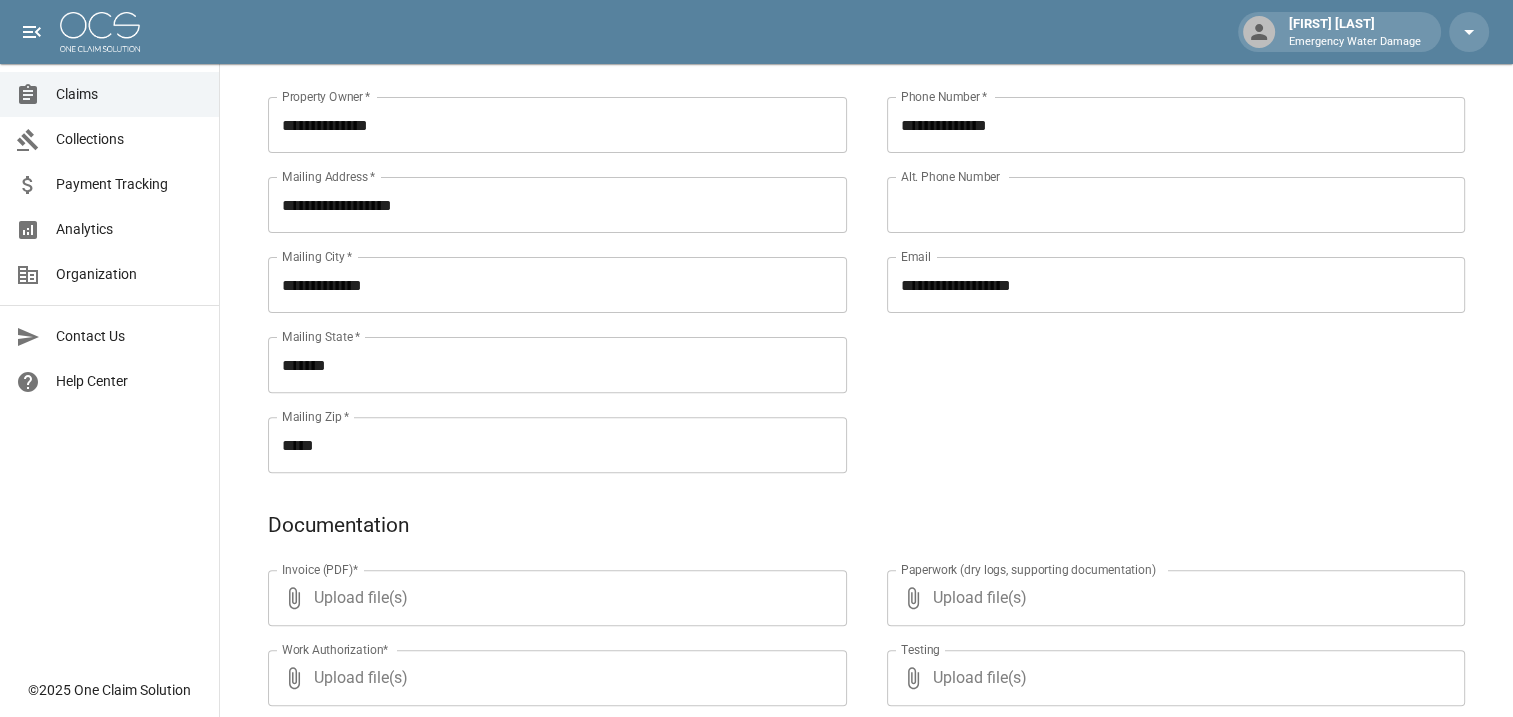 click on "**********" at bounding box center (1156, 261) 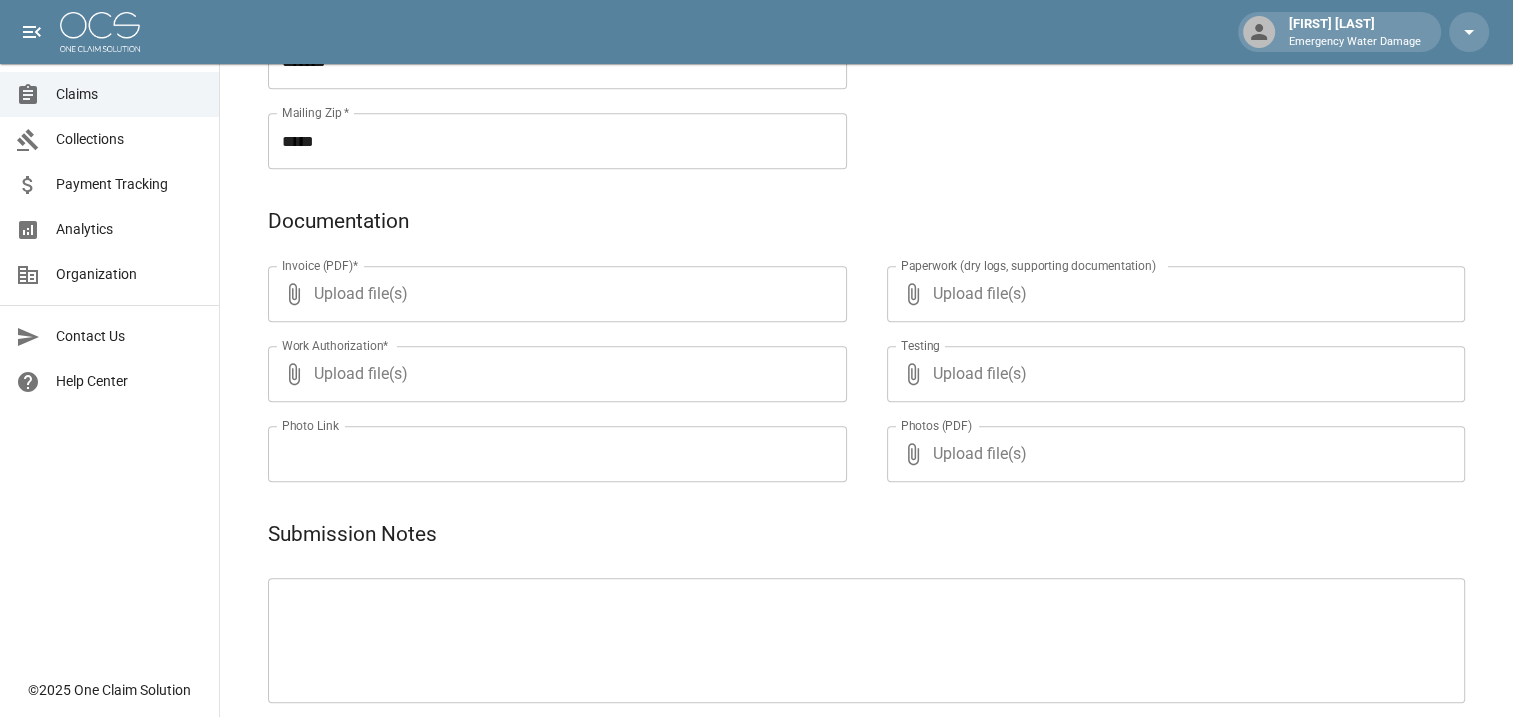 scroll, scrollTop: 887, scrollLeft: 0, axis: vertical 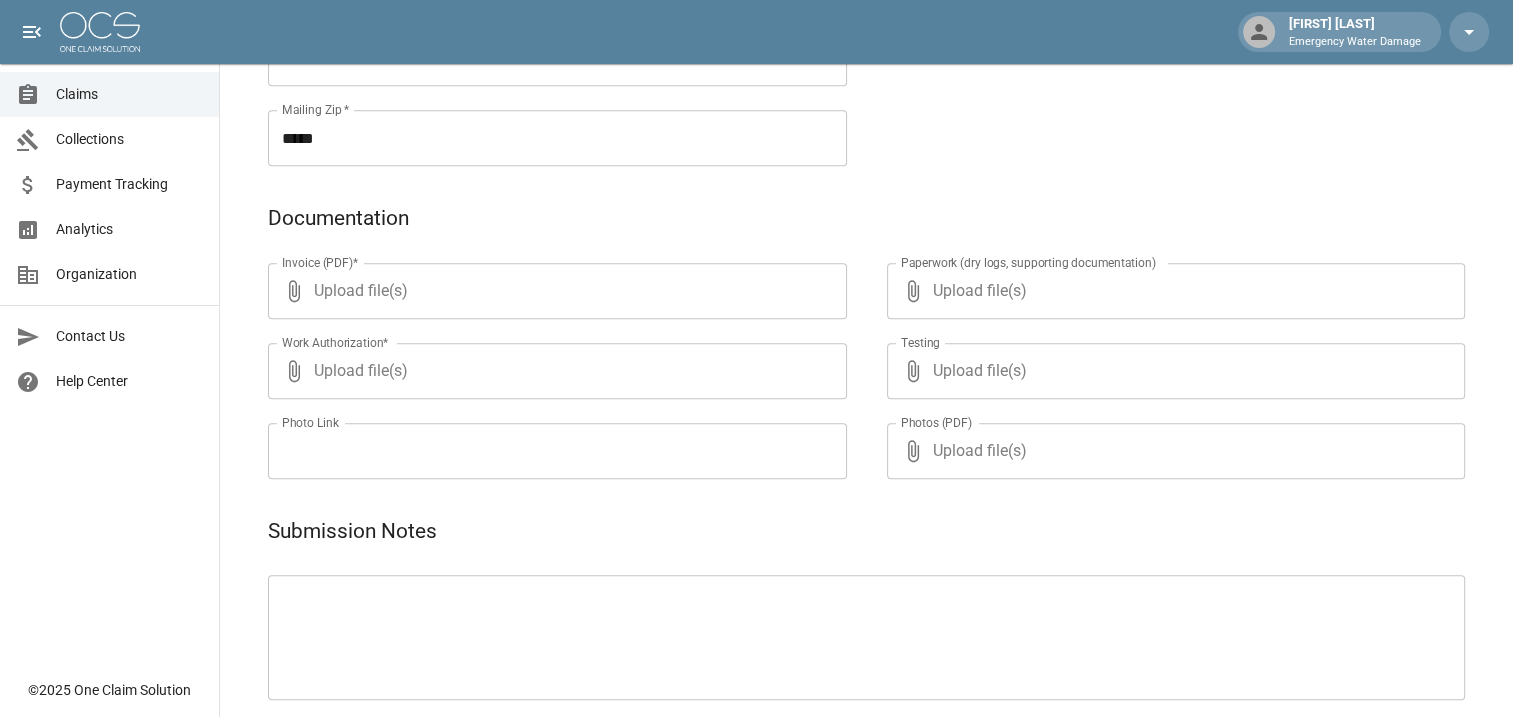 click on "Upload file(s)" at bounding box center (553, 291) 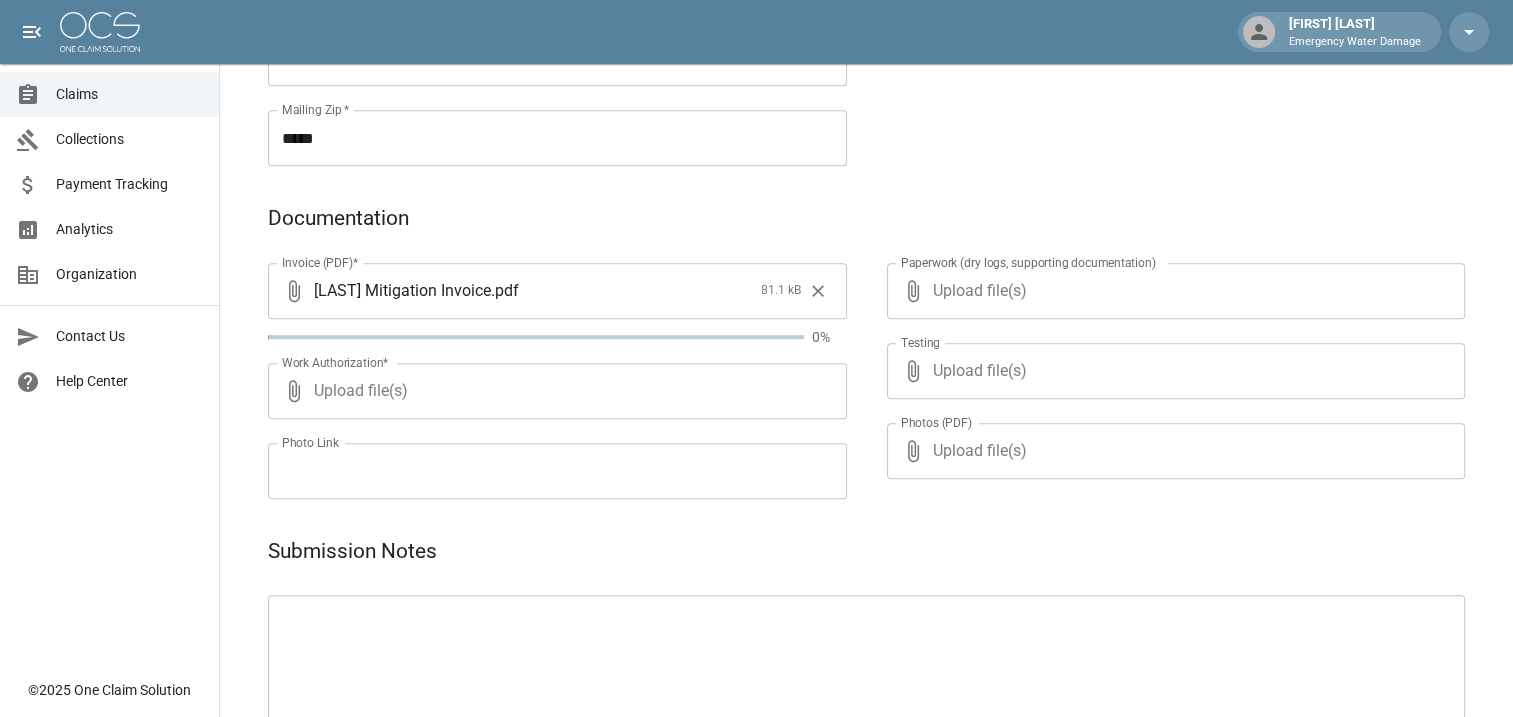 click on "Upload file(s)" at bounding box center (553, 391) 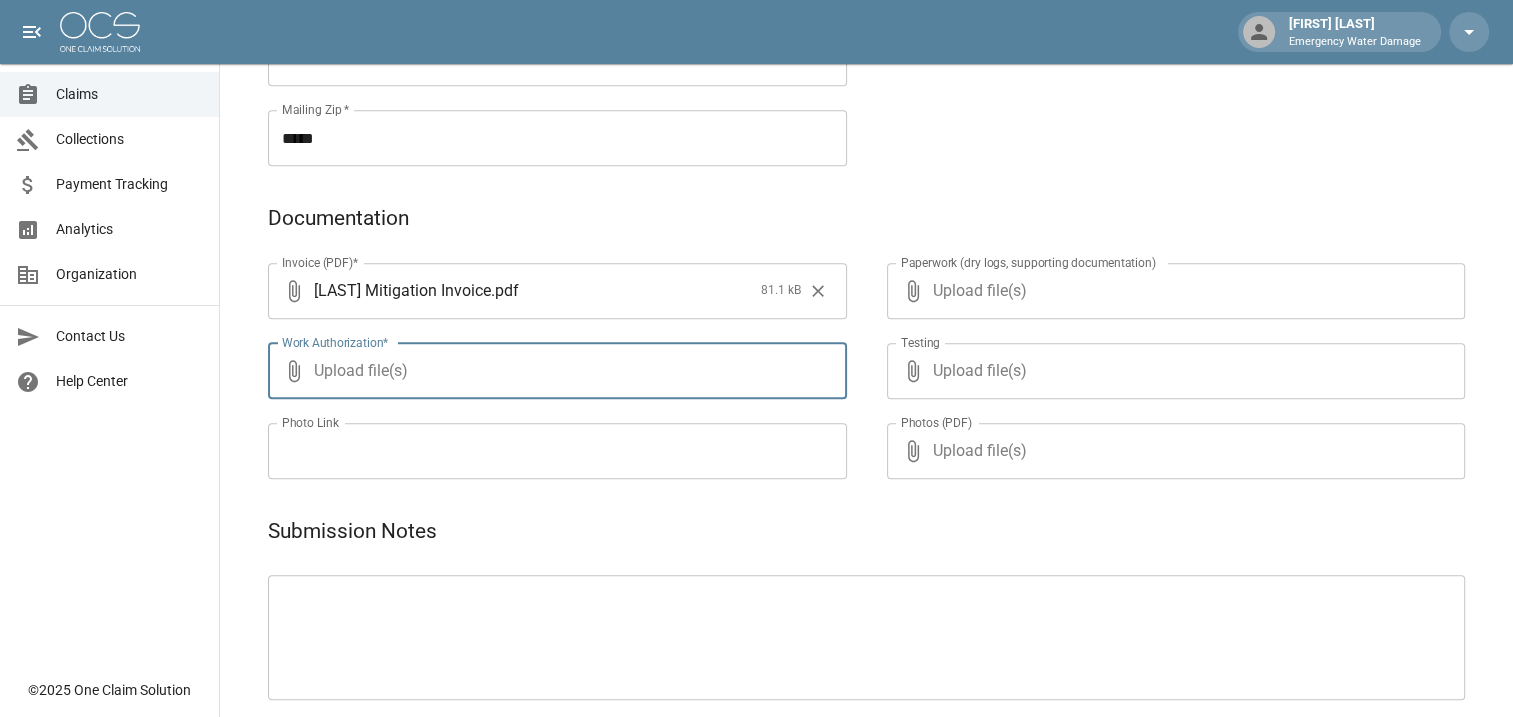 type on "**********" 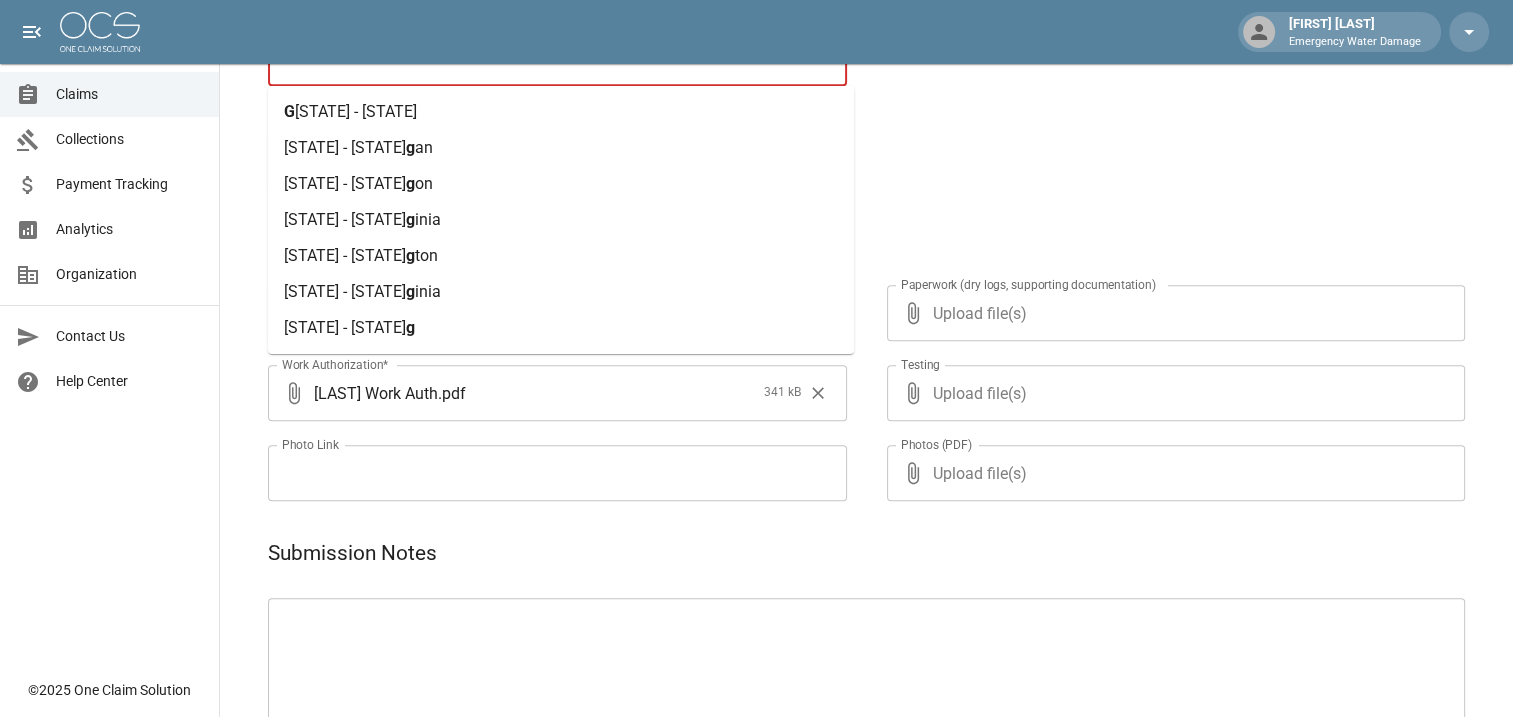 click on "[STATE] - [STATE]" at bounding box center [356, 111] 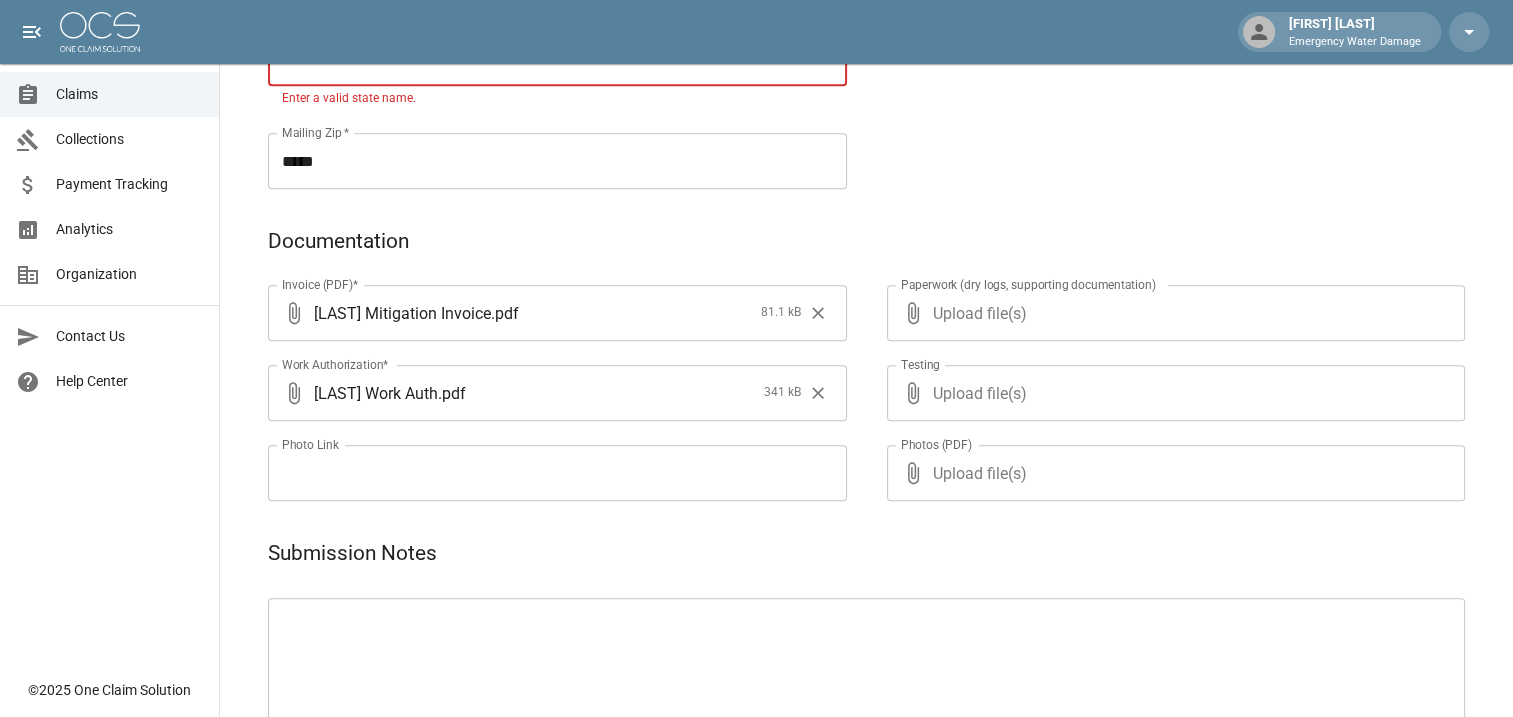 type on "**********" 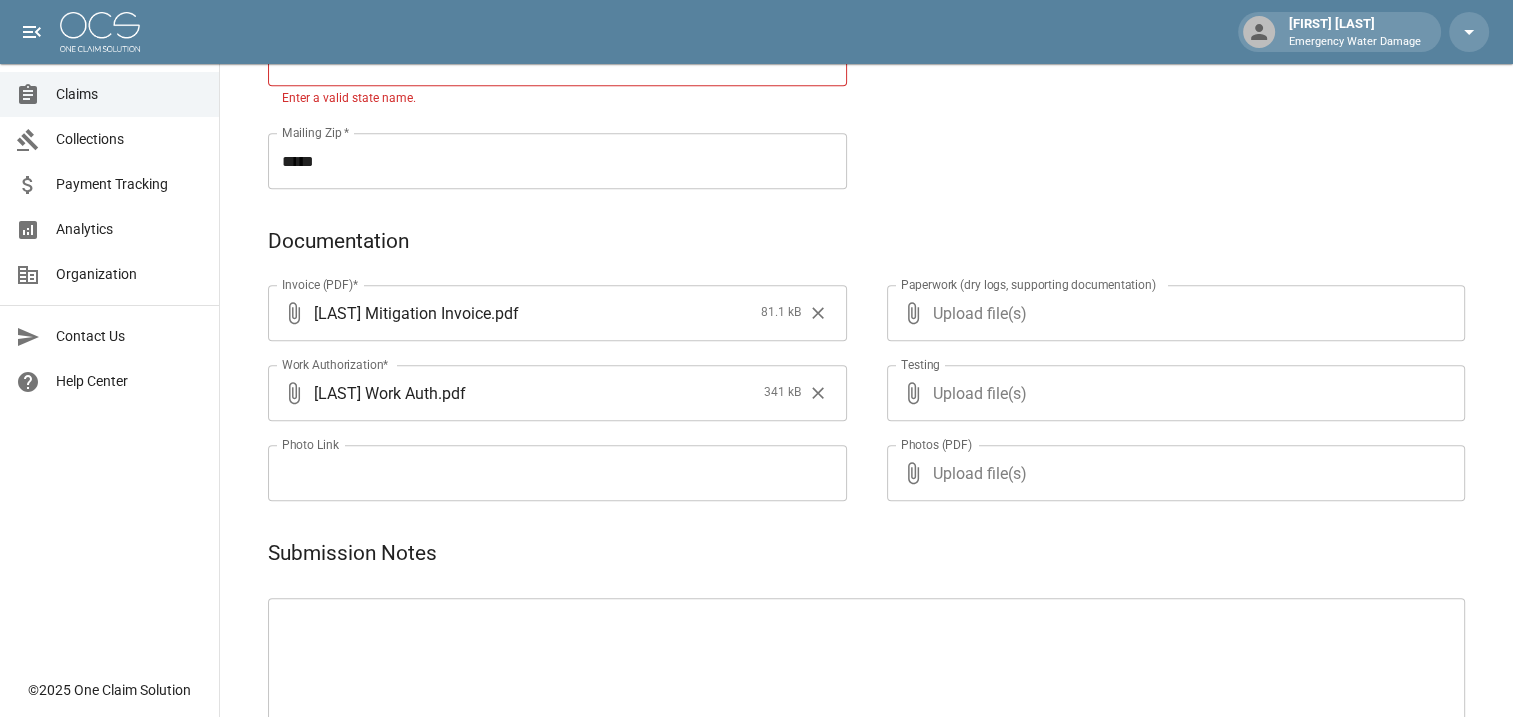 click on "Upload file(s)" at bounding box center (1172, 313) 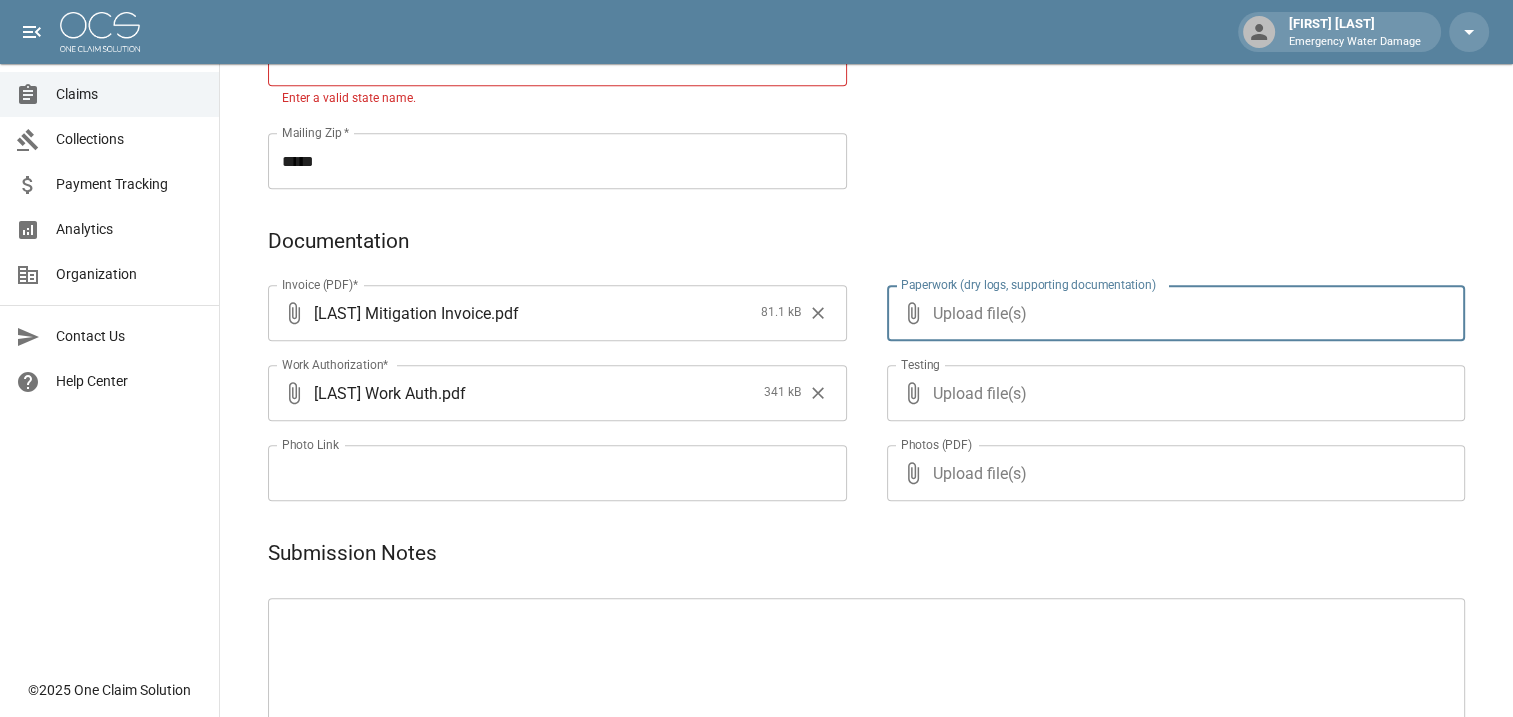 type on "**********" 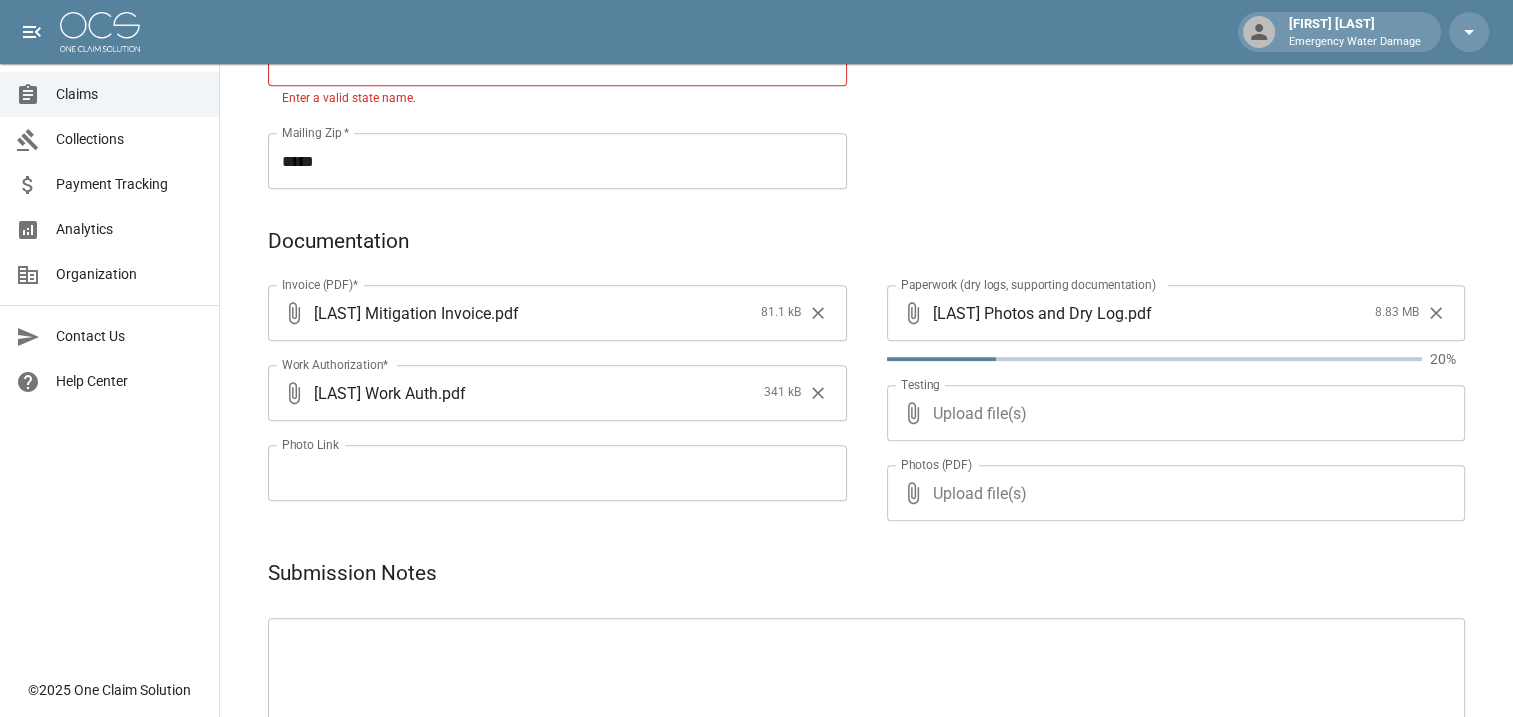 click on "**********" at bounding box center [1156, -35] 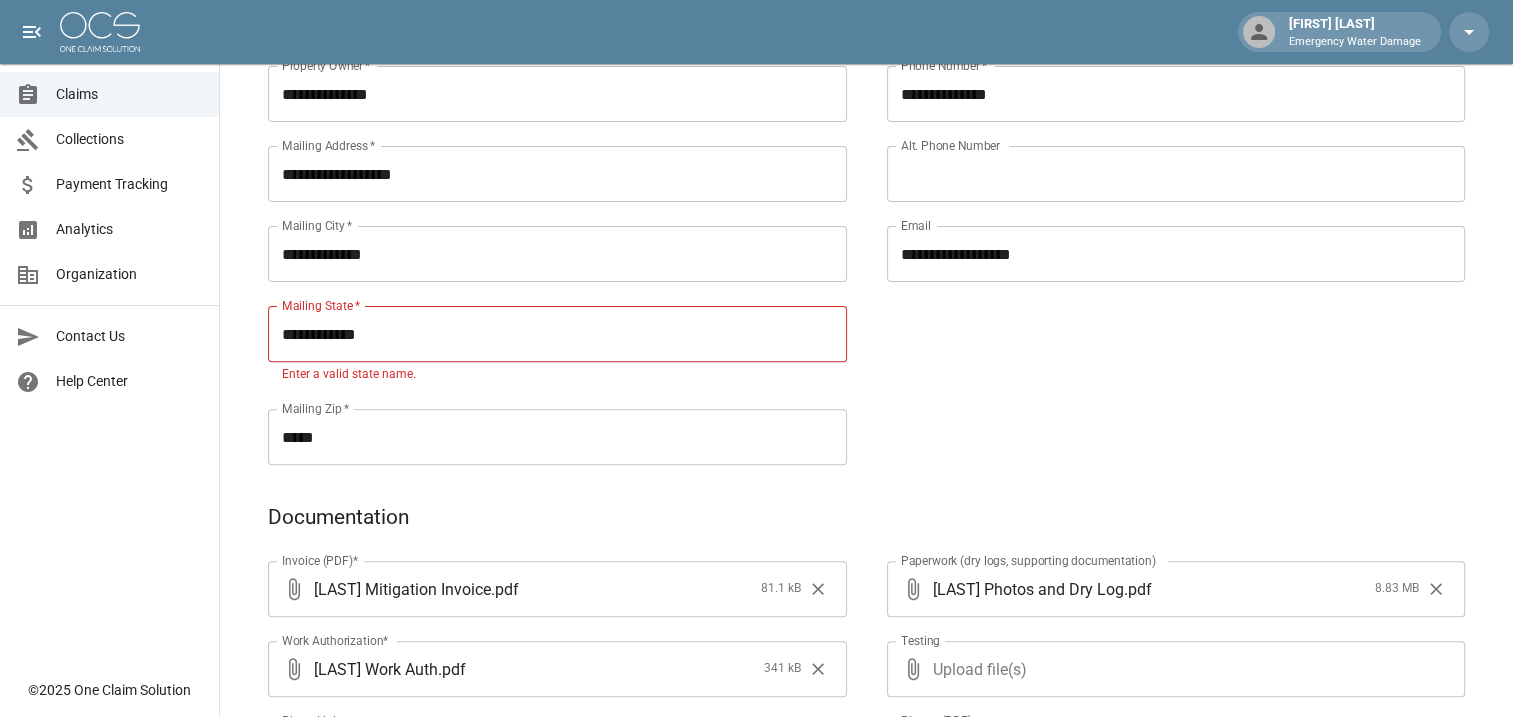 scroll, scrollTop: 605, scrollLeft: 0, axis: vertical 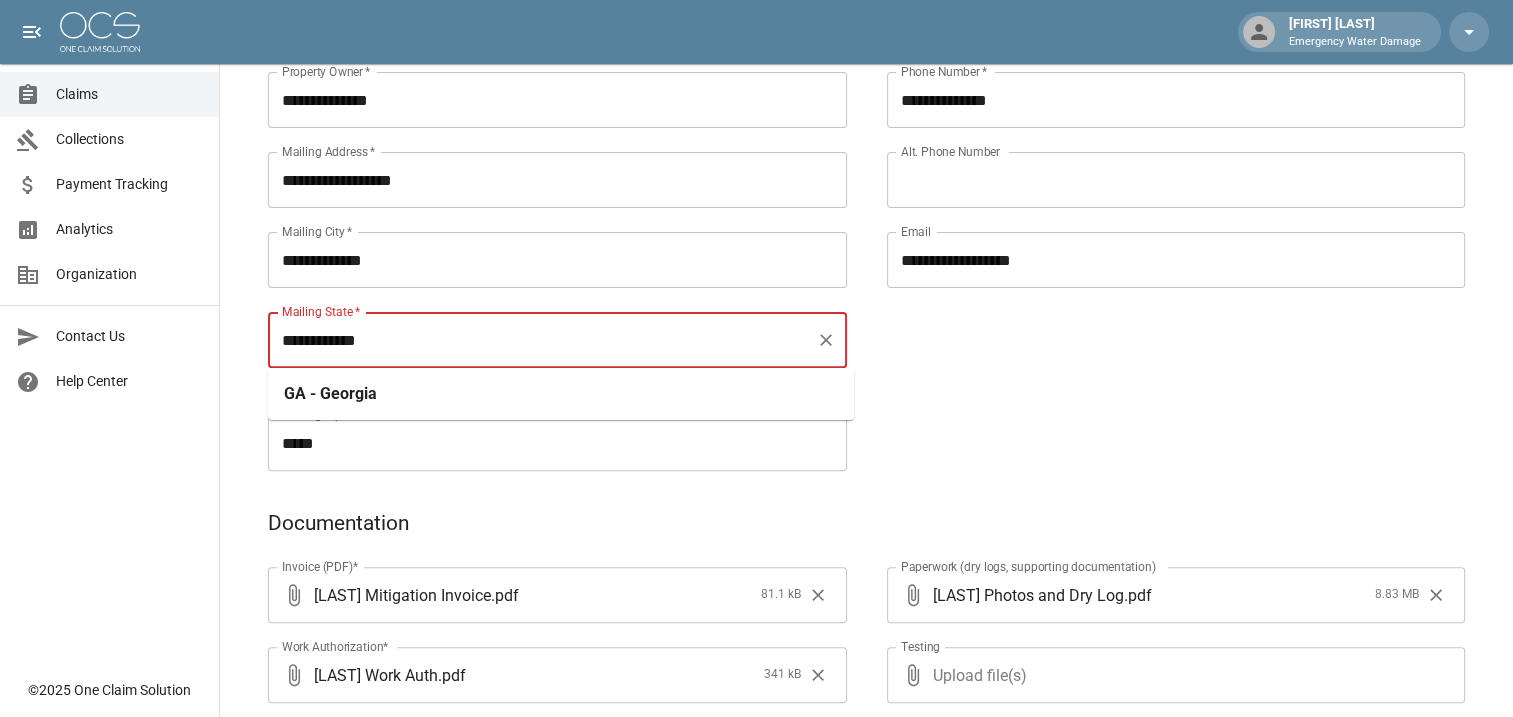 click on "**********" at bounding box center [542, 340] 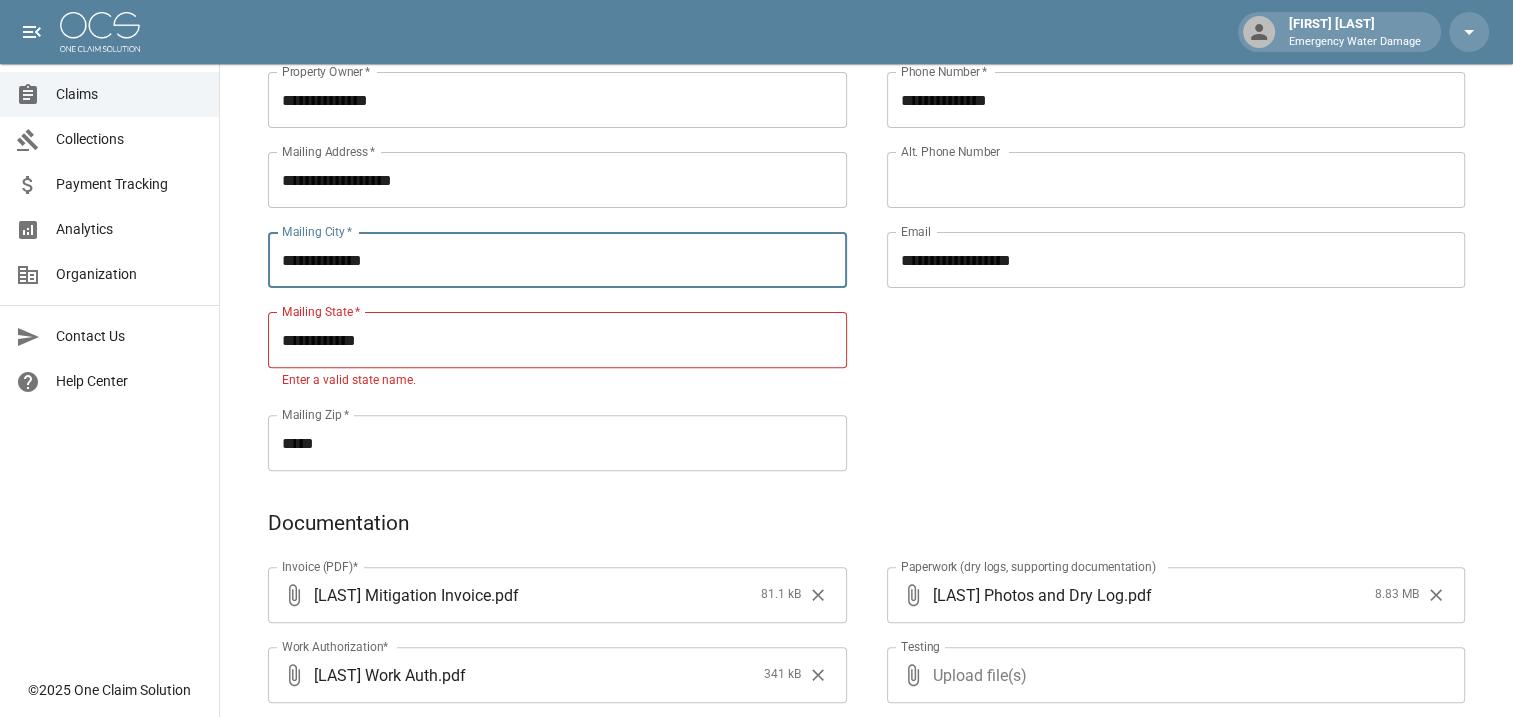 click on "**********" at bounding box center (557, 260) 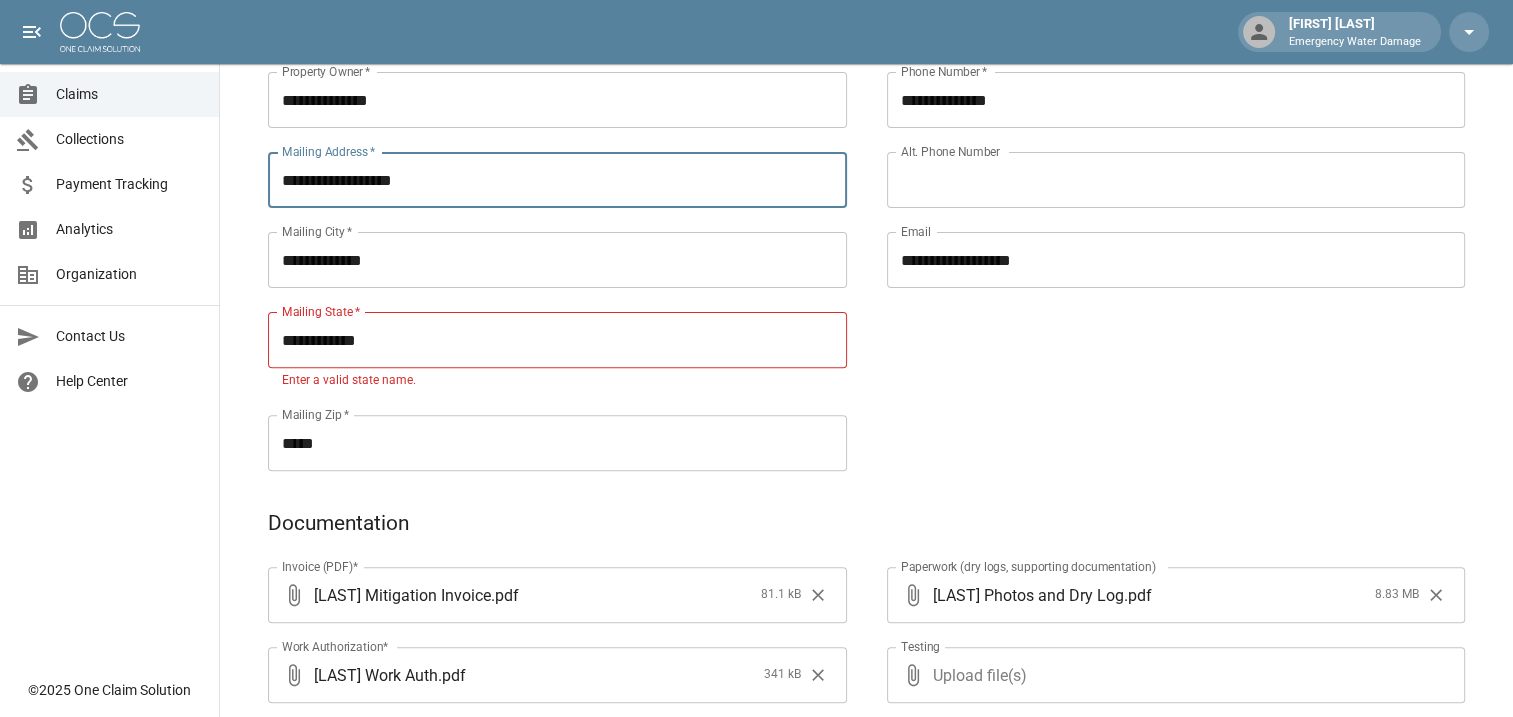 click on "**********" at bounding box center (557, 180) 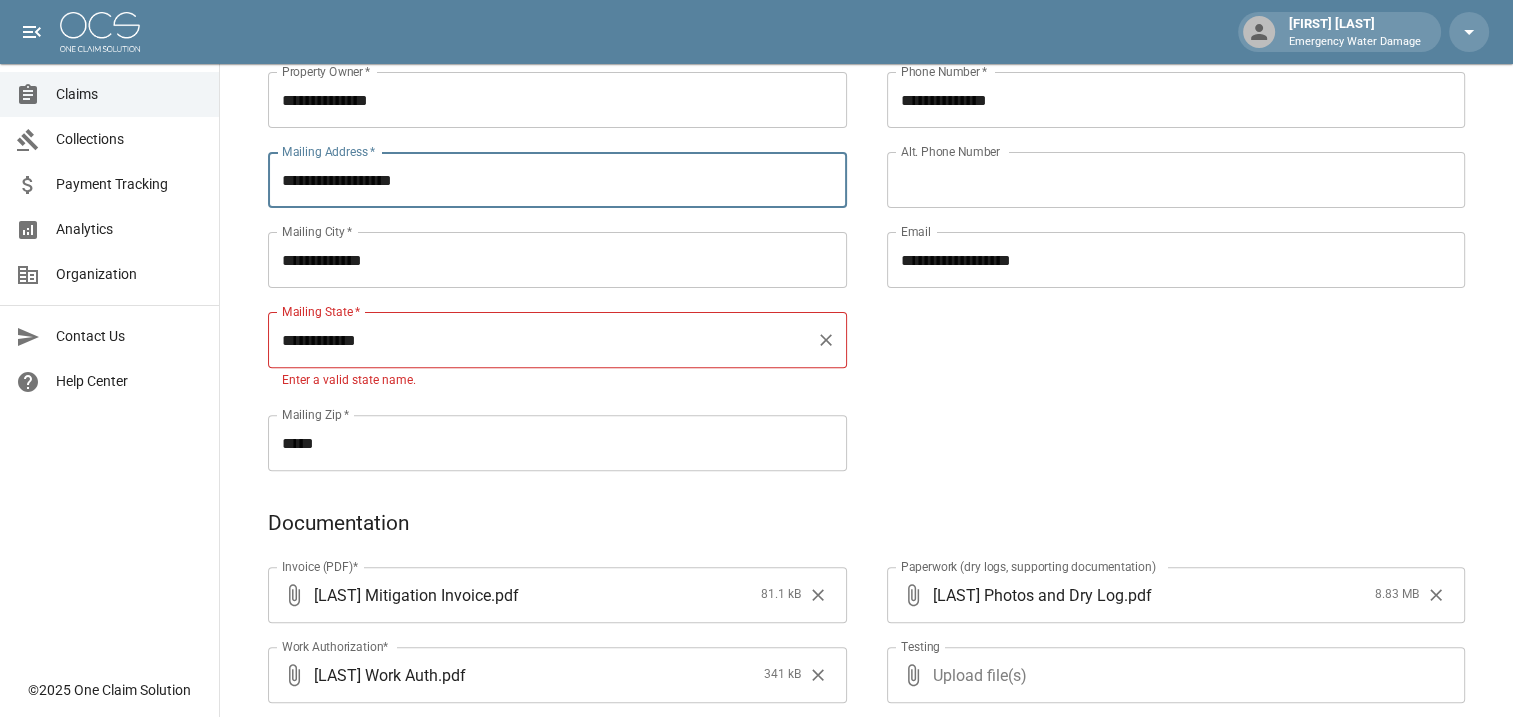 click on "**********" at bounding box center [557, 340] 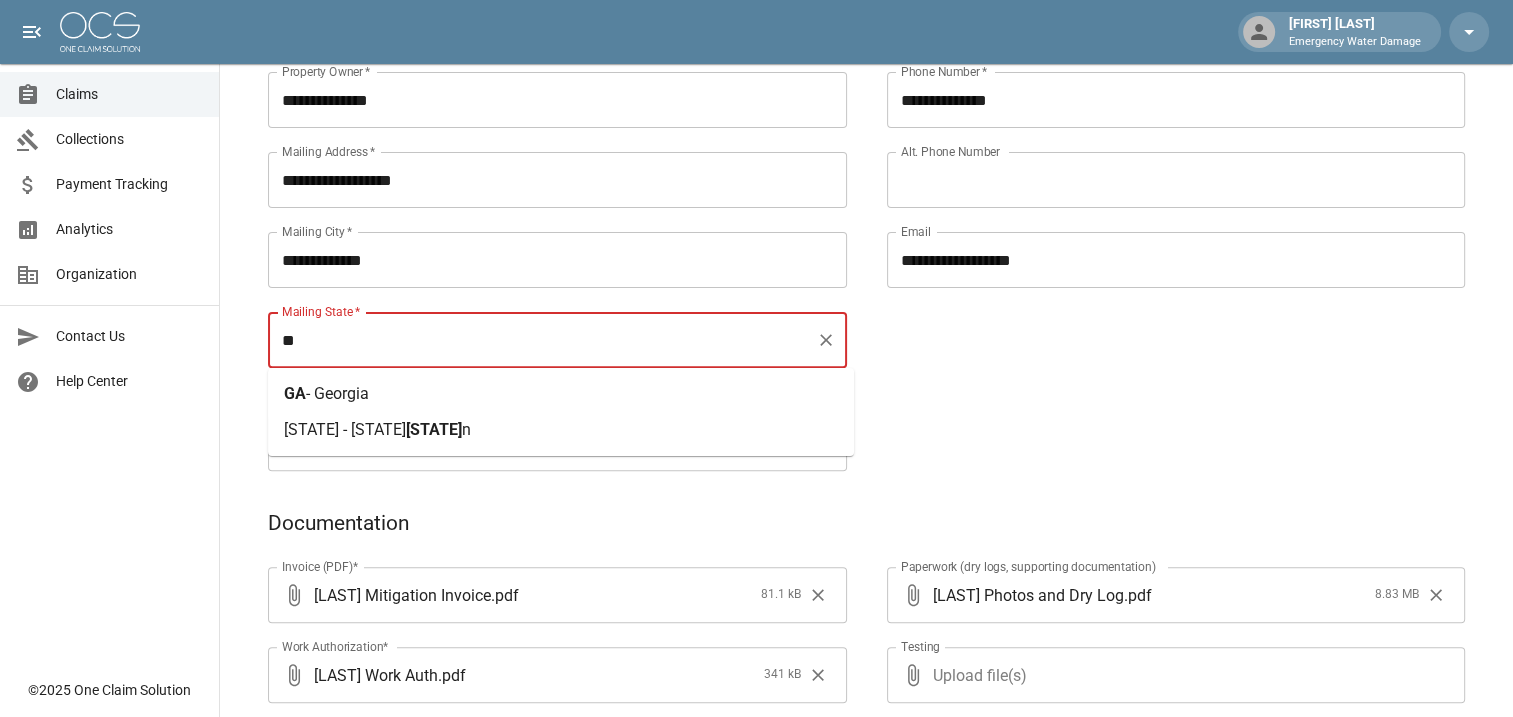 click on "[STATE] - [STATE]" at bounding box center [326, 394] 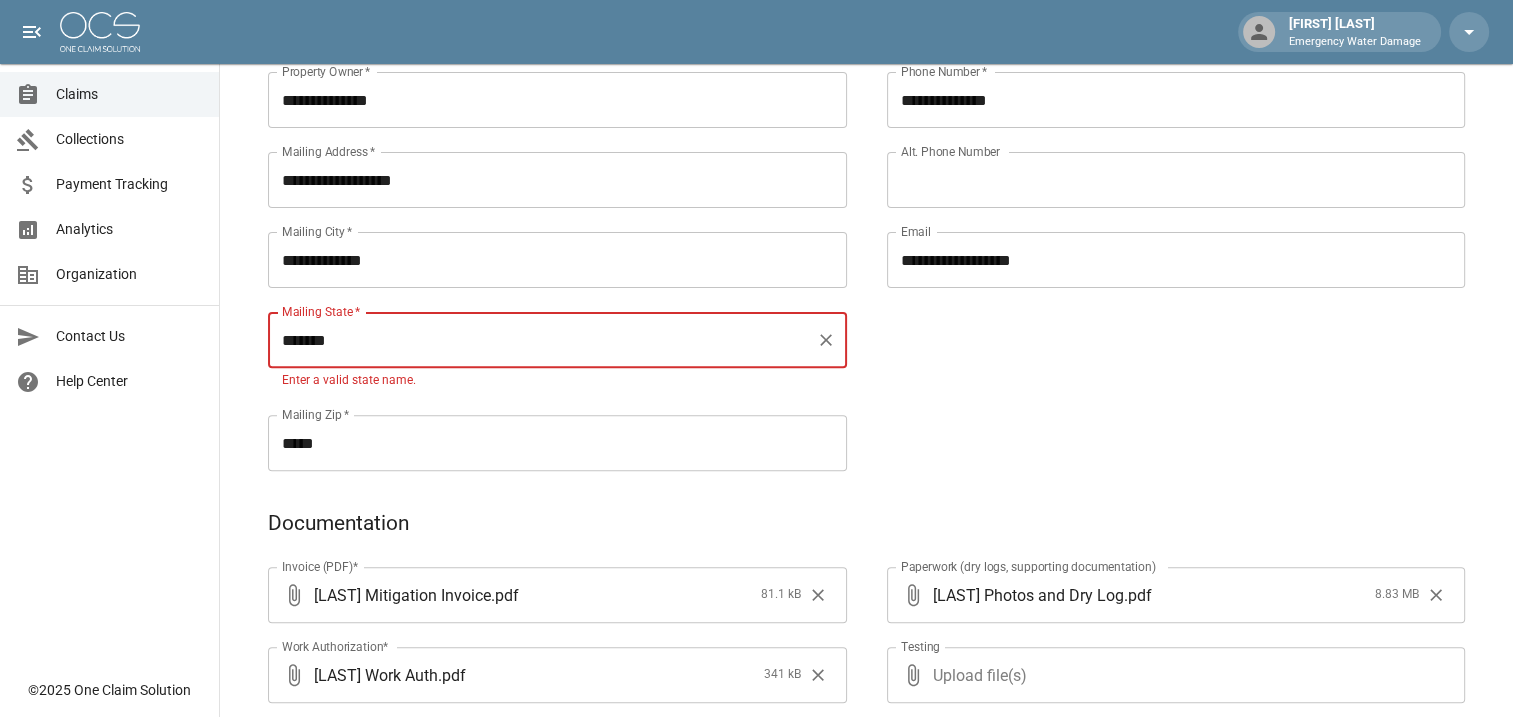 type on "*******" 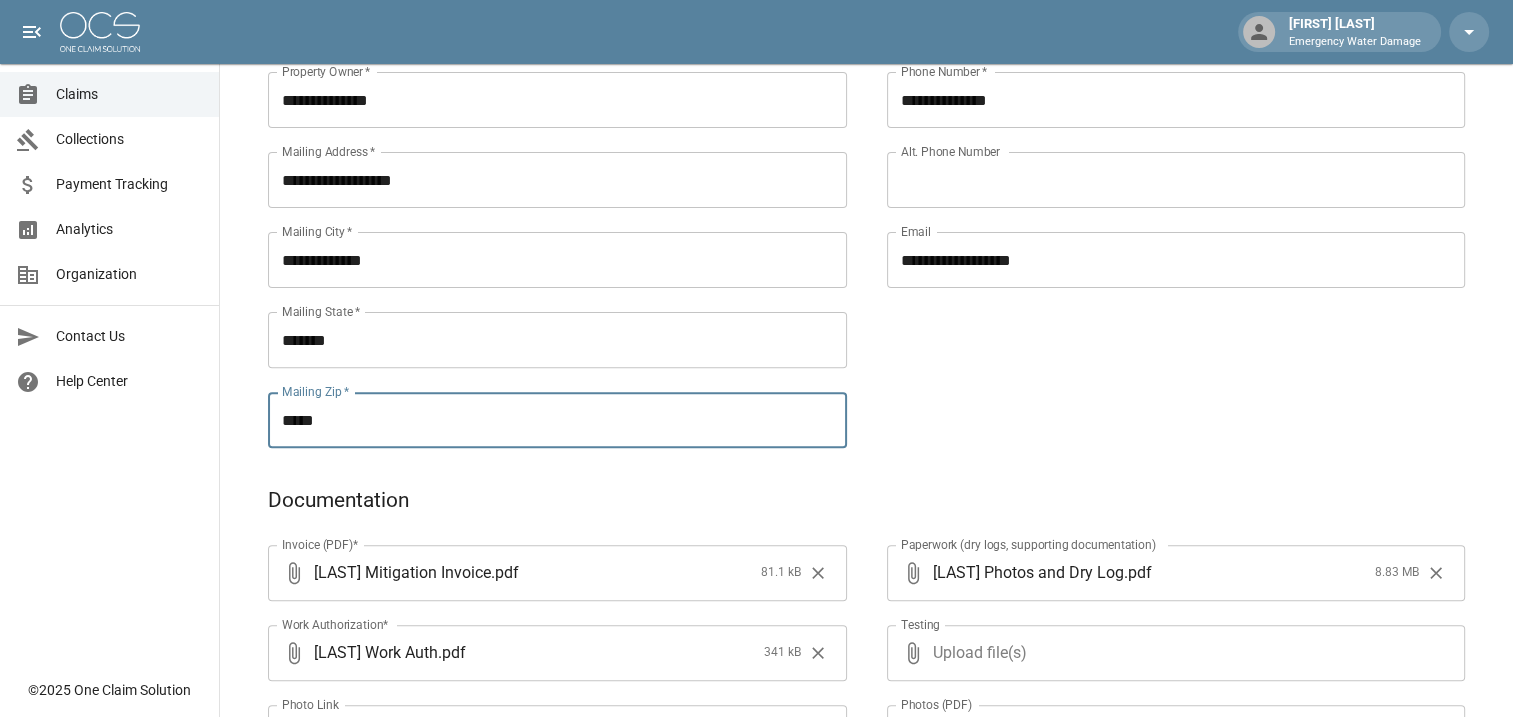 click on "*****" at bounding box center [557, 420] 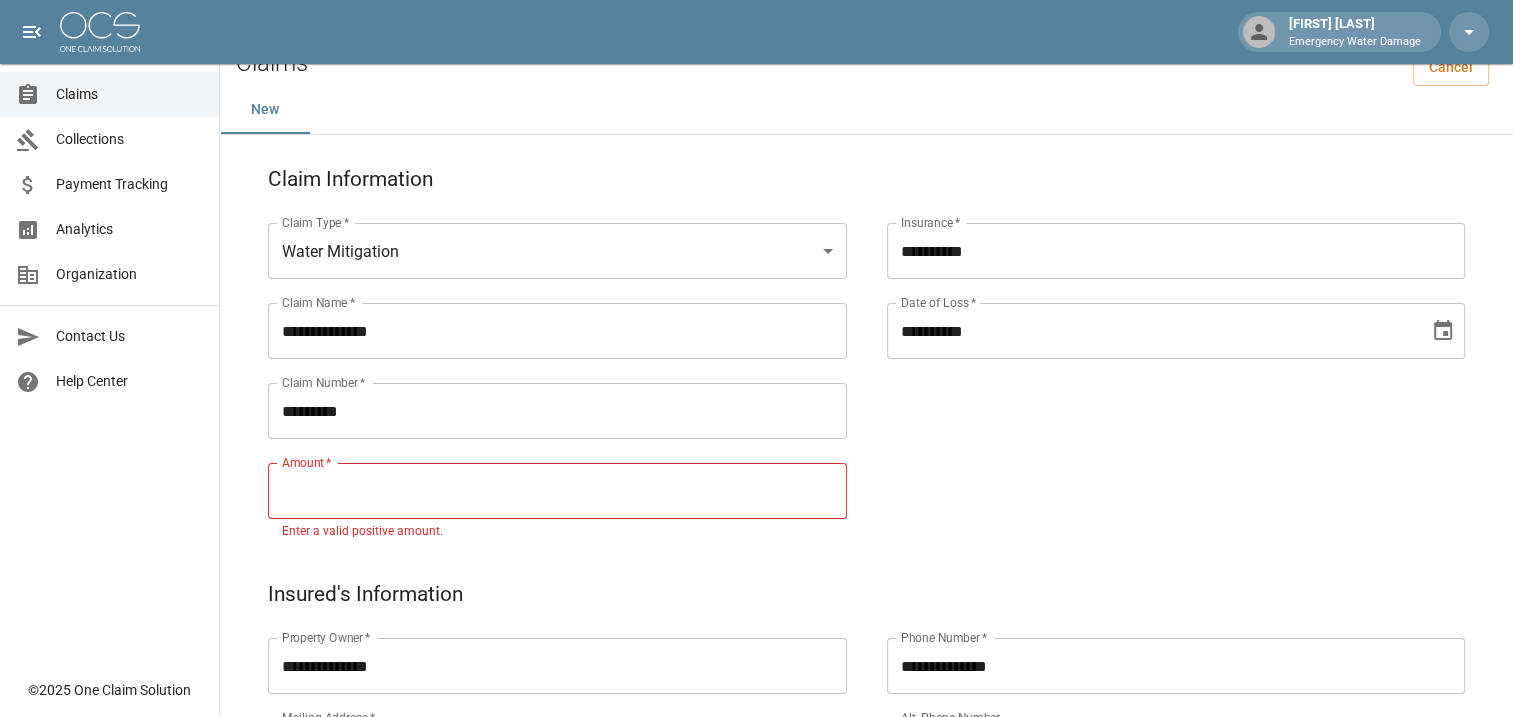 scroll, scrollTop: 0, scrollLeft: 0, axis: both 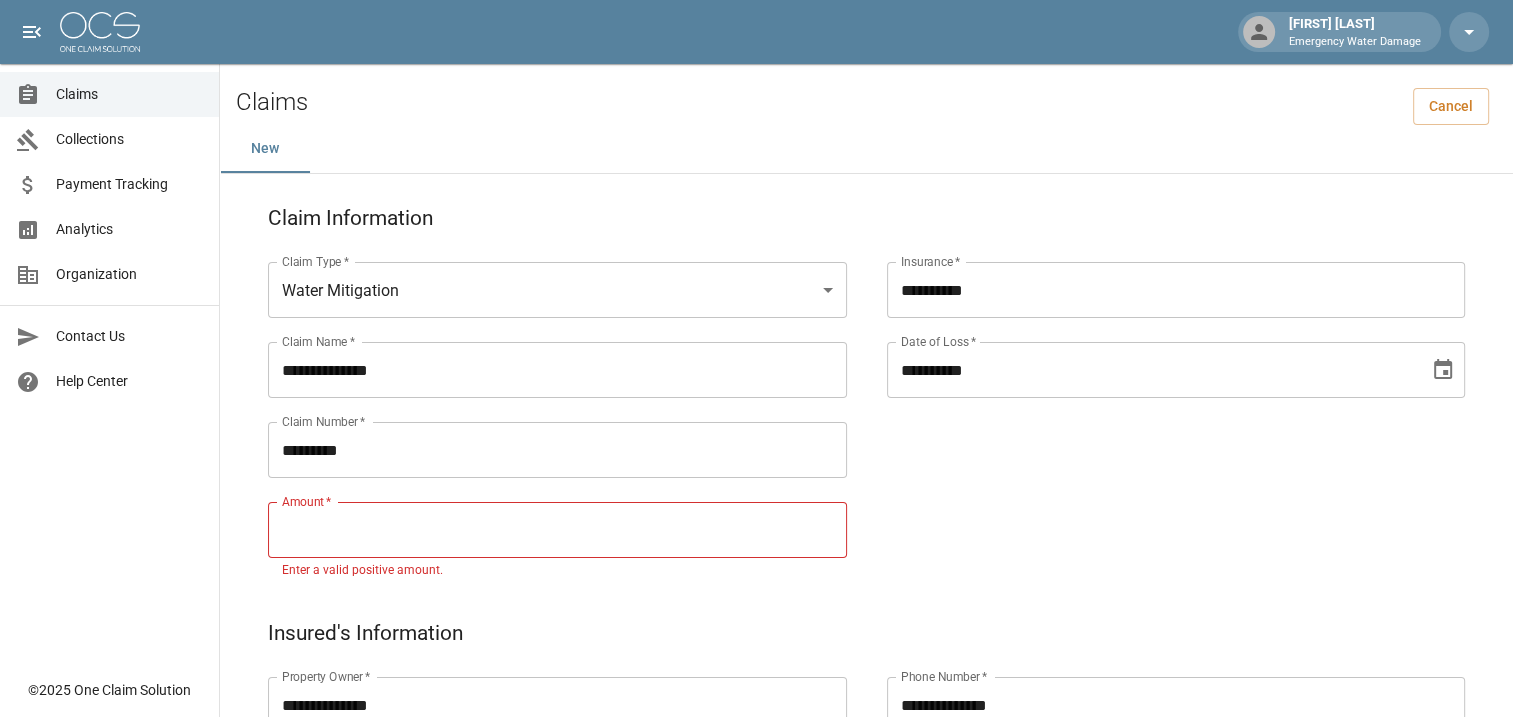 click on "**********" at bounding box center (1156, 841) 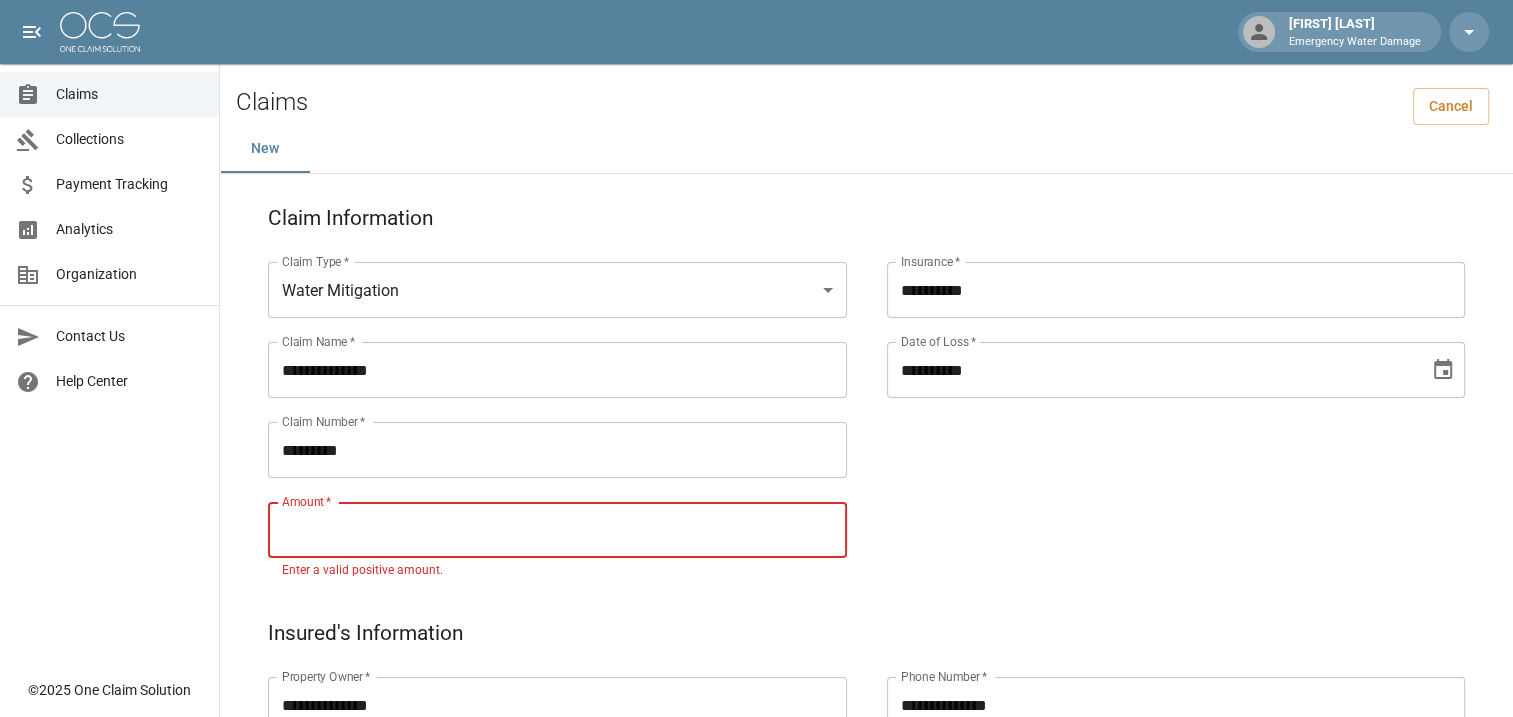 click on "Amount   *" at bounding box center [557, 530] 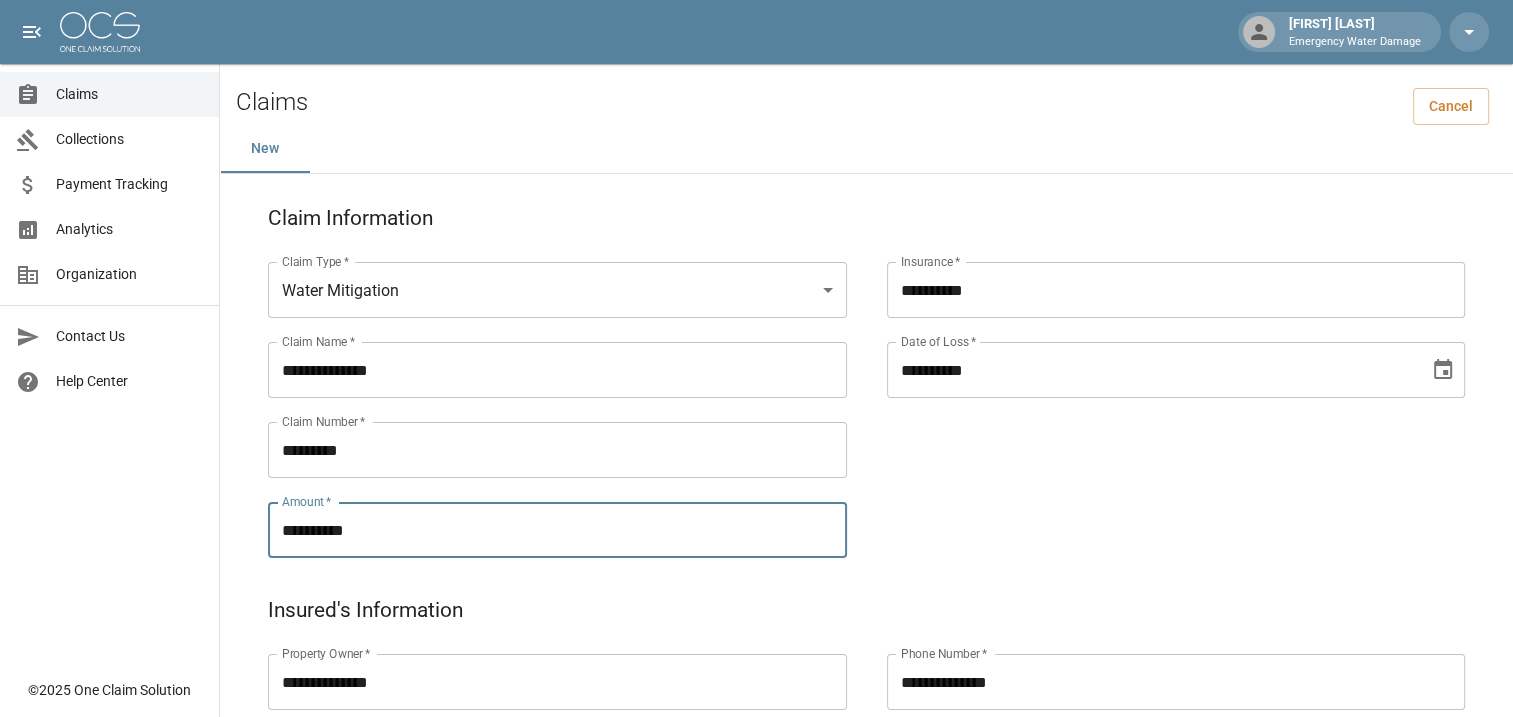type on "**********" 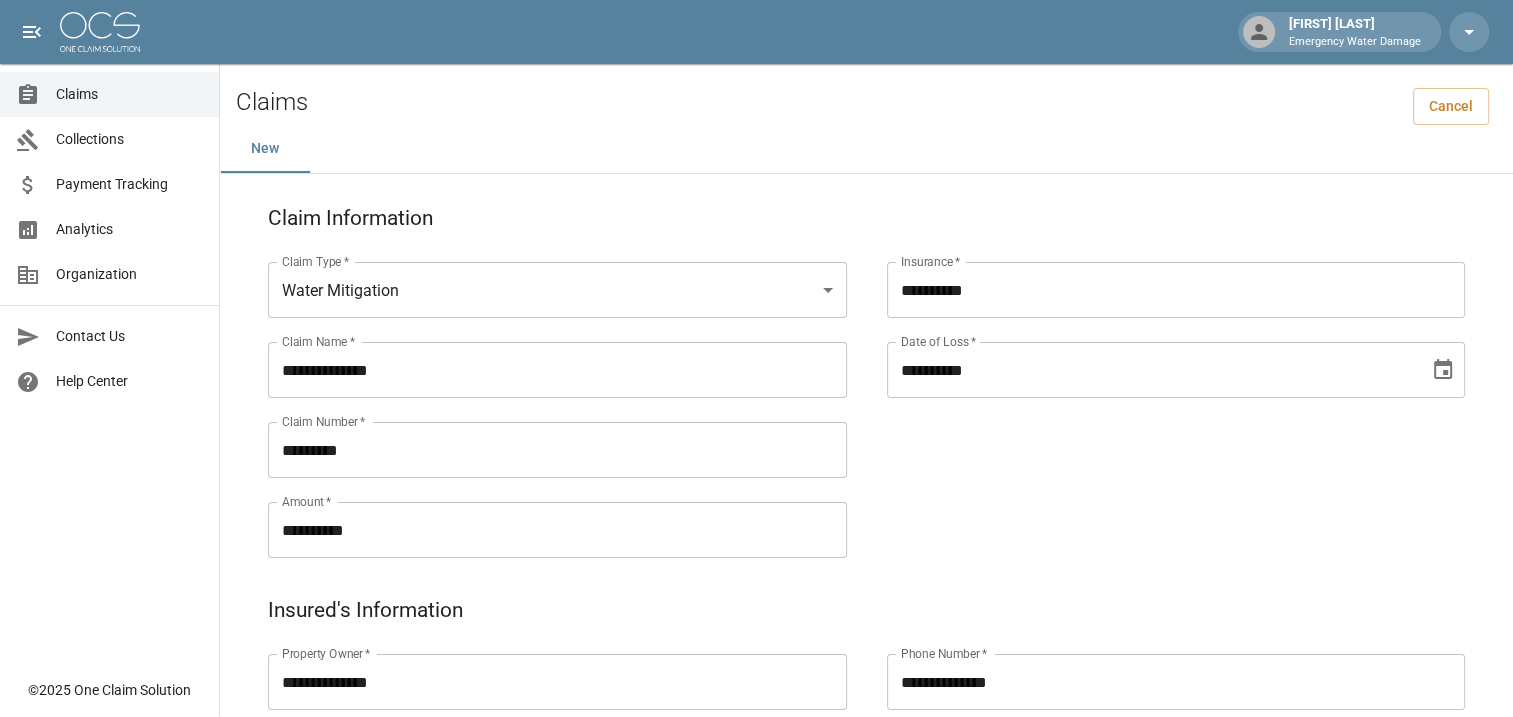 click on "**********" at bounding box center (1156, 386) 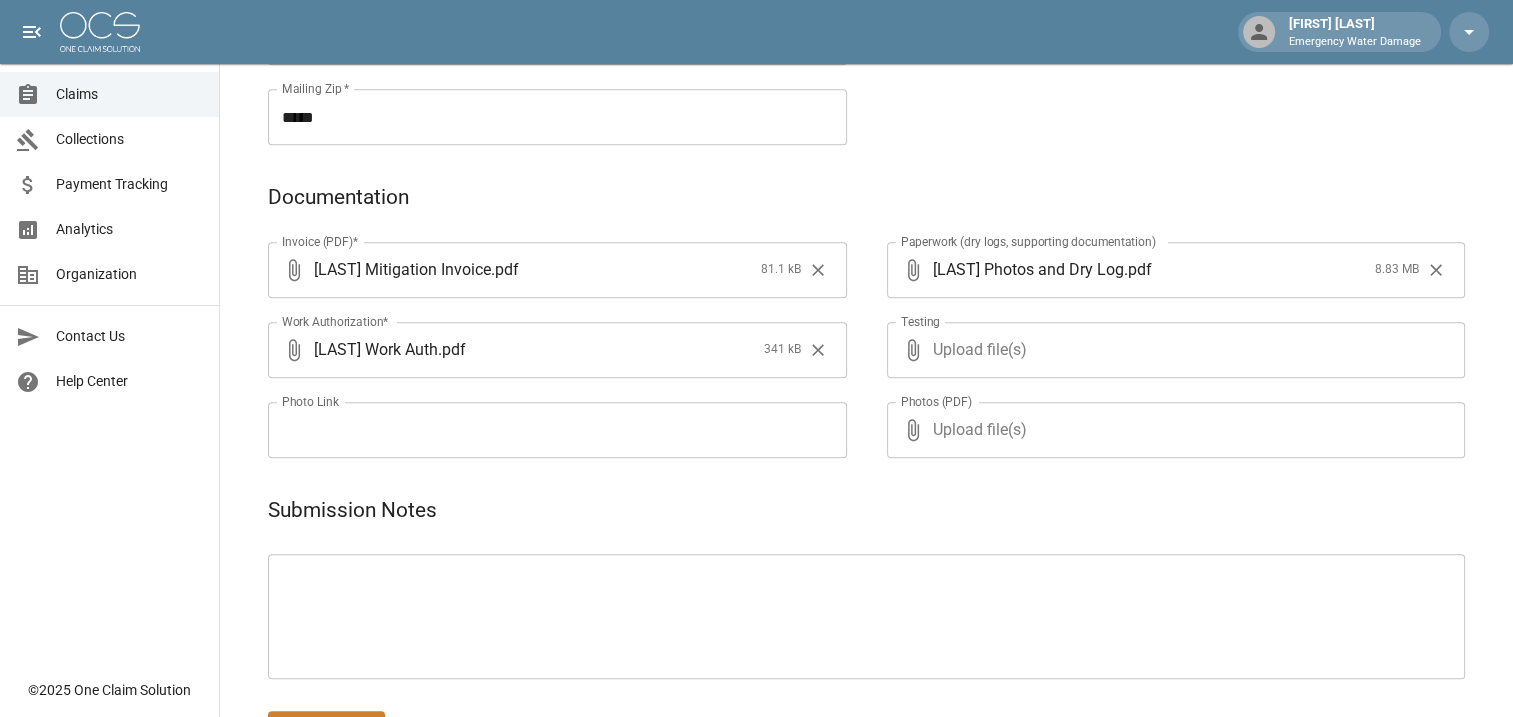 scroll, scrollTop: 935, scrollLeft: 0, axis: vertical 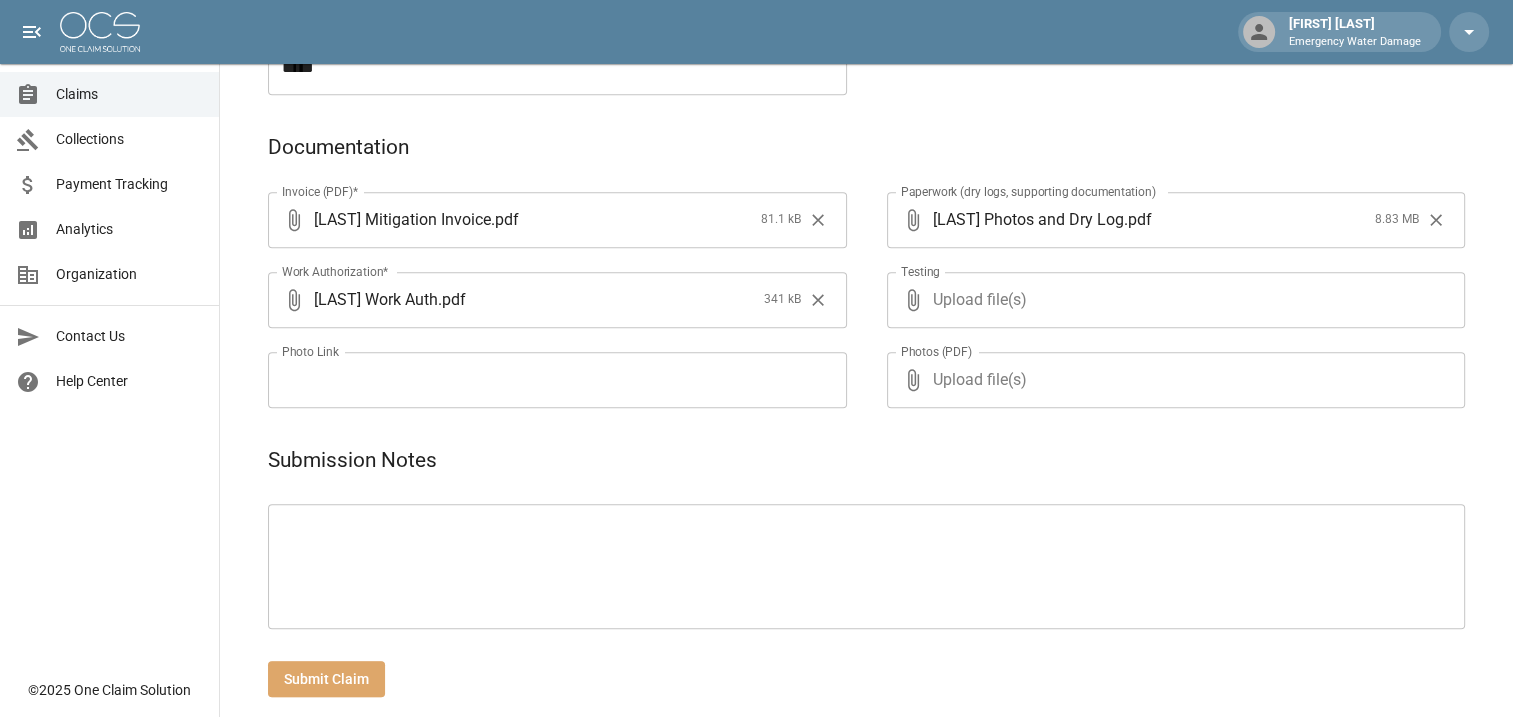 click on "Submit Claim" at bounding box center (326, 679) 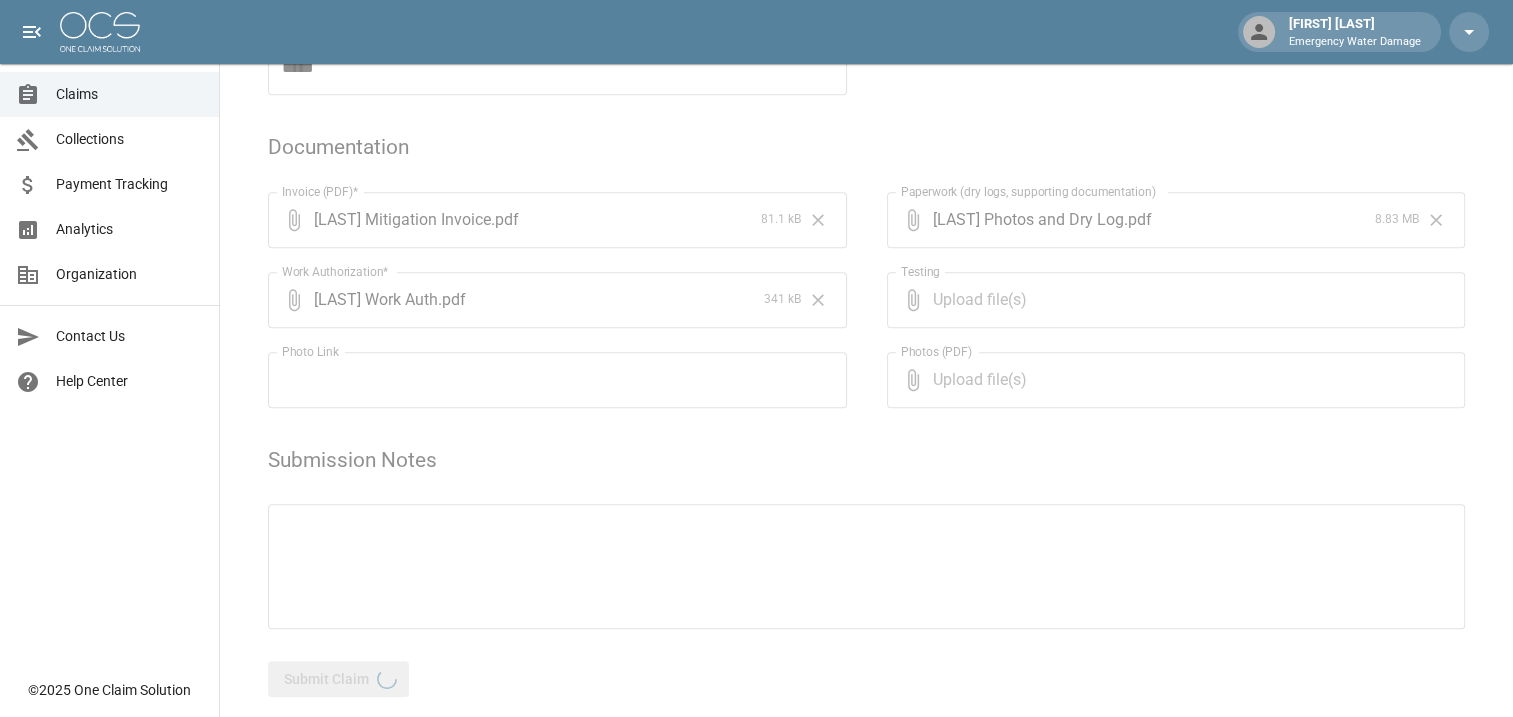 scroll, scrollTop: 0, scrollLeft: 0, axis: both 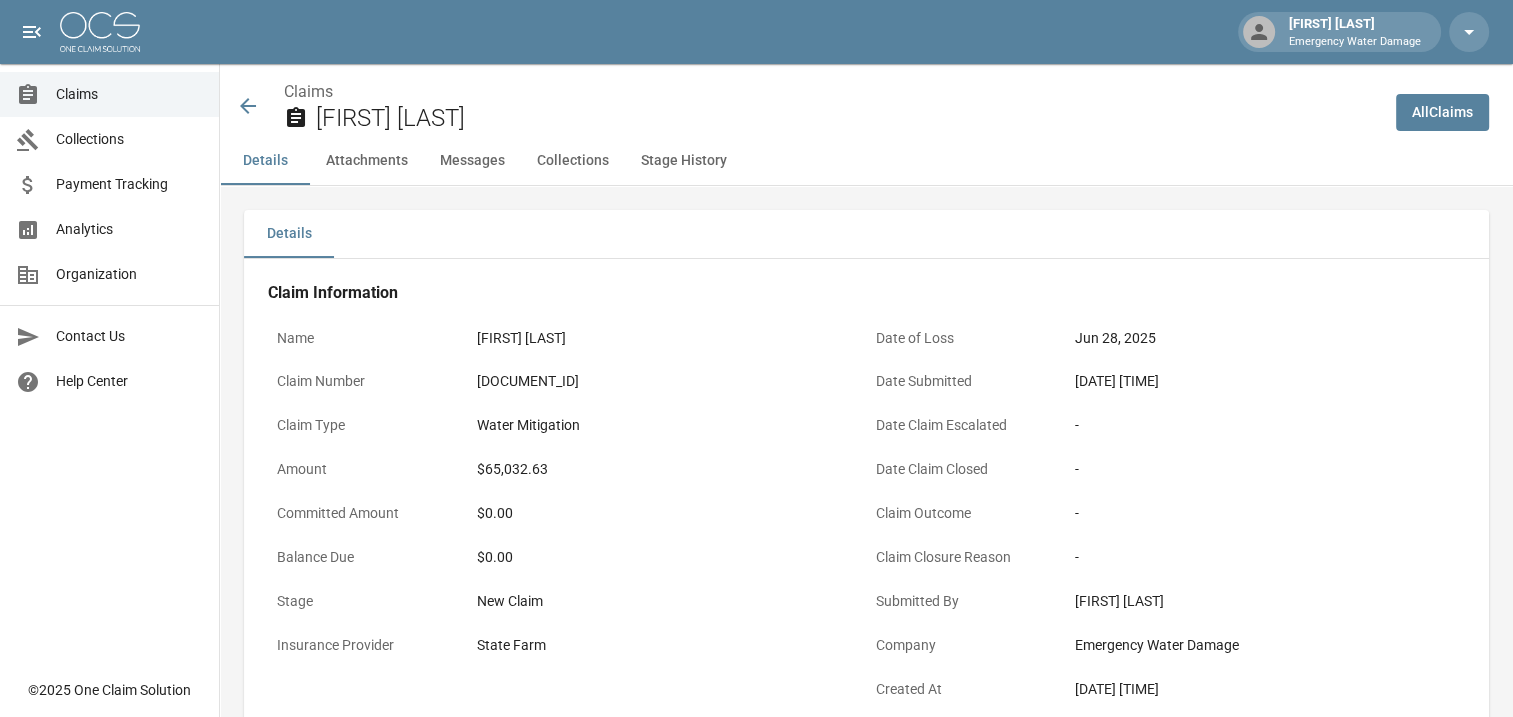 click 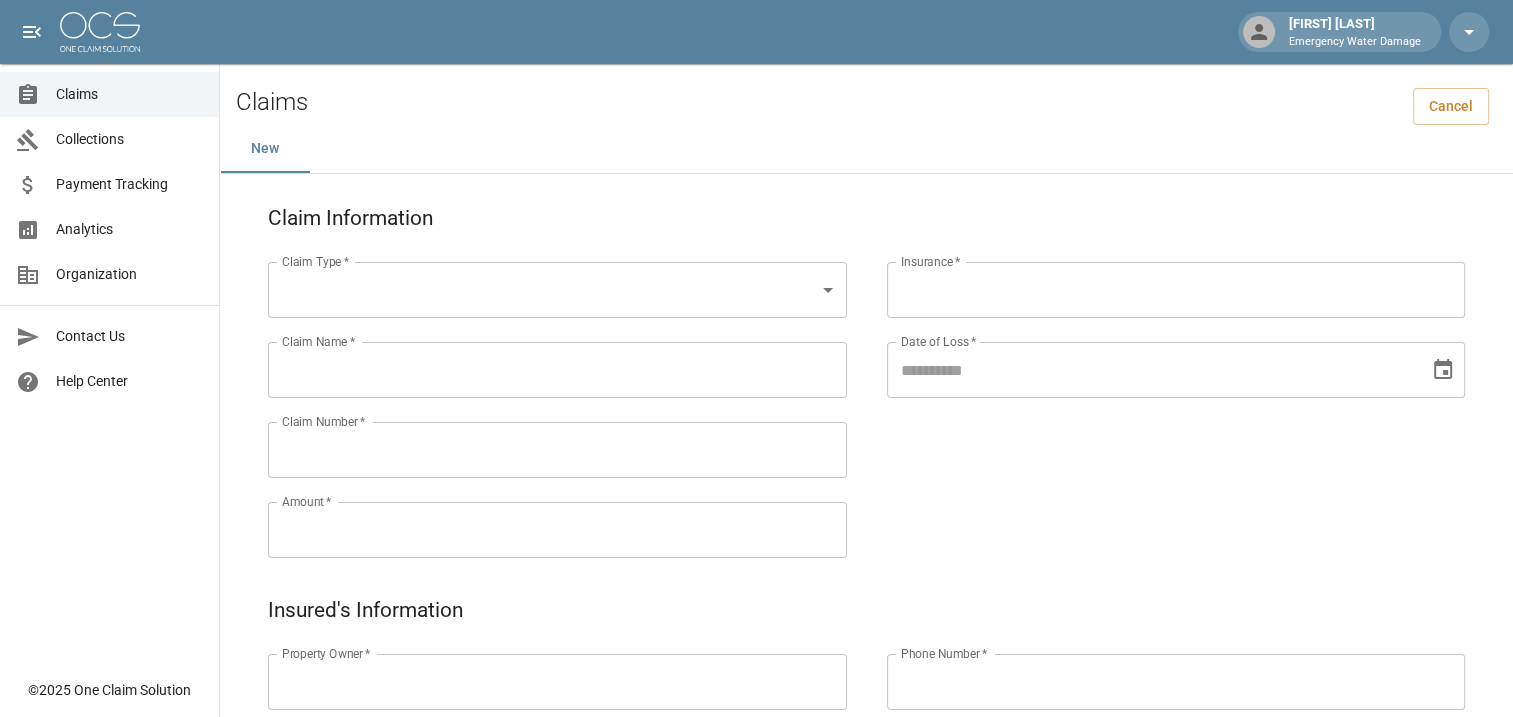 scroll, scrollTop: 935, scrollLeft: 0, axis: vertical 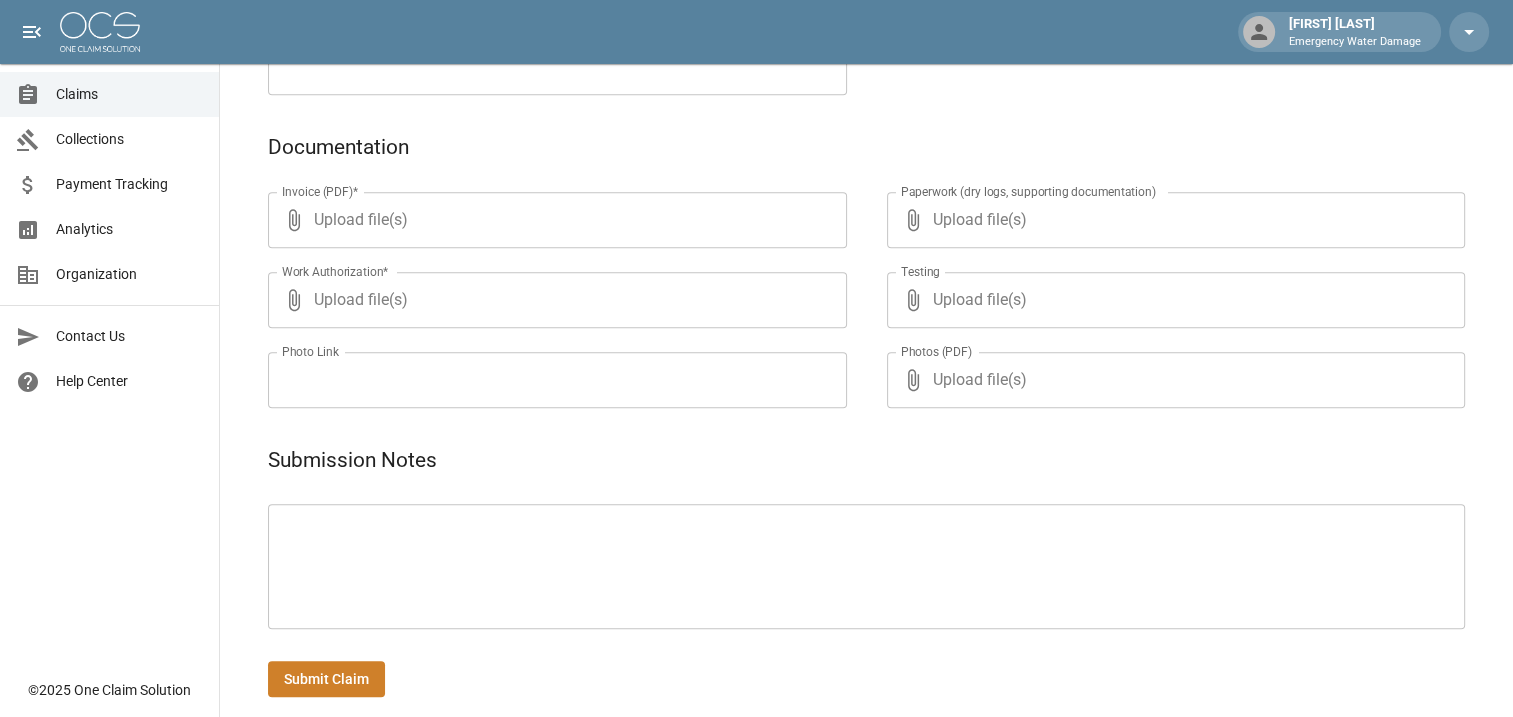 click on "Claims" at bounding box center [129, 94] 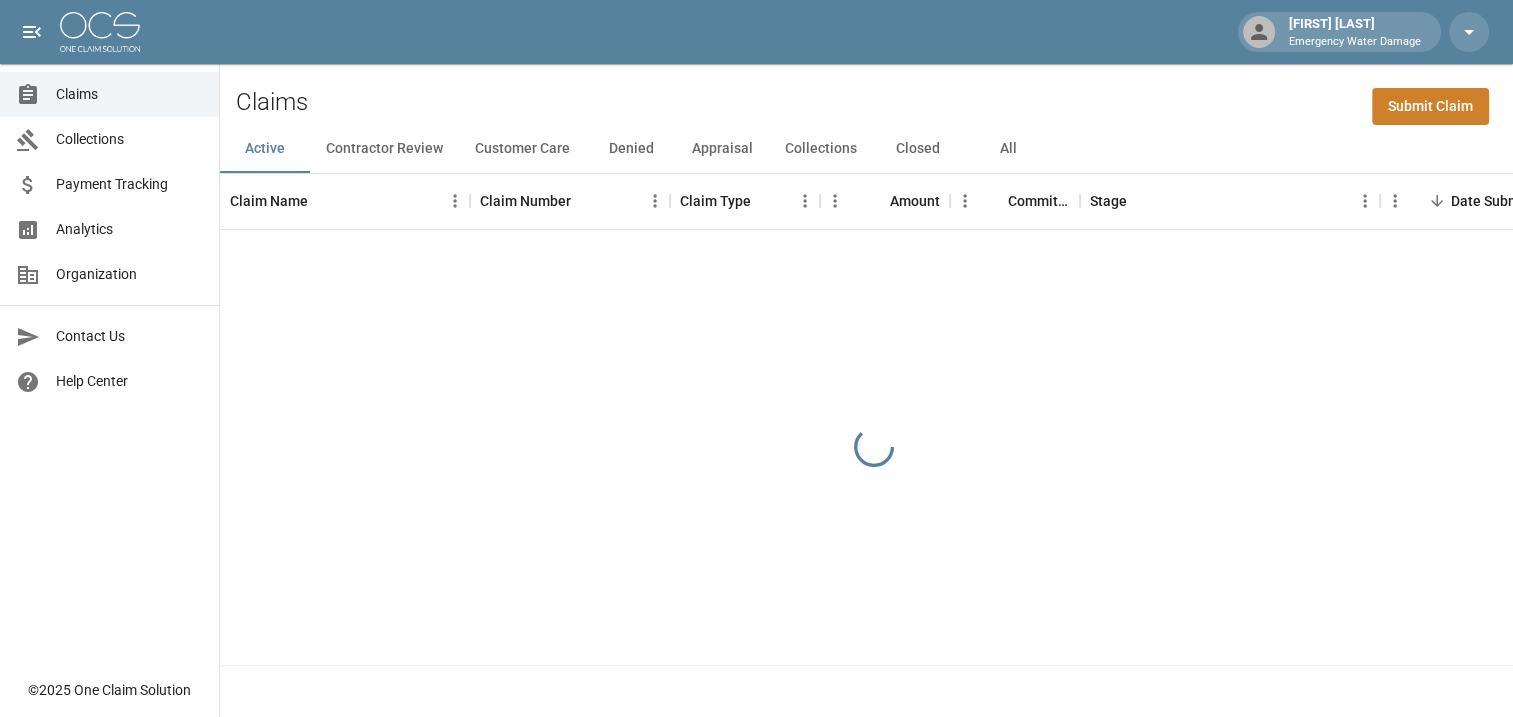 scroll, scrollTop: 0, scrollLeft: 0, axis: both 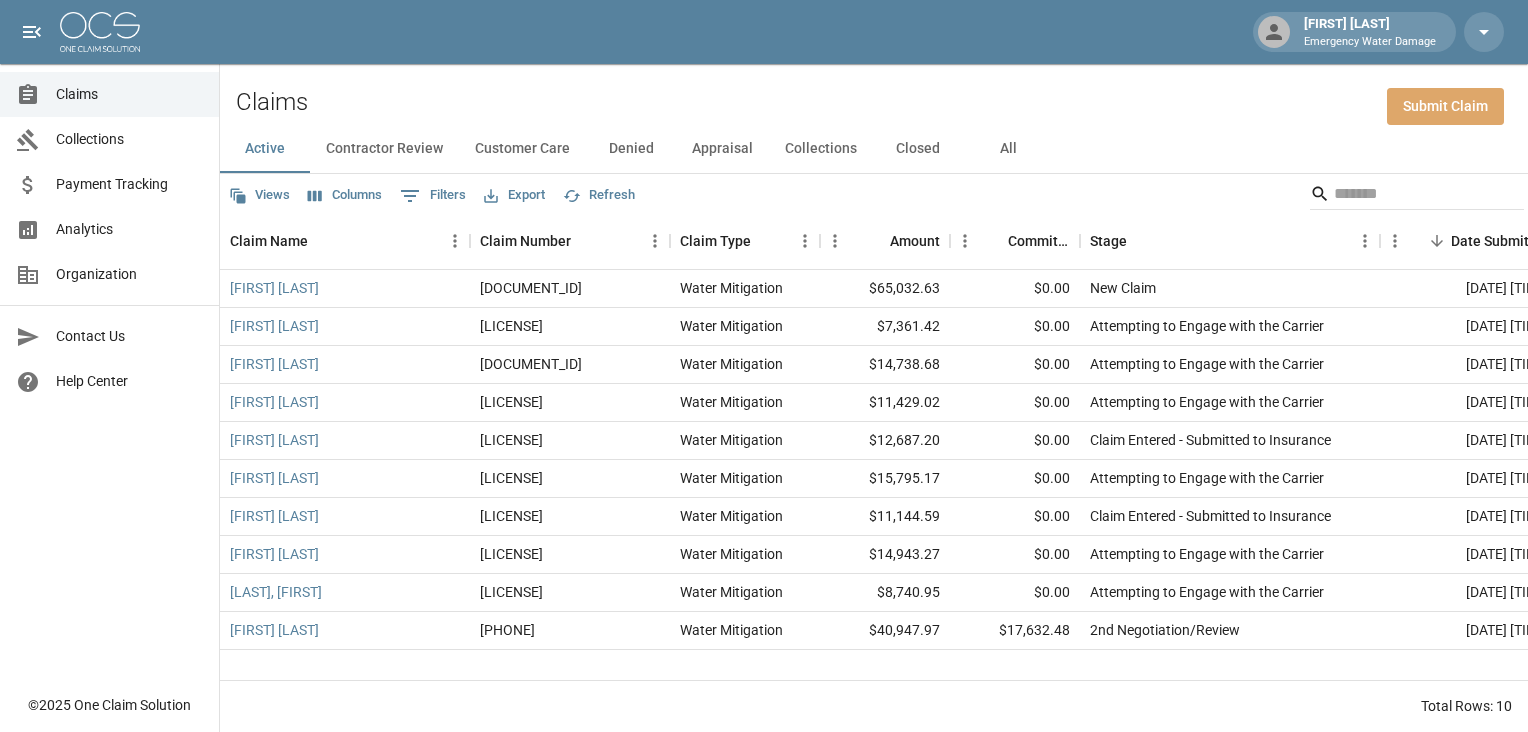 click on "Submit Claim" at bounding box center (1445, 106) 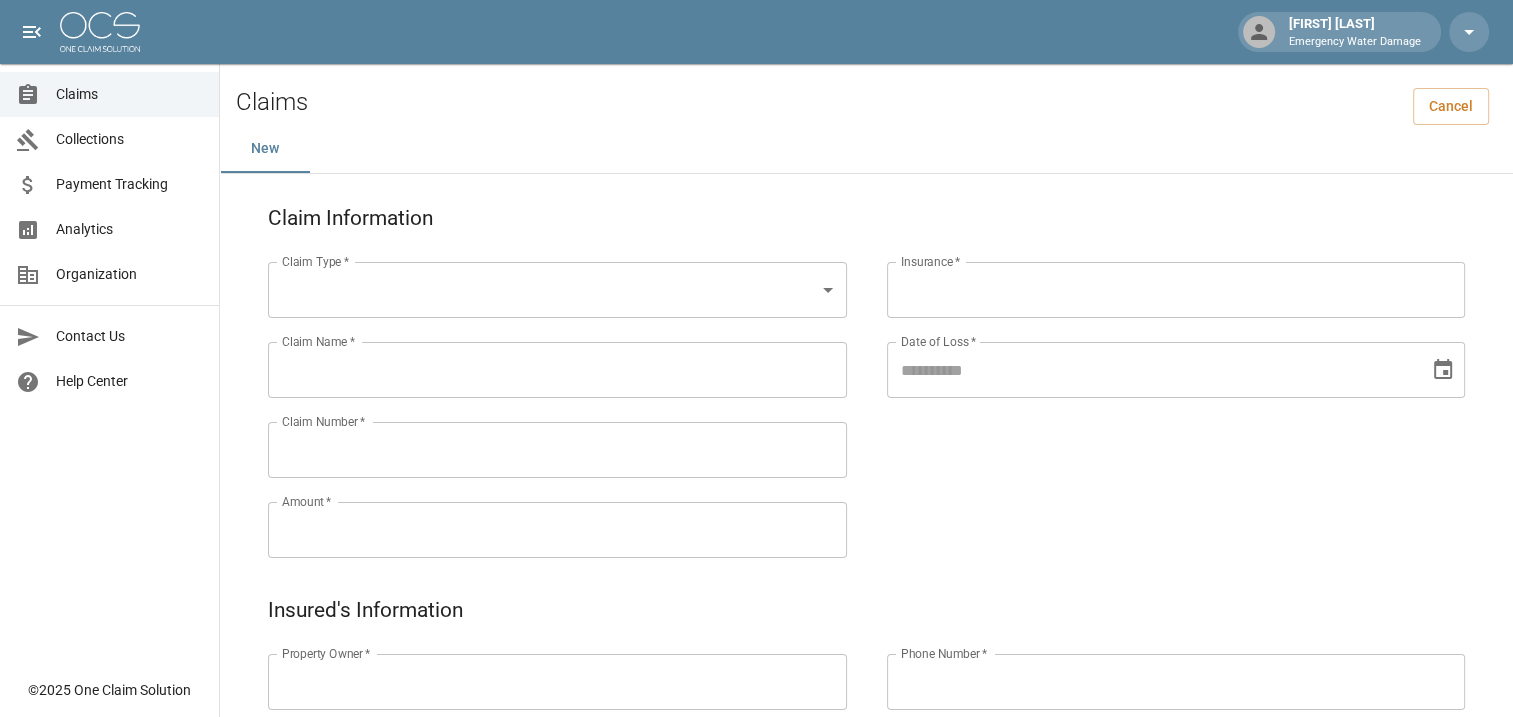 click on "Claim Type   * ​ Claim Type   * Claim Name   * Claim Name   * Claim Number   * Claim Number   * Amount   * Amount   *" at bounding box center [537, 386] 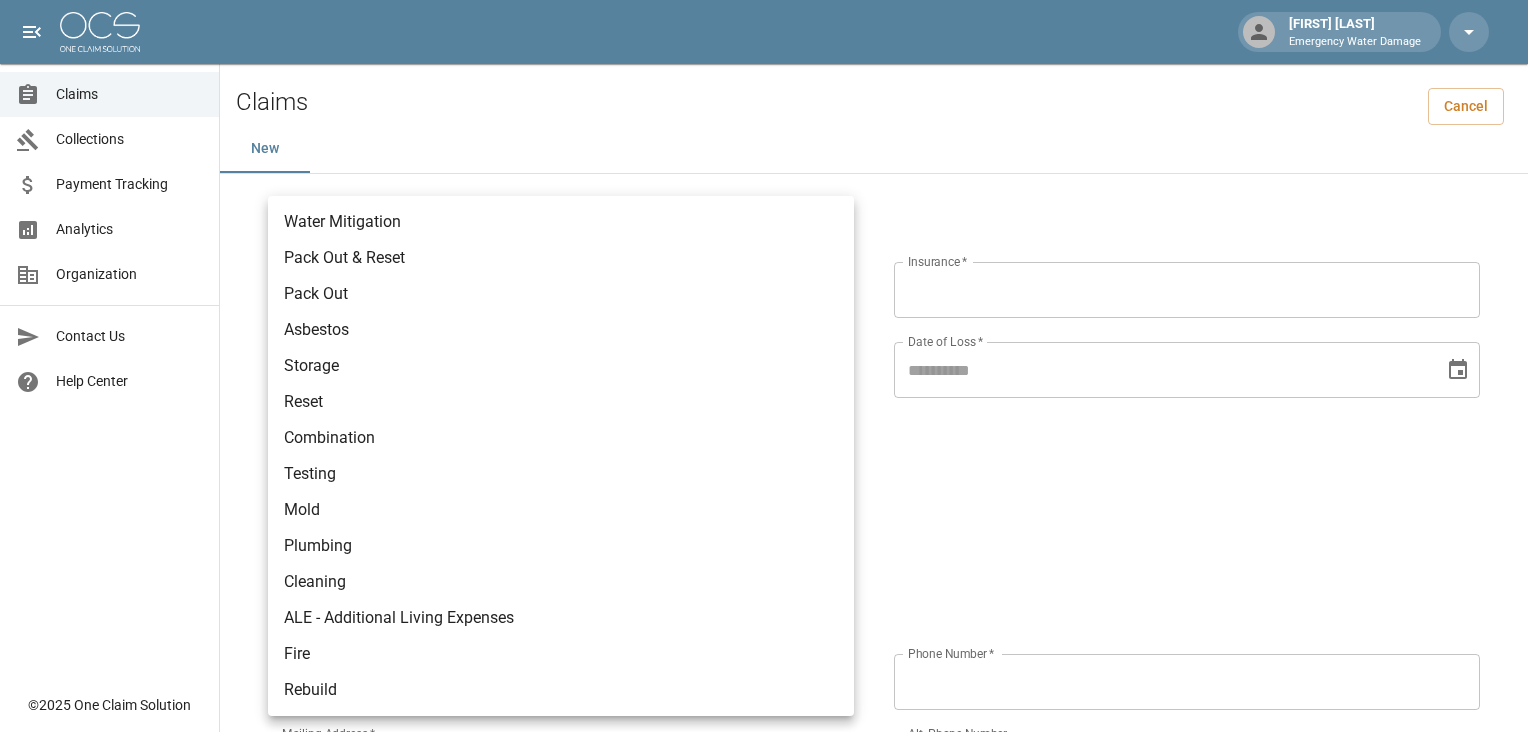 click on "[FIRST] [LAST] Emergency Water Damage Claims Collections Payment Tracking Analytics Organization Contact Us Help Center © [YEAR] One Claim Solution Claims Cancel New Claim Information Claim Type   * Claim Type   * Claim Name   * Claim Name   * Claim Number   * Claim Number   * Amount   * Amount   * Insurance   * Insurance   * Date of Loss   * Date of Loss   * Insured's Information Property Owner   * Property Owner   * Mailing Address   * Mailing Address   * Mailing City   * Mailing City   * Mailing State   * Mailing State   * Mailing Zip   * Mailing Zip   * Phone Number   * Phone Number   * Alt. Phone Number Alt. Phone Number Email Email Documentation Invoice (PDF)* ​ Upload file(s) Invoice (PDF)* Work Authorization* ​ Upload file(s) Work Authorization* Photo Link Photo Link Paperwork (dry logs, supporting documentation) ​ Upload file(s) Paperwork (dry logs, supporting documentation) Testing ​ Upload file(s) Testing Photos (PDF) ​ * ​" at bounding box center [764, 836] 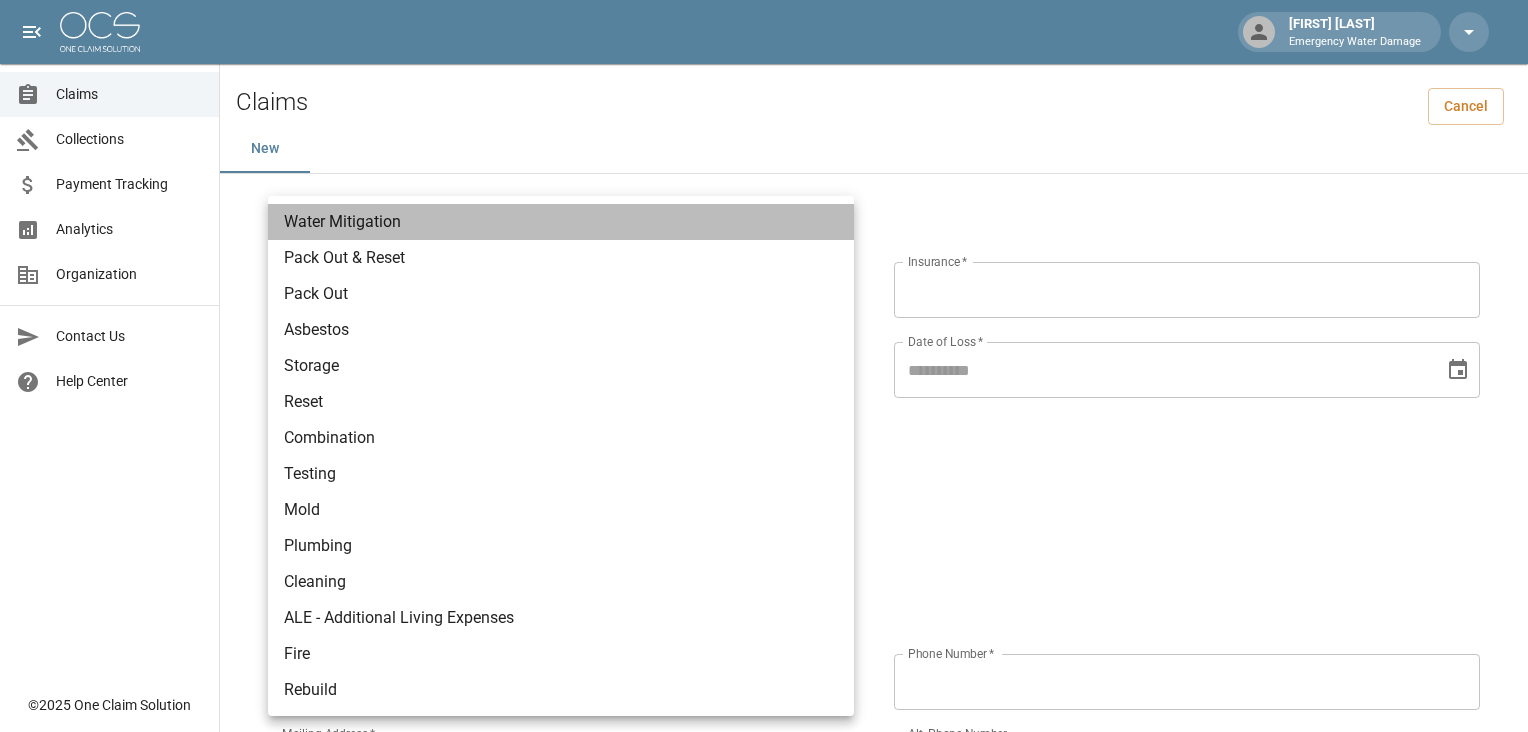 click on "Water Mitigation" at bounding box center [561, 222] 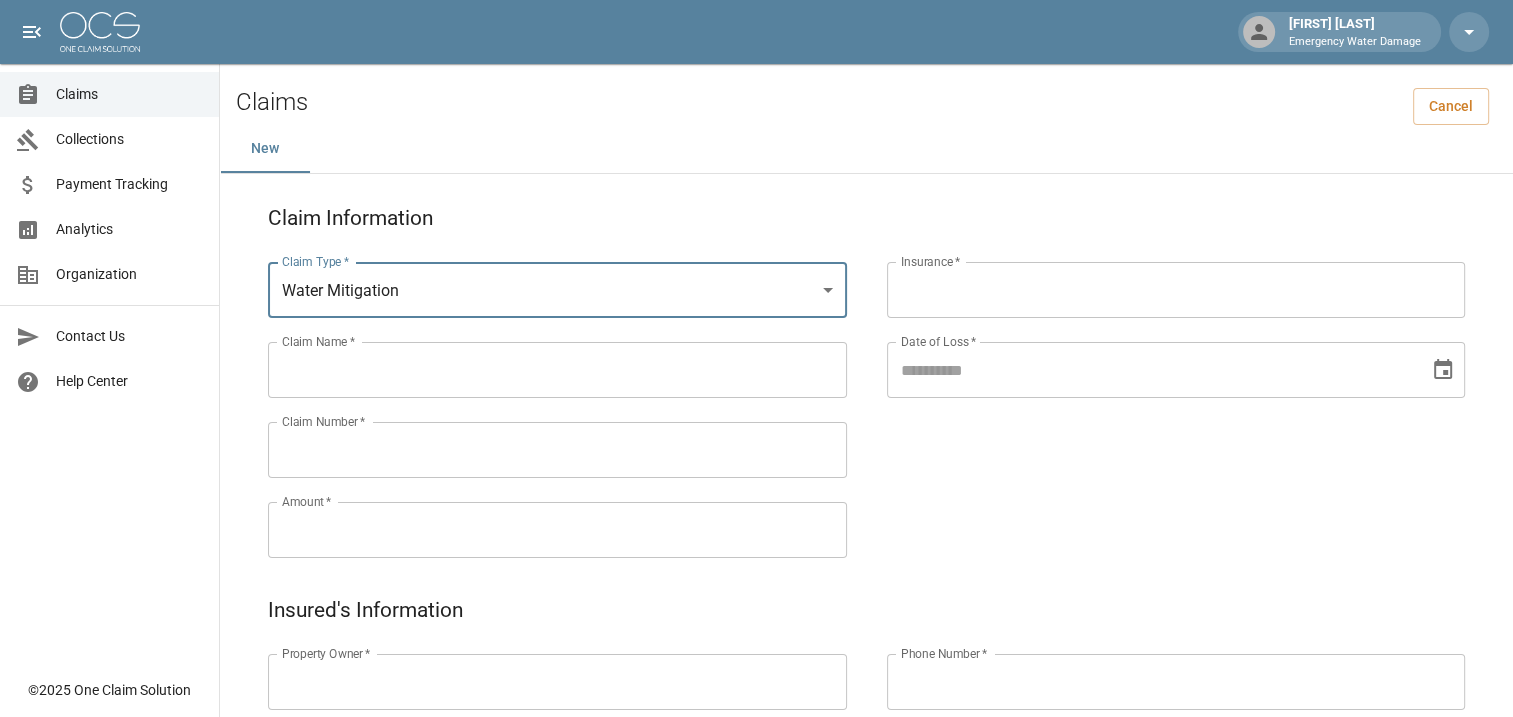 click on "Claim Name   *" at bounding box center (557, 370) 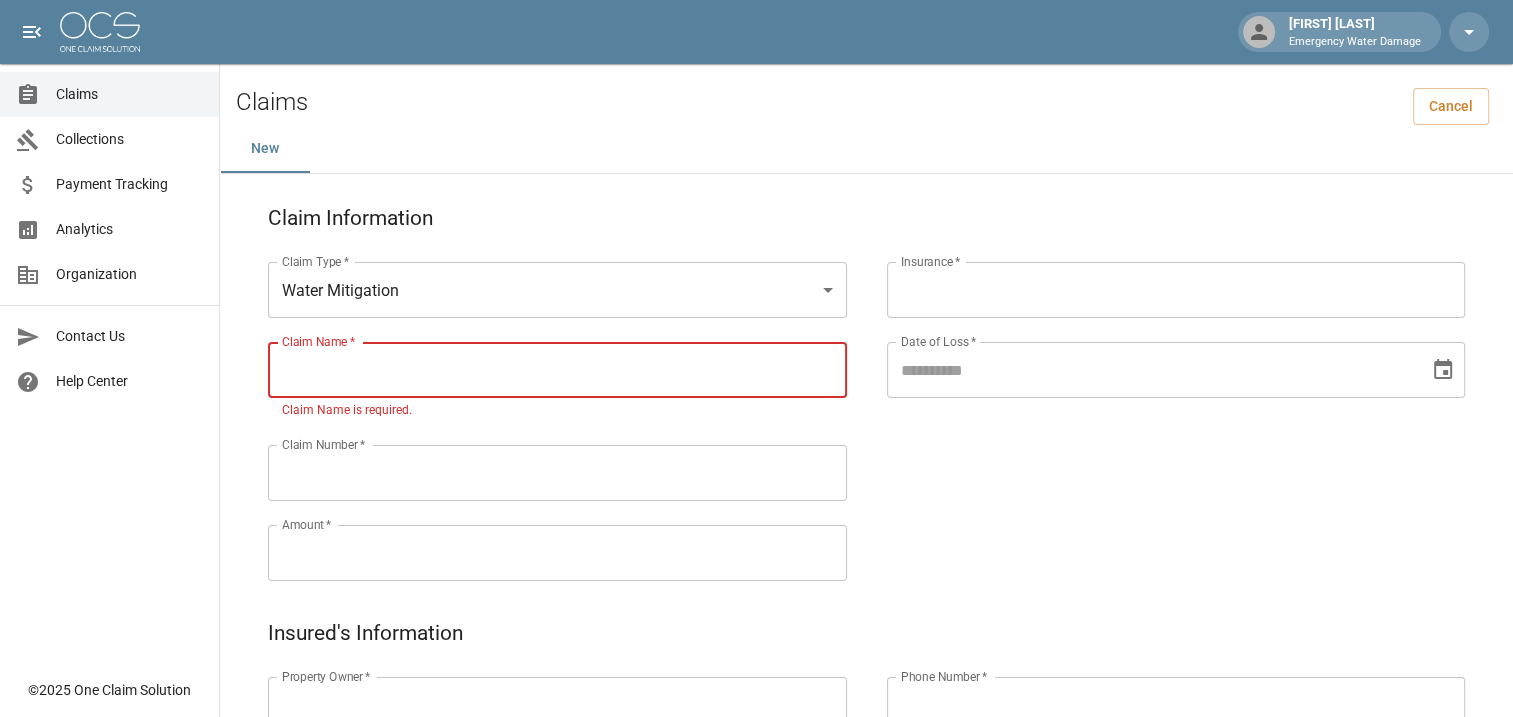 type on "*" 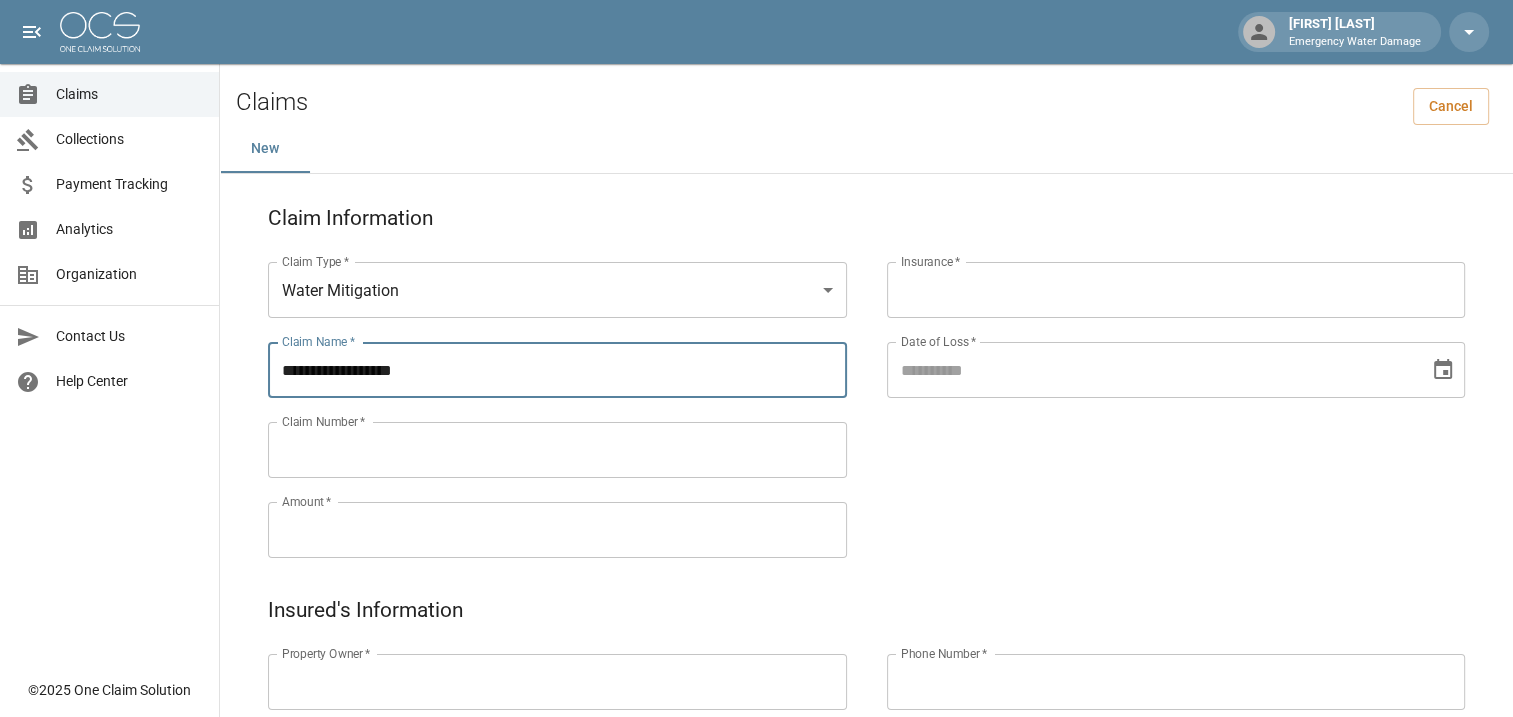 type on "**********" 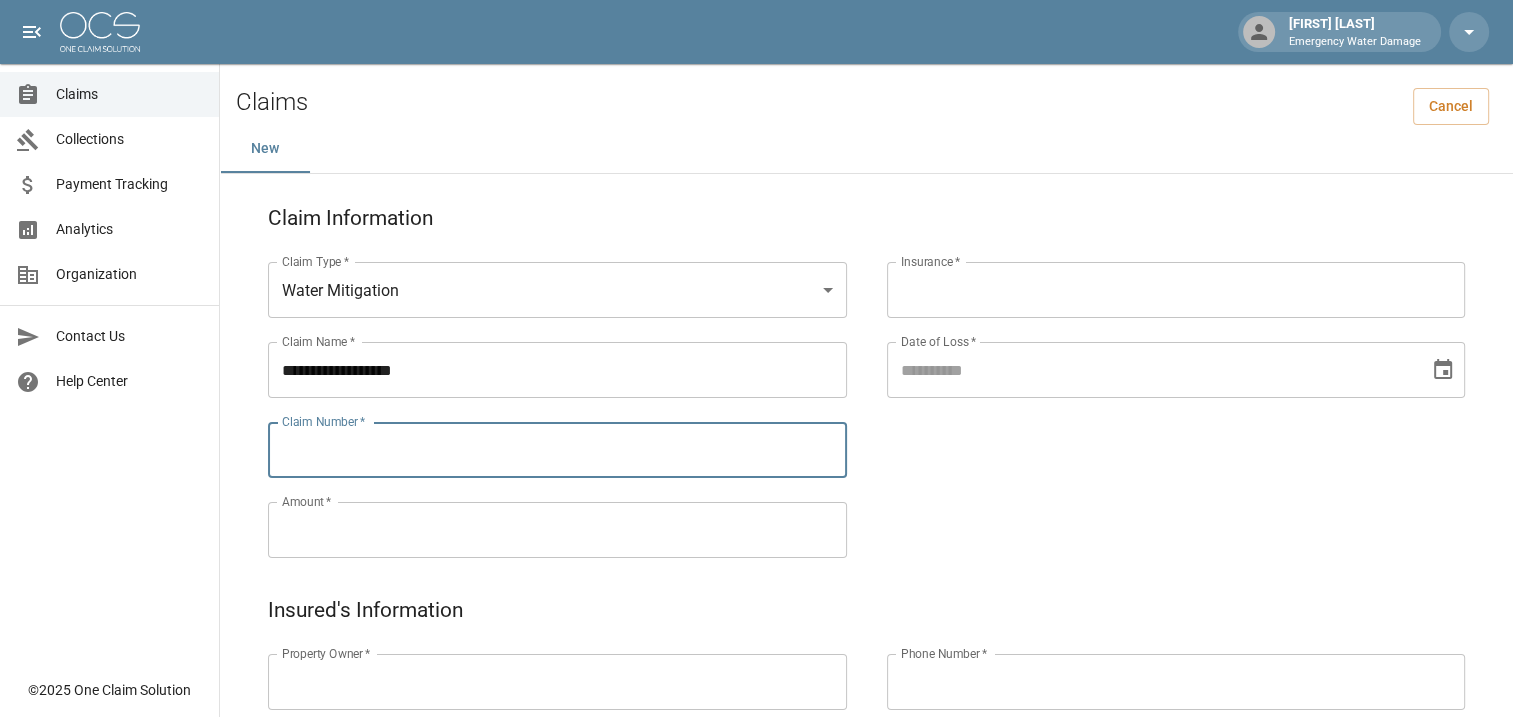click on "Claim Number   *" at bounding box center (557, 450) 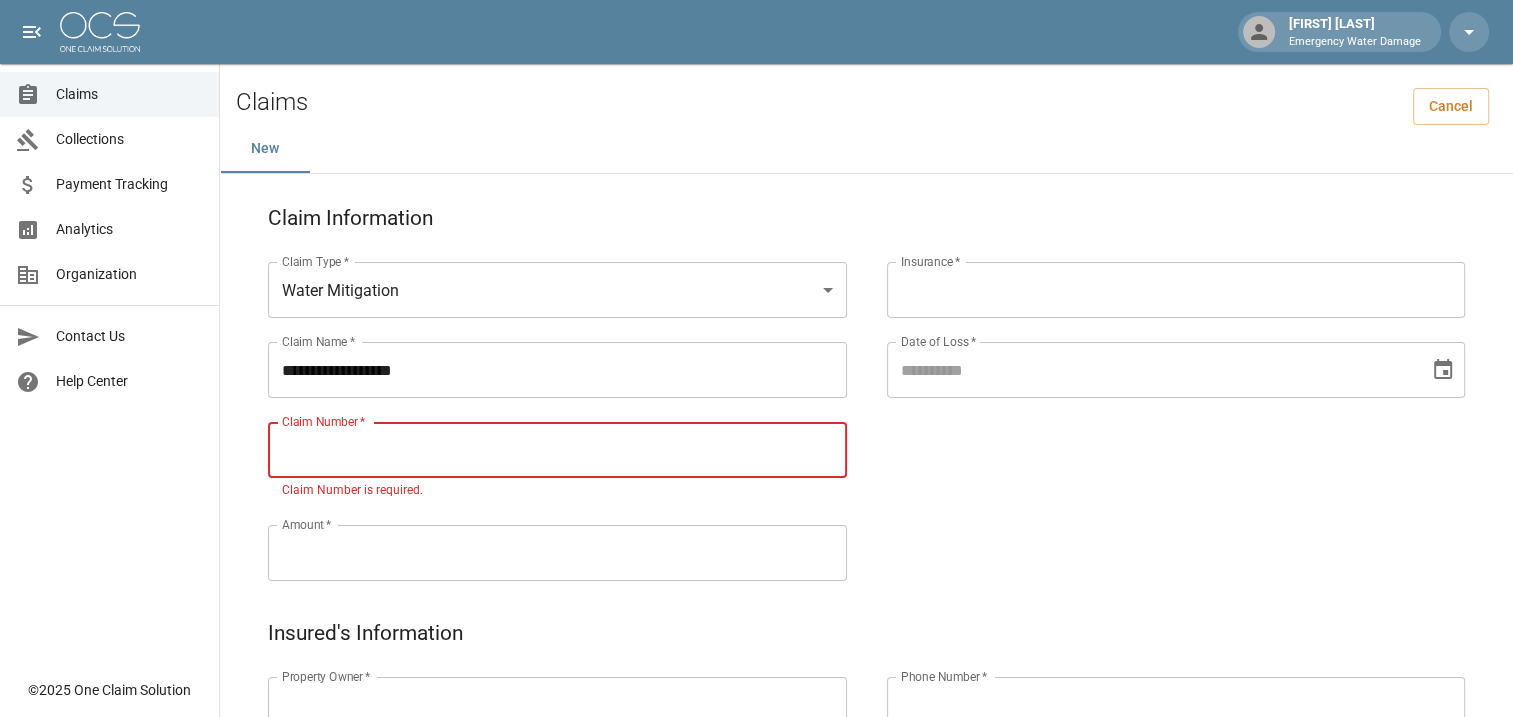 paste on "*********" 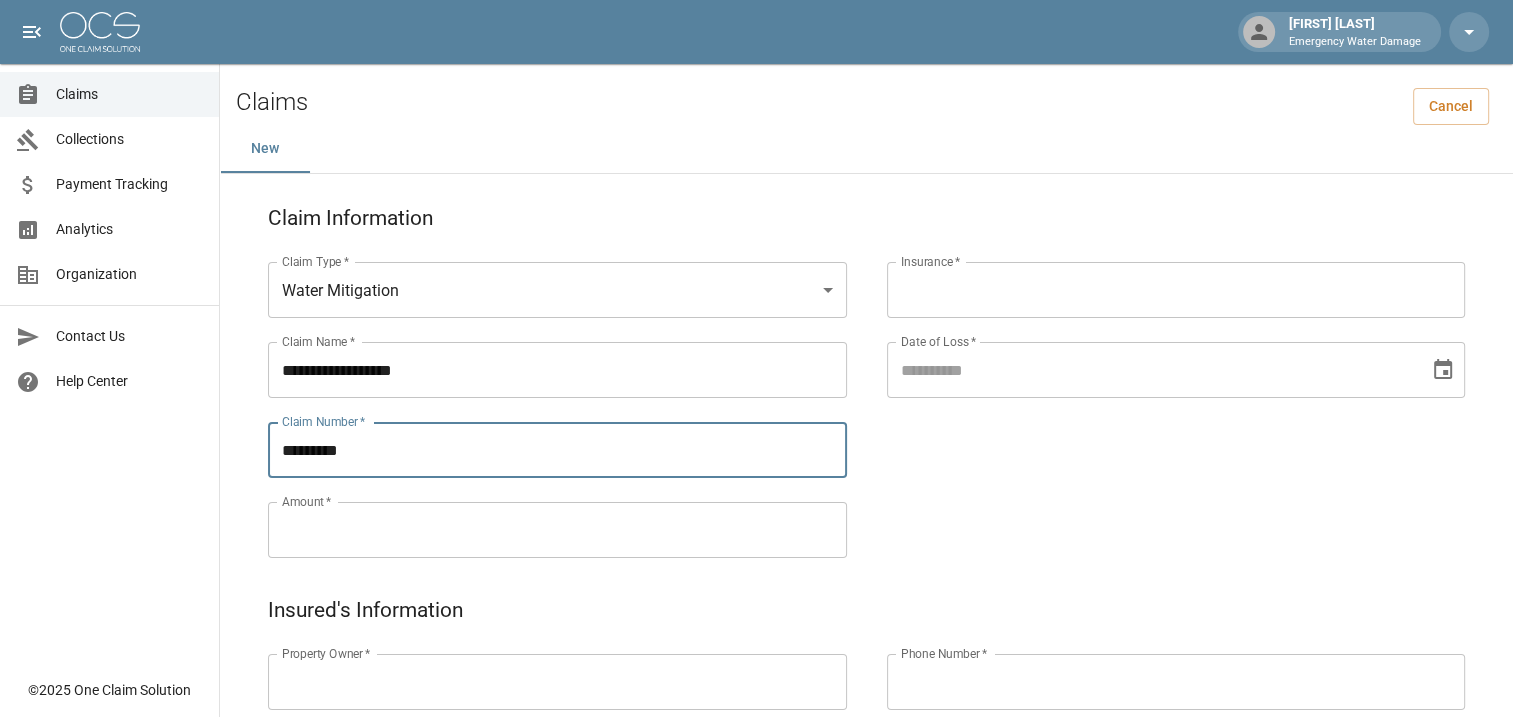 type on "*********" 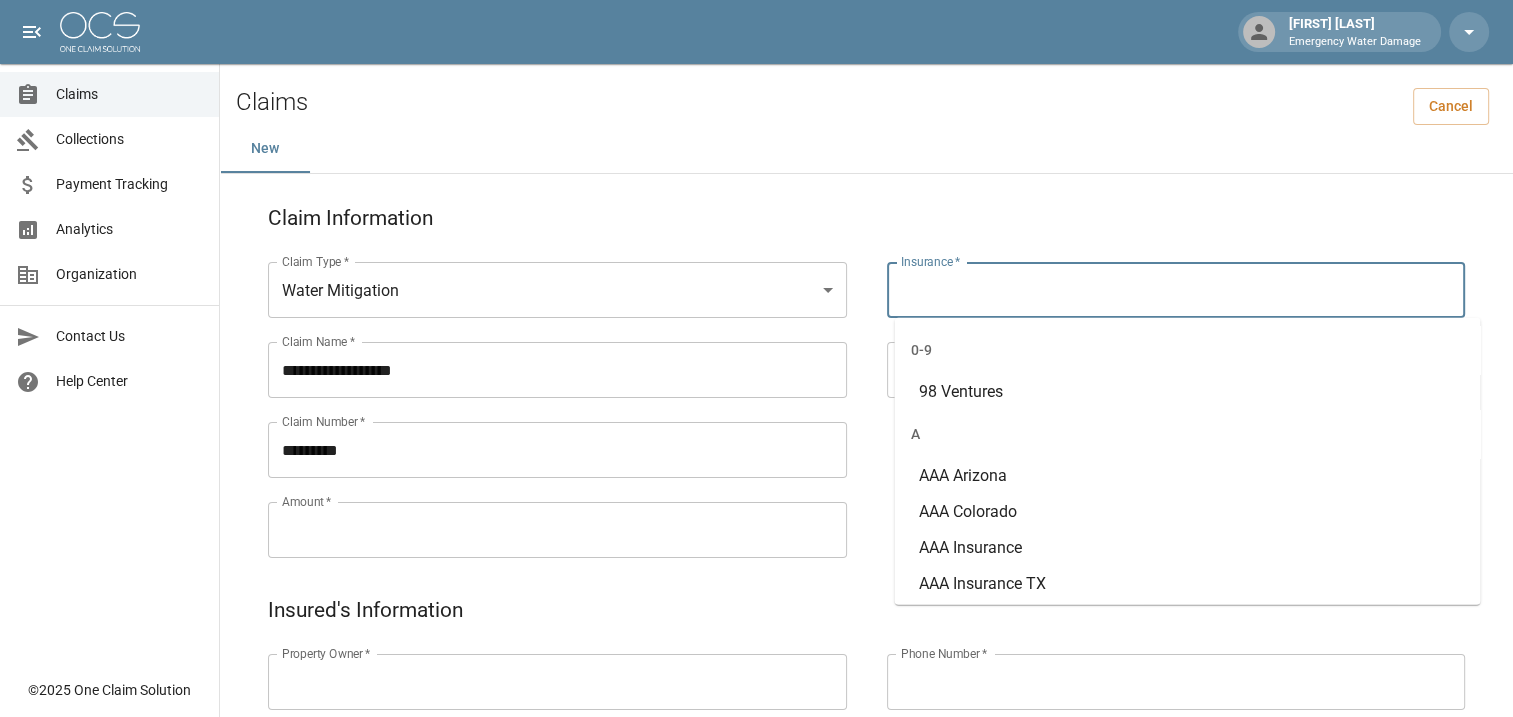 click on "Insurance   *" at bounding box center [1176, 290] 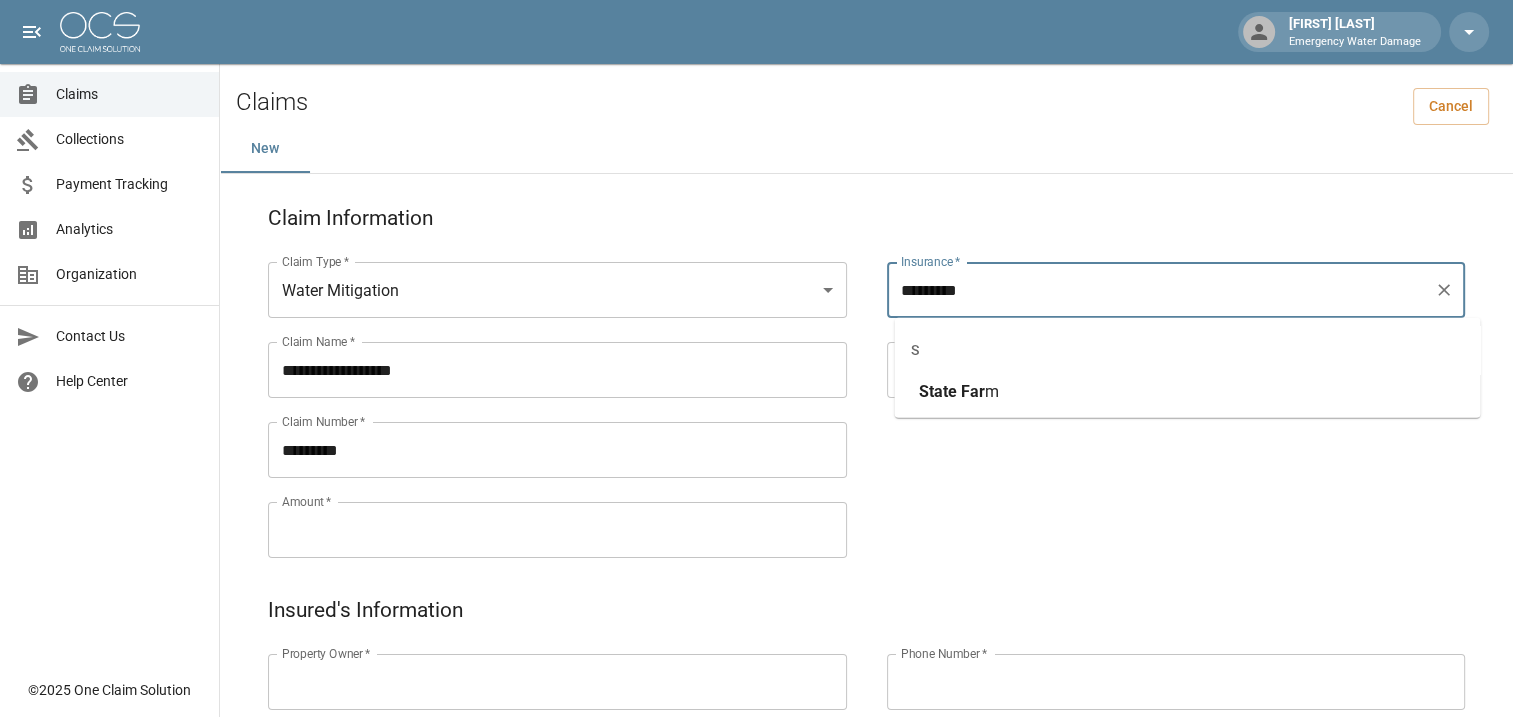 click on "State   Far m" at bounding box center [1187, 392] 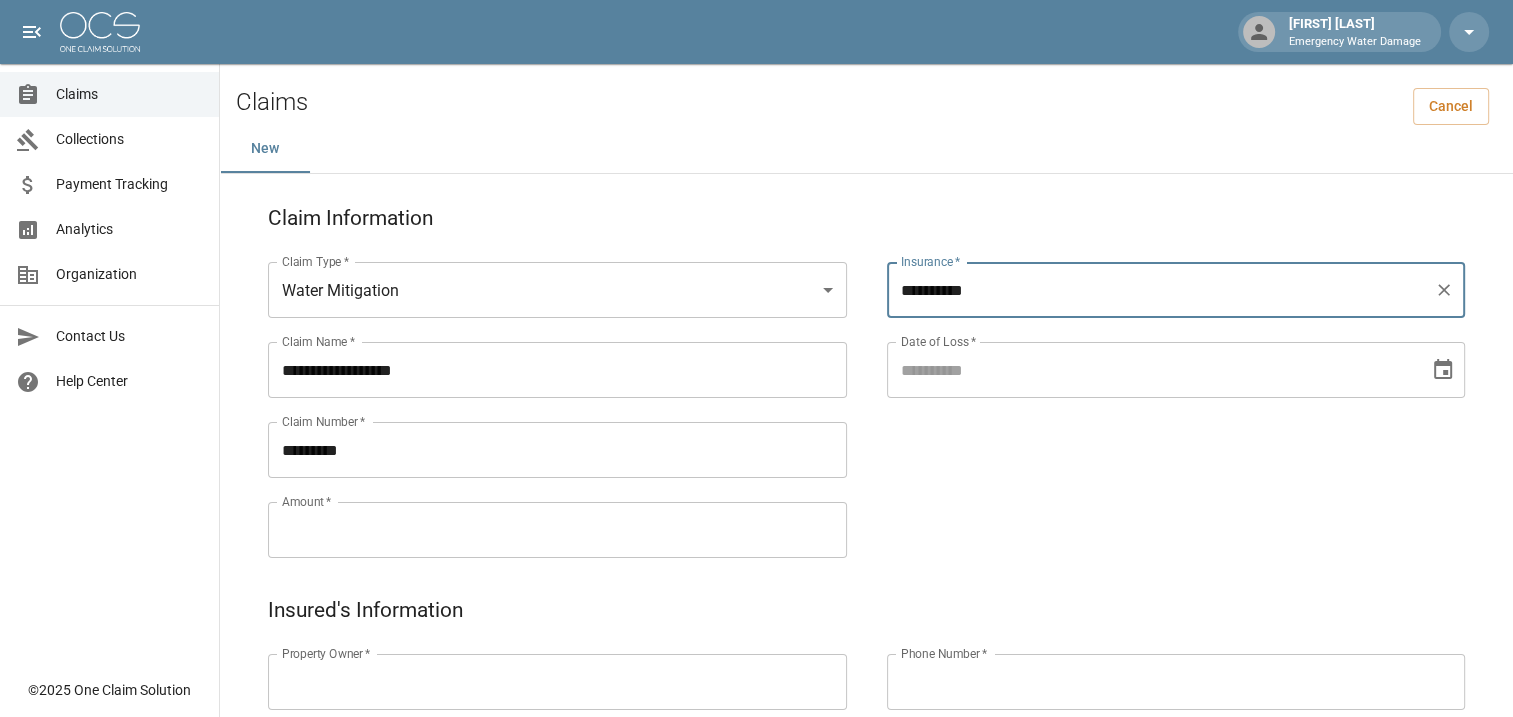 type on "**********" 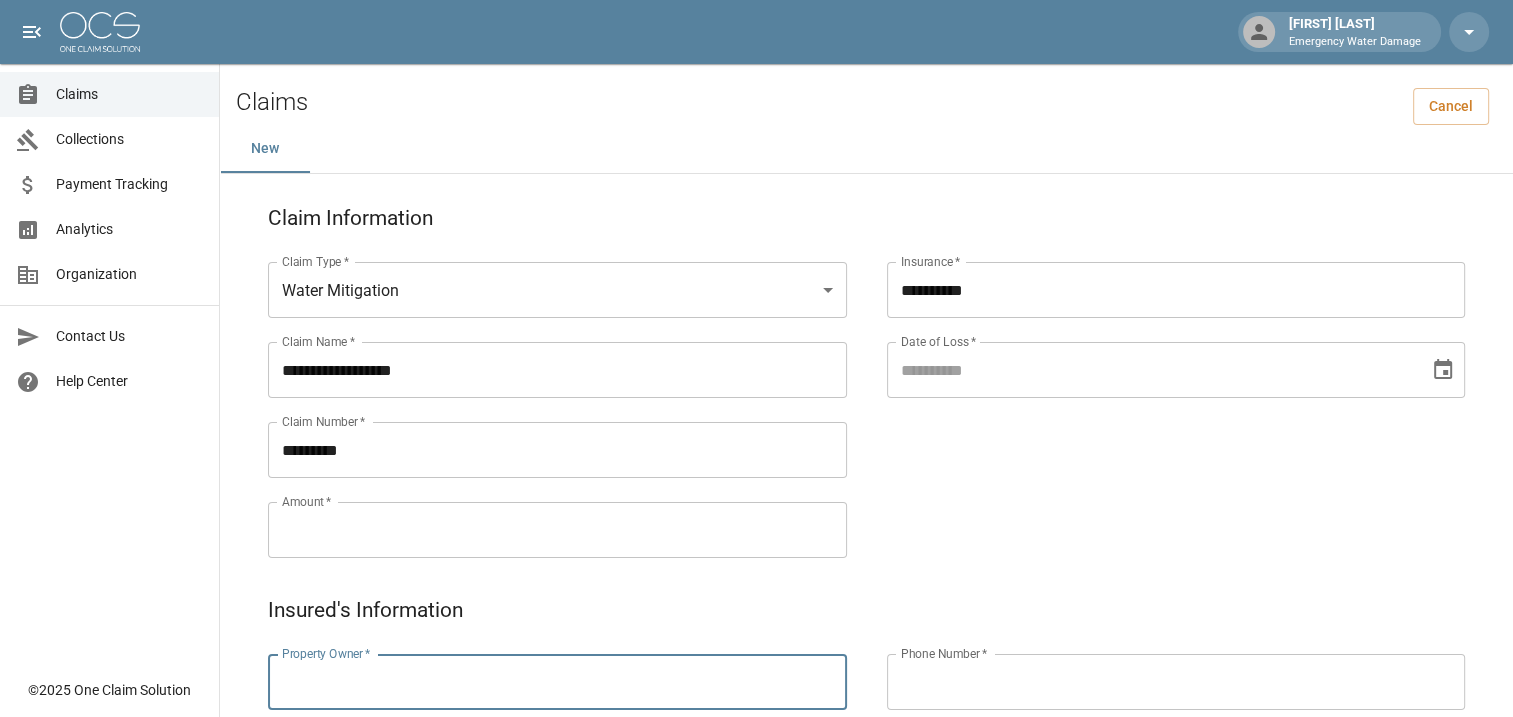 click on "Property Owner   *" at bounding box center [557, 682] 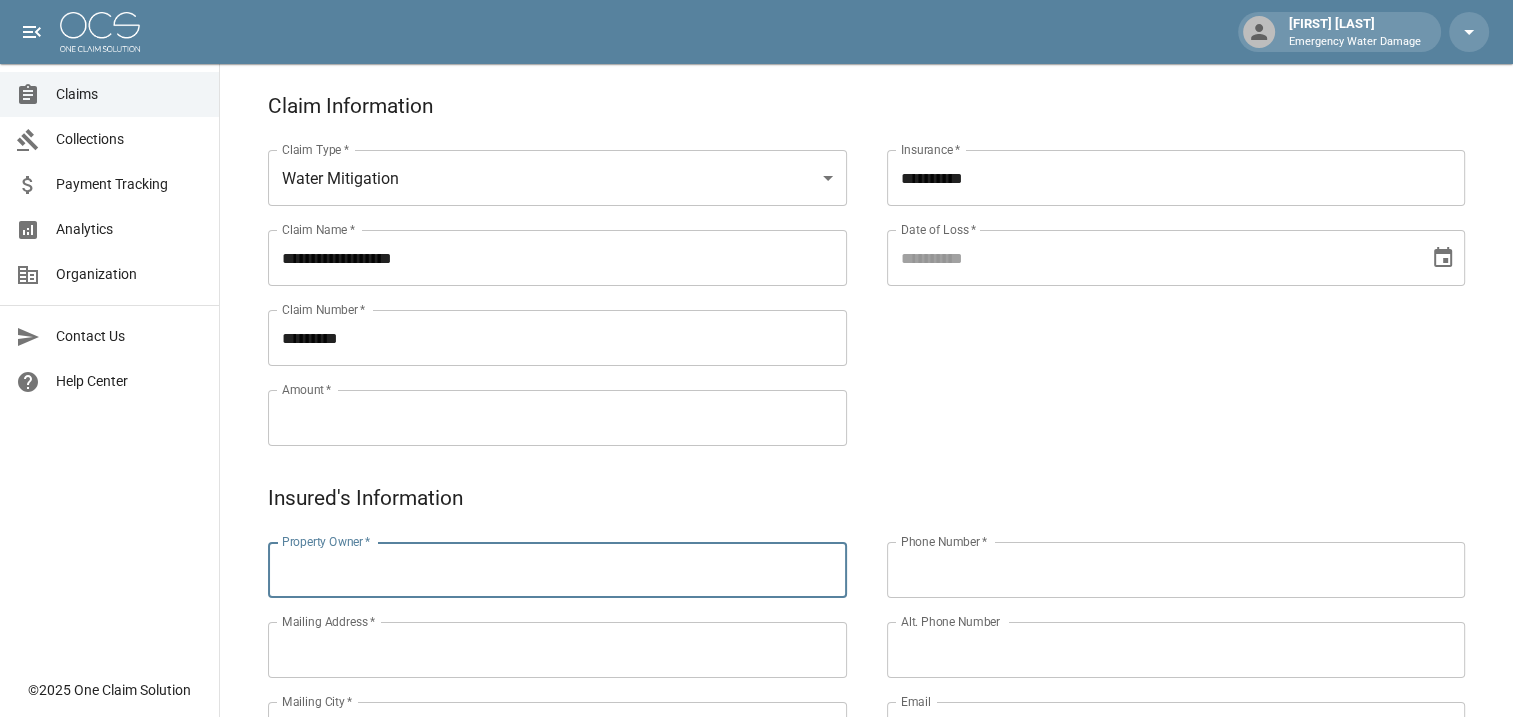 scroll, scrollTop: 225, scrollLeft: 0, axis: vertical 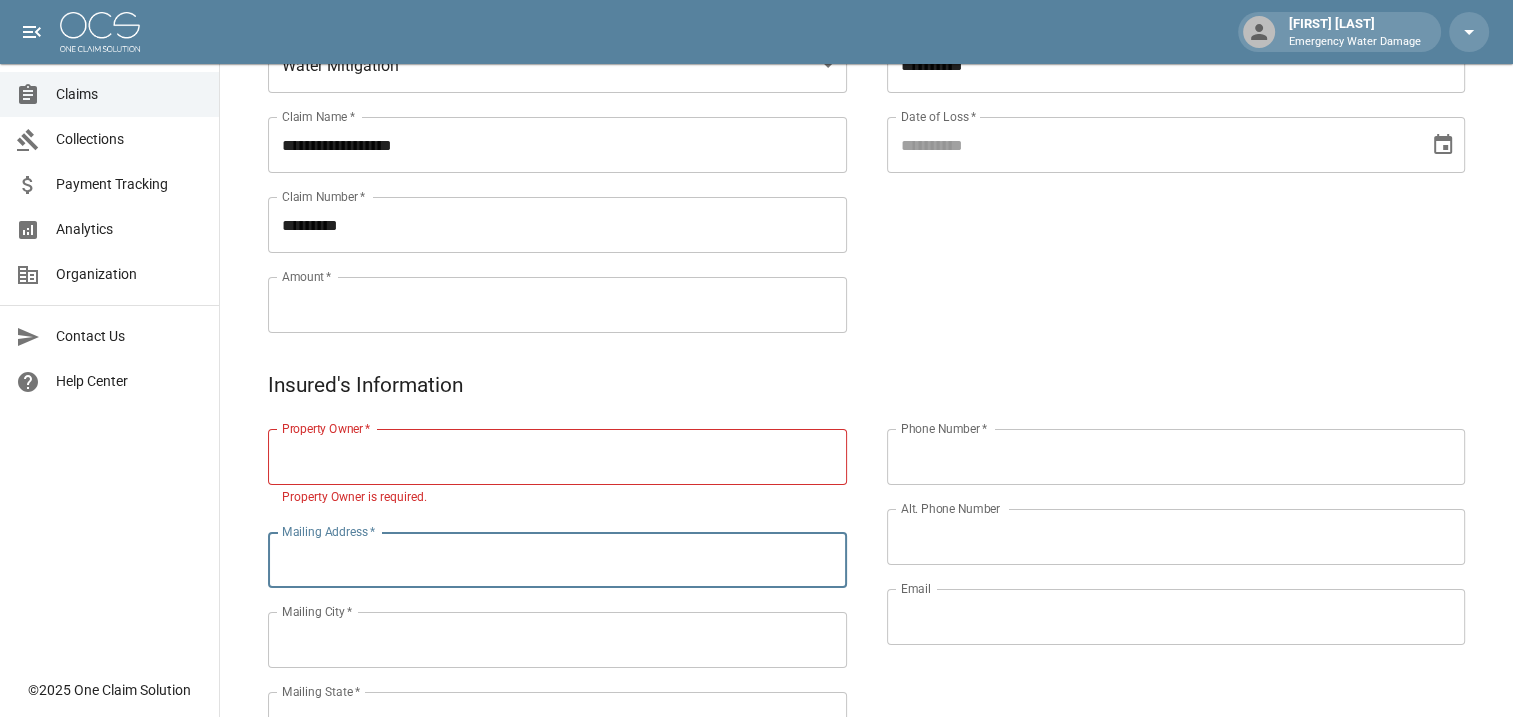 click on "Mailing Address   *" at bounding box center [557, 560] 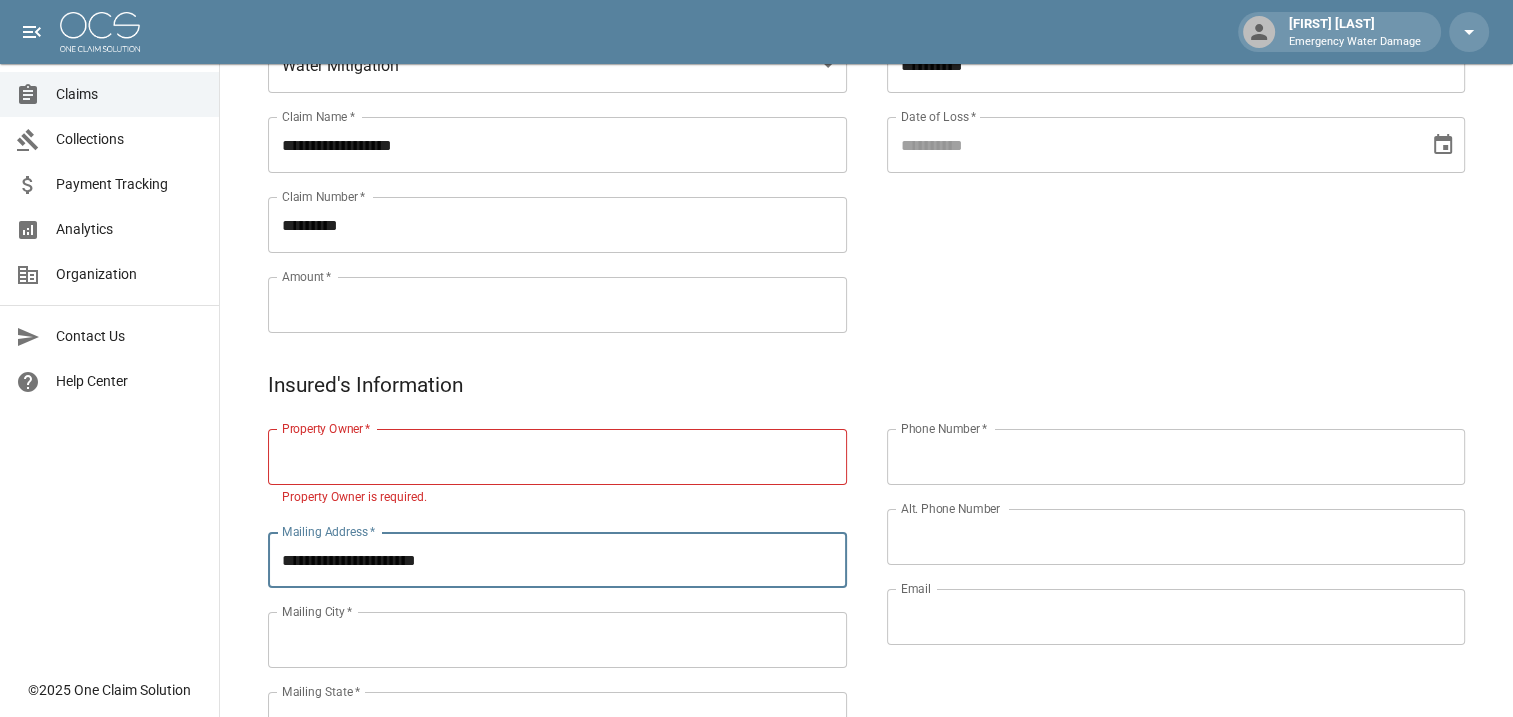 type on "**********" 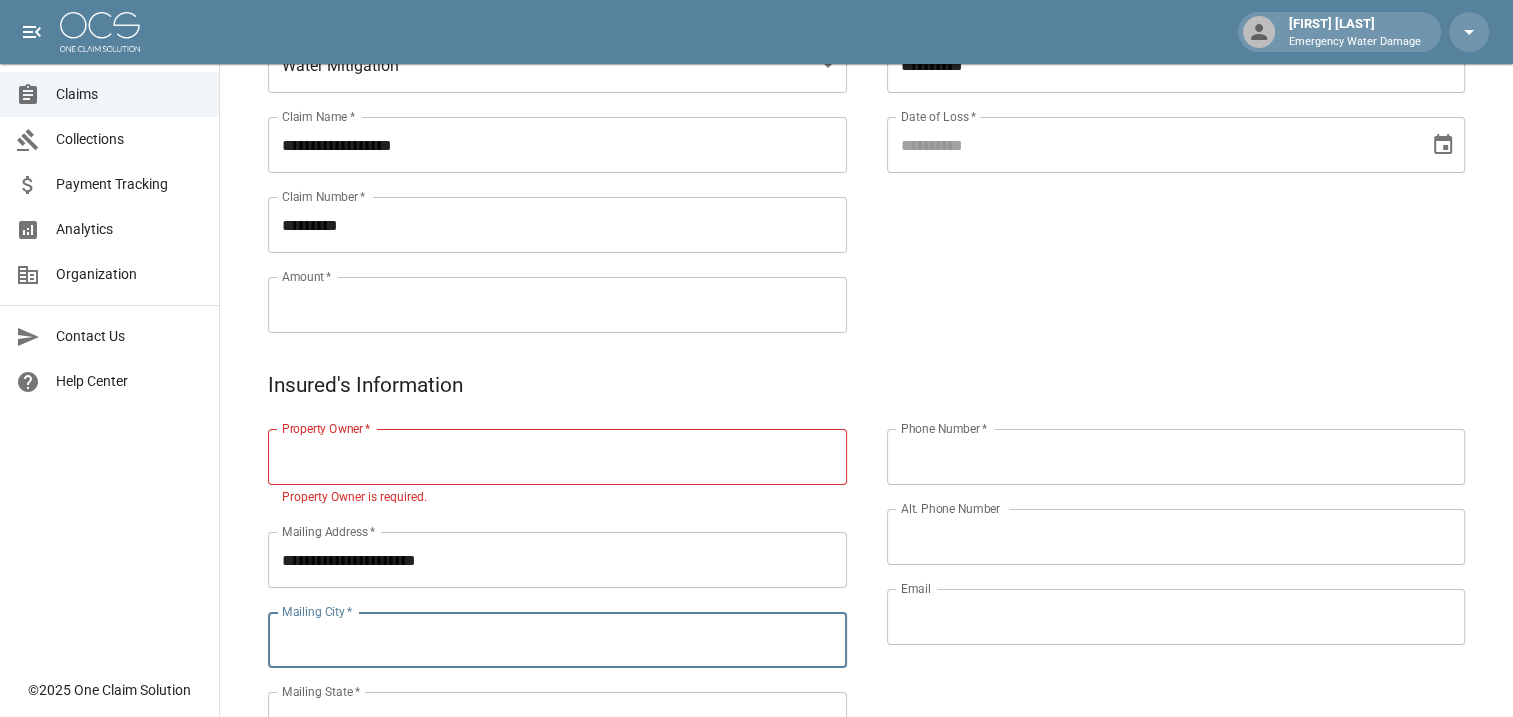 click on "Mailing City   *" at bounding box center [557, 640] 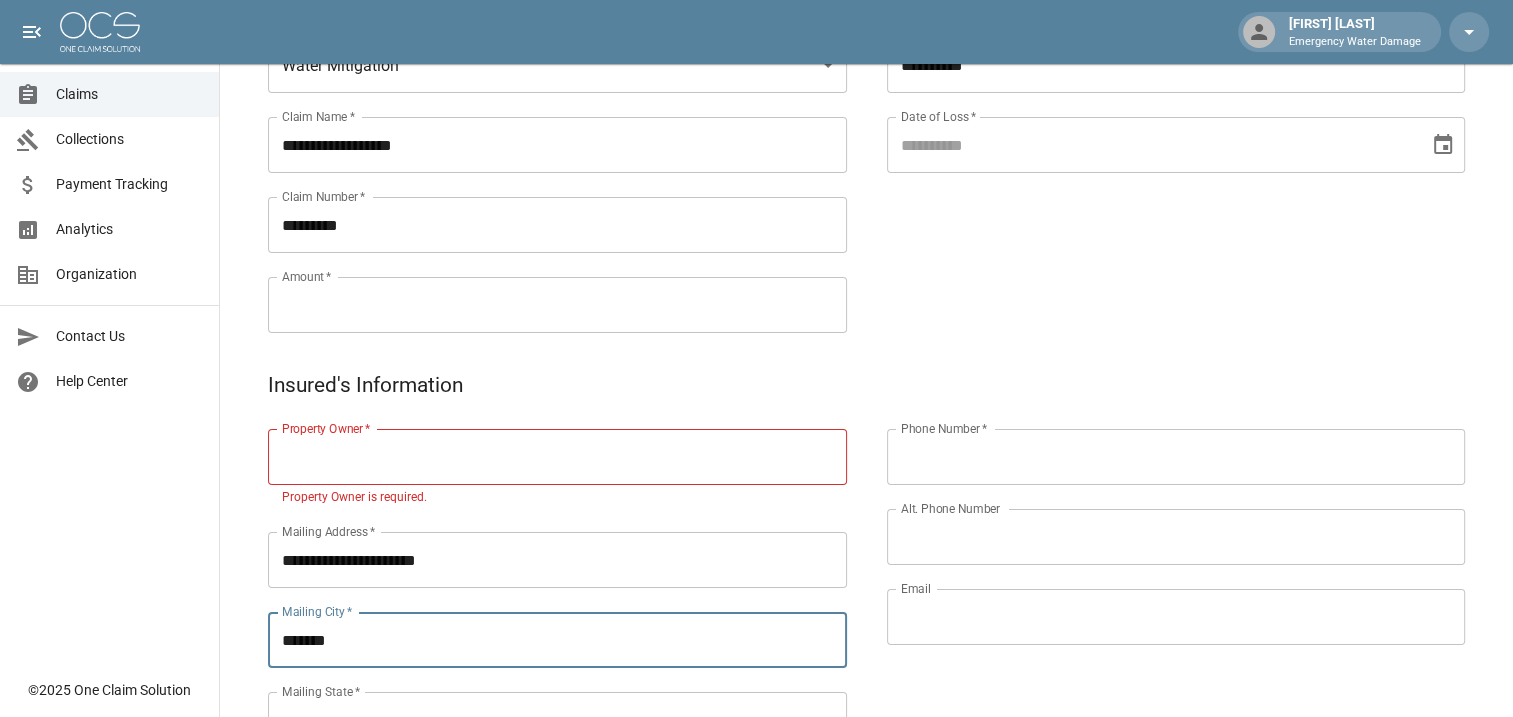 type on "*******" 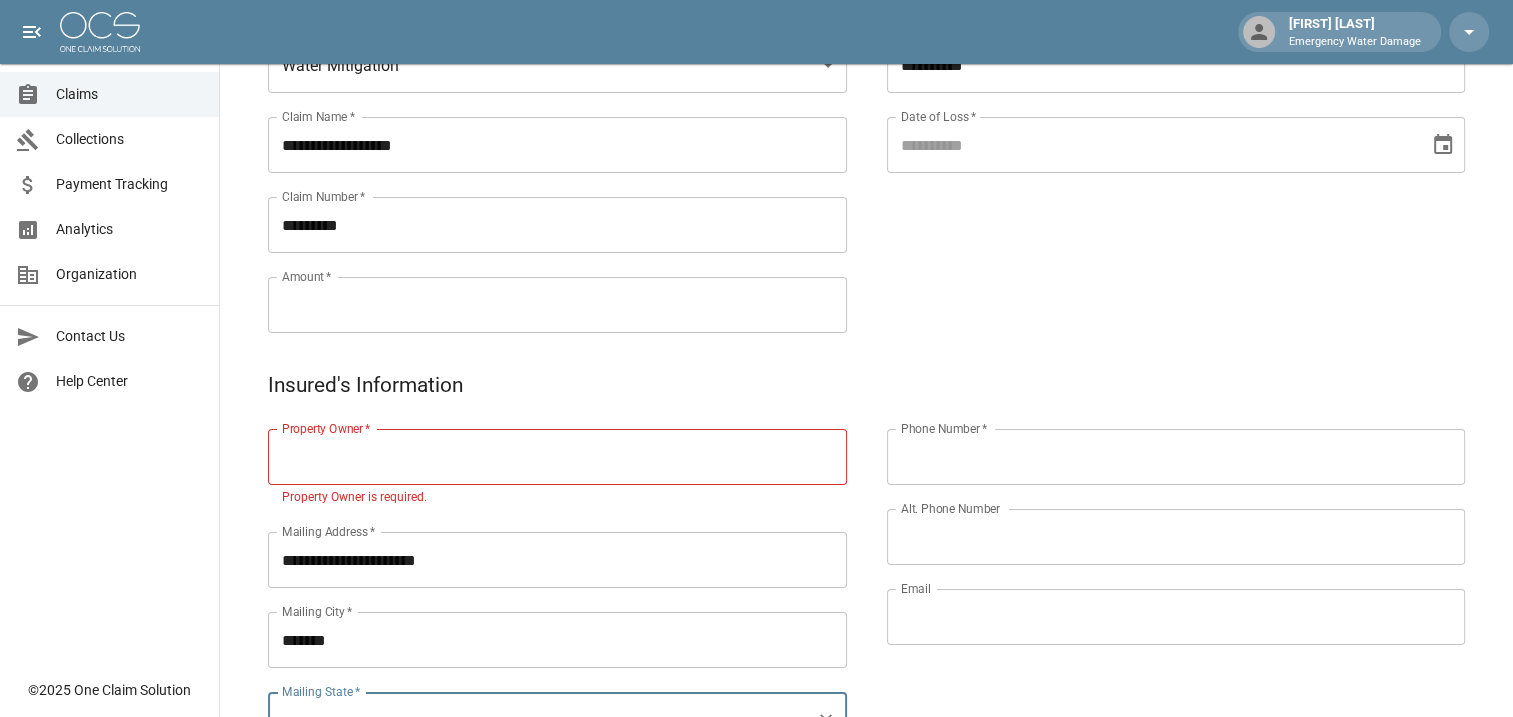 scroll, scrollTop: 247, scrollLeft: 0, axis: vertical 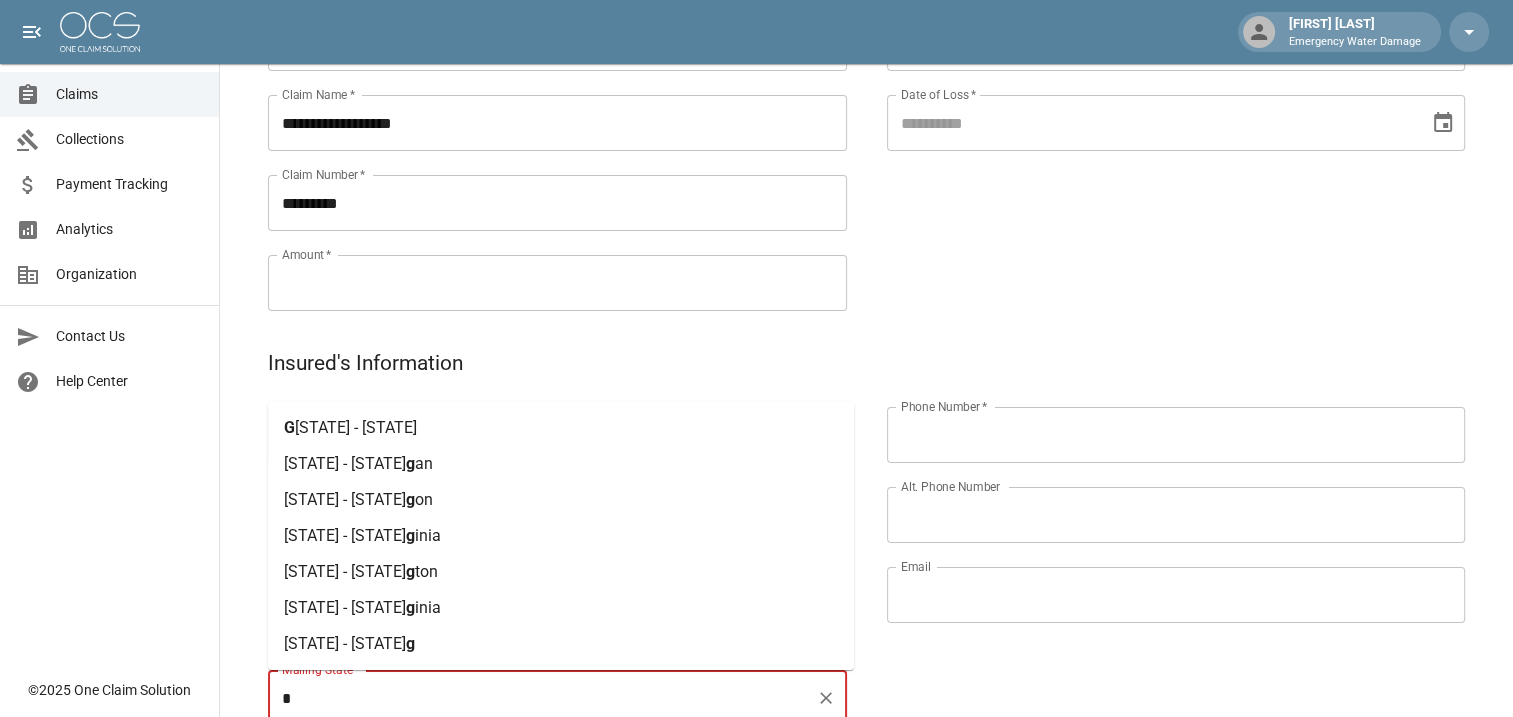 click on "[STATE] - [STATE]" at bounding box center (356, 427) 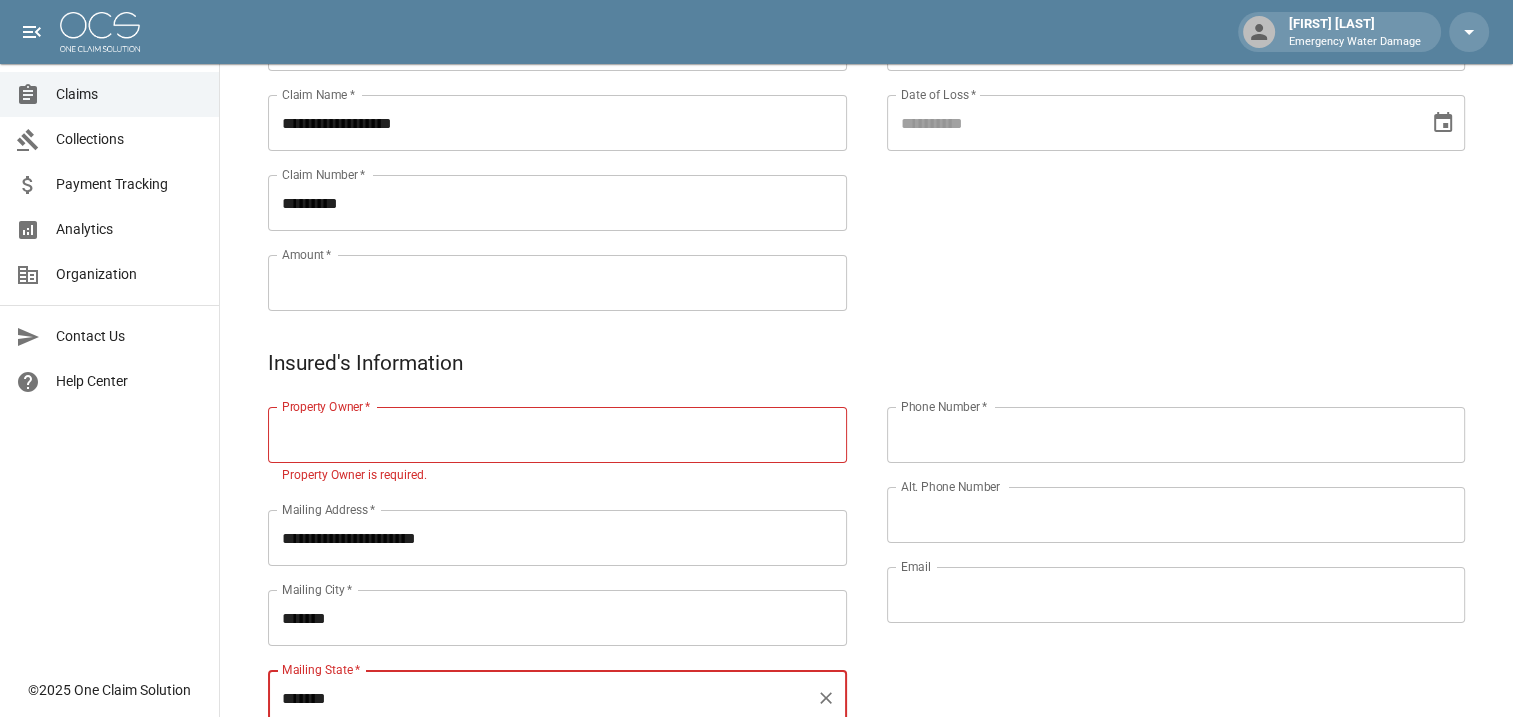 type on "*******" 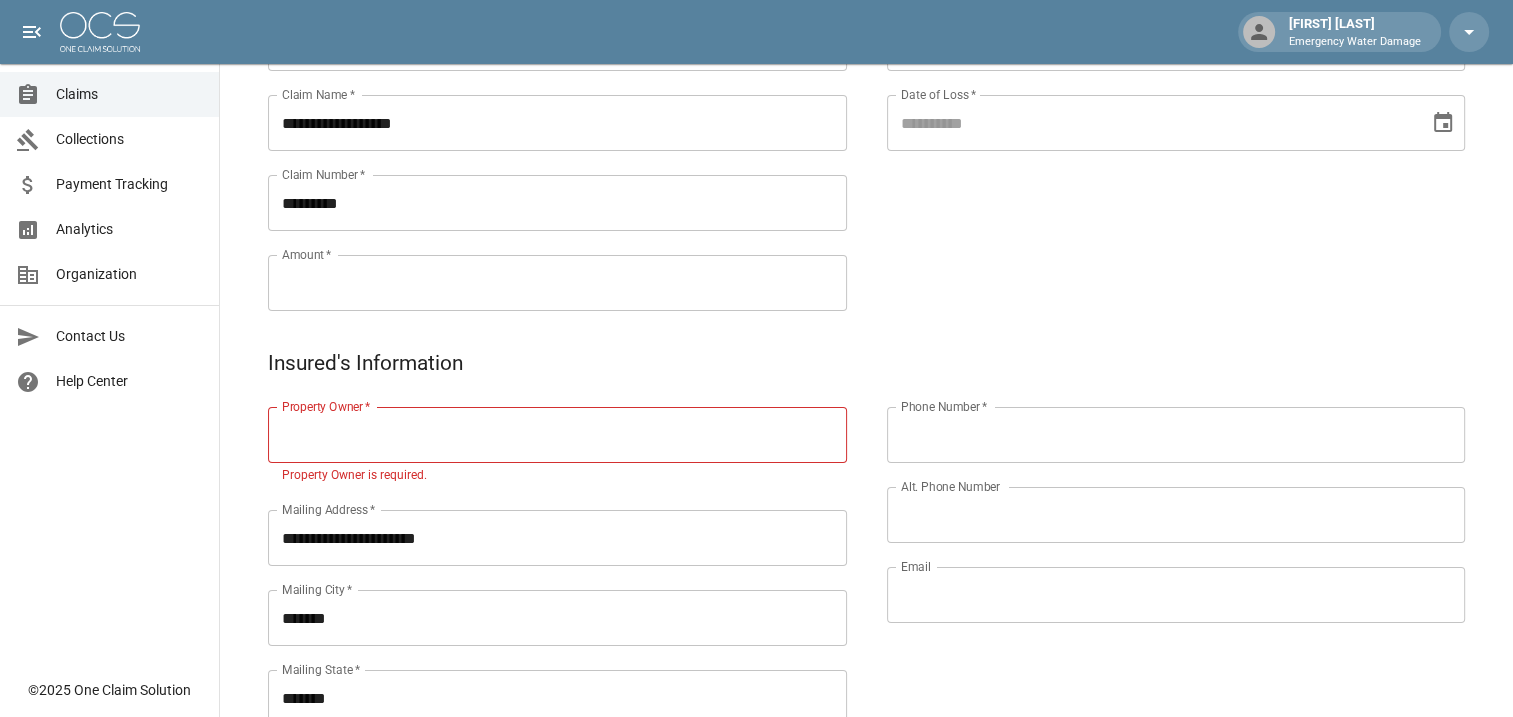 scroll, scrollTop: 666, scrollLeft: 0, axis: vertical 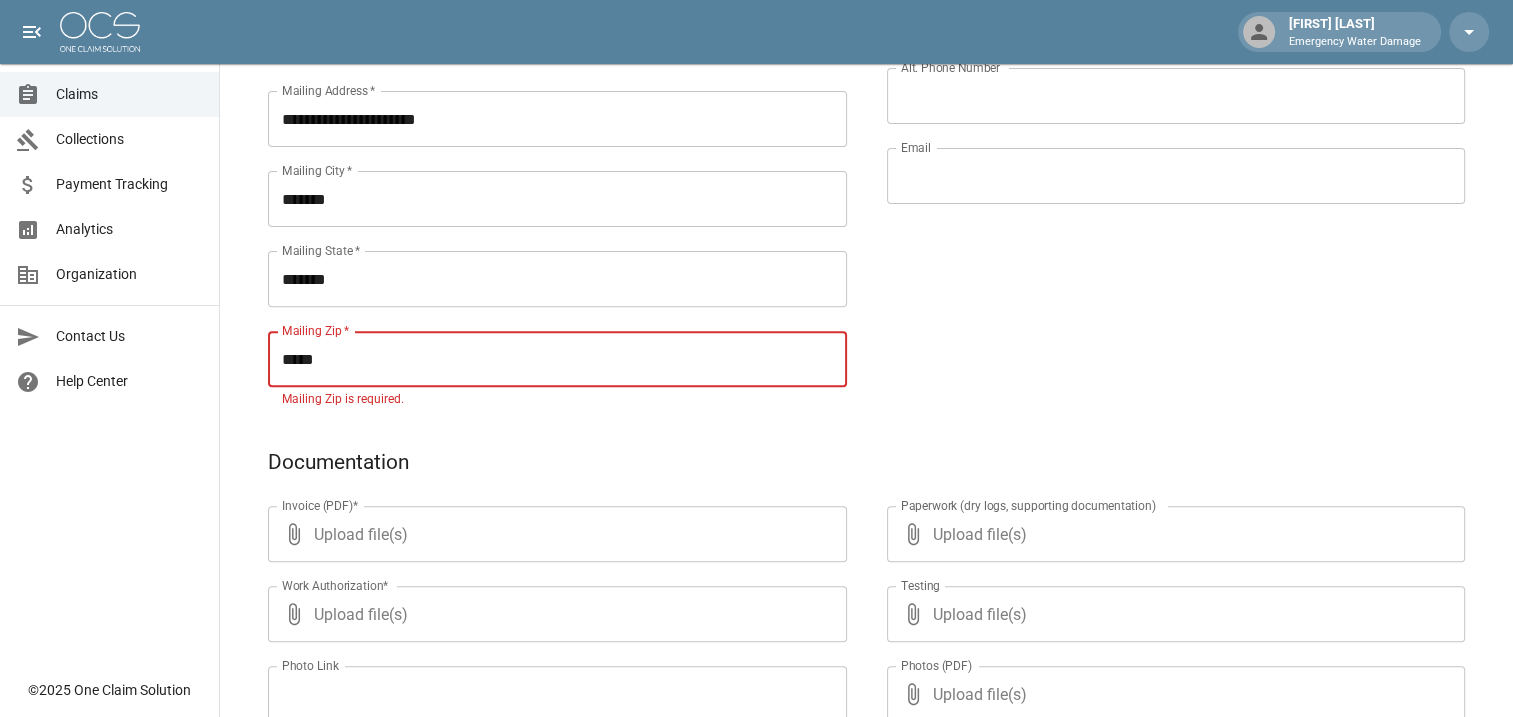 type on "*****" 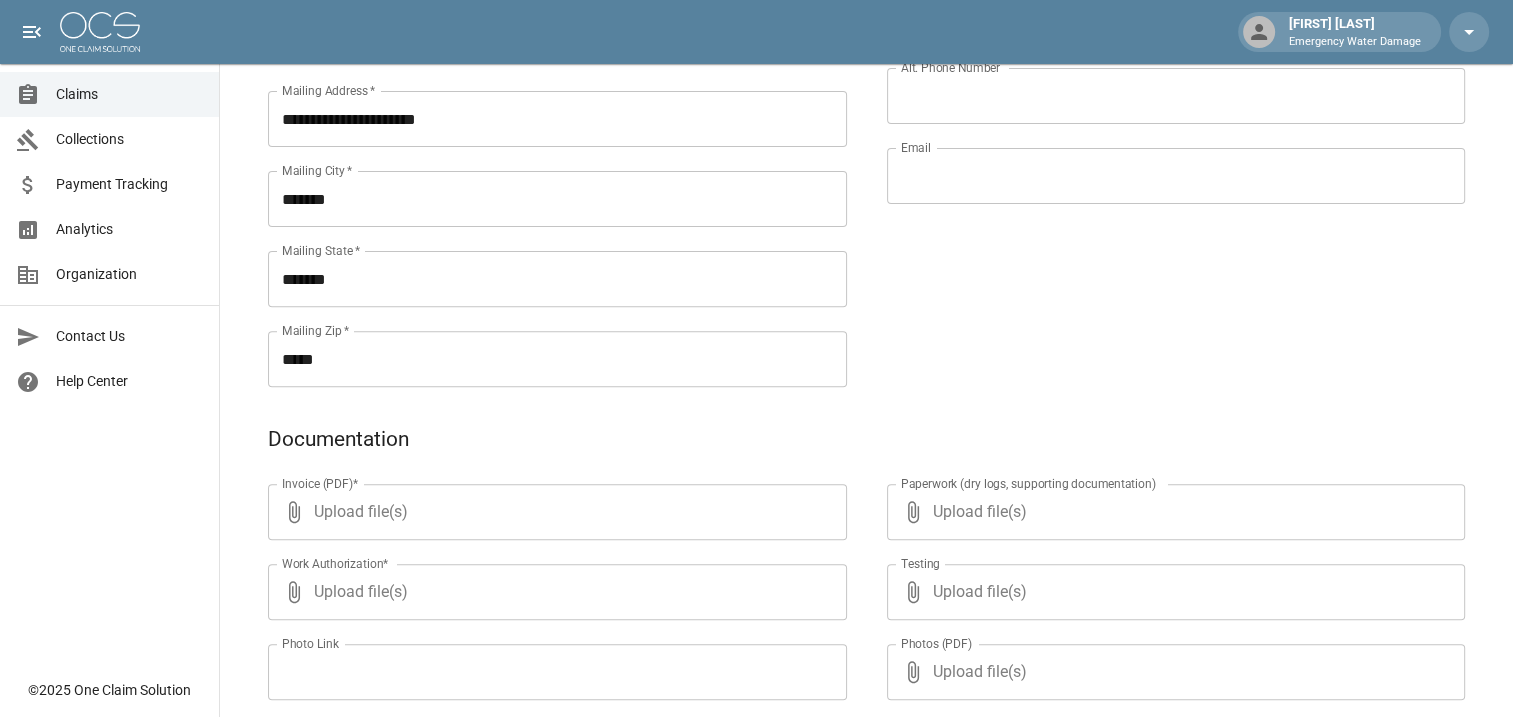 scroll, scrollTop: 654, scrollLeft: 0, axis: vertical 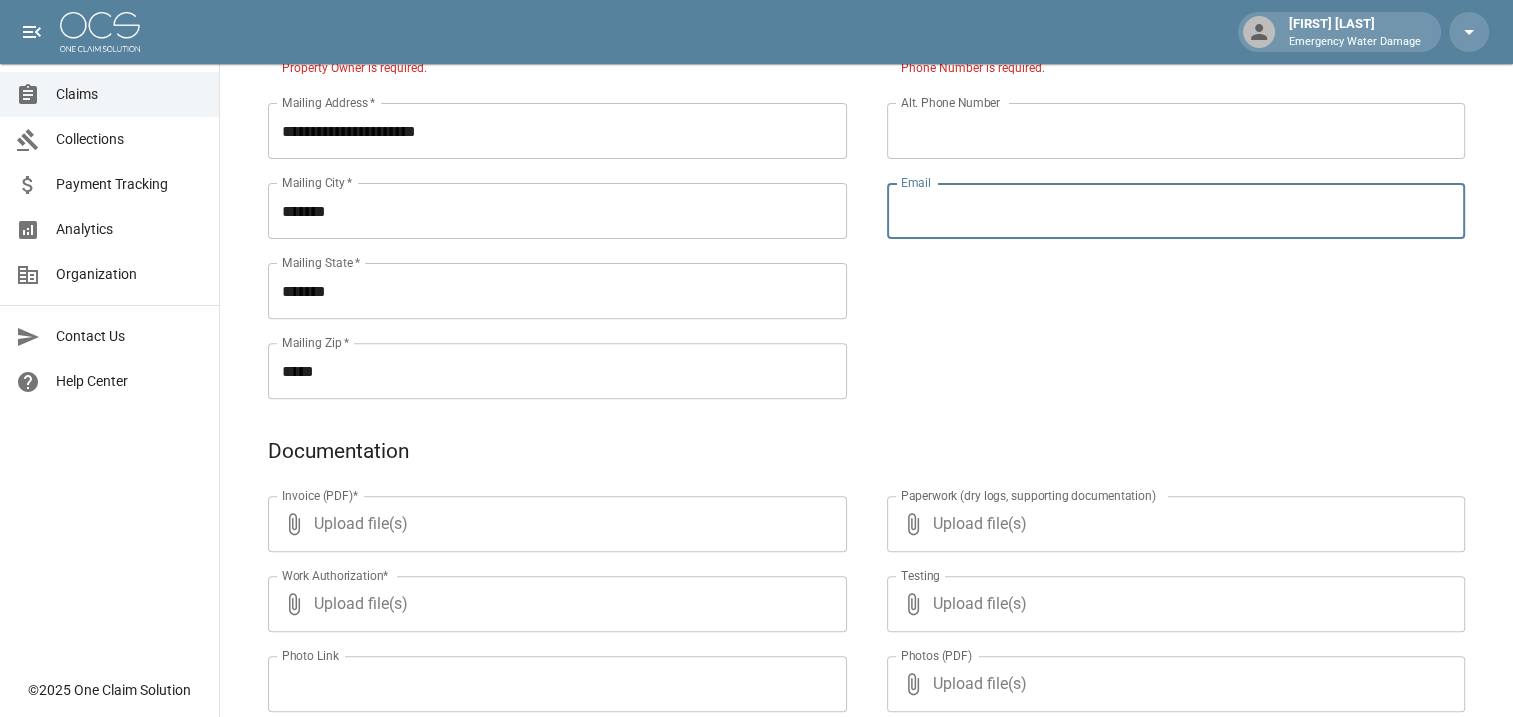 click on "Email" at bounding box center [1176, 211] 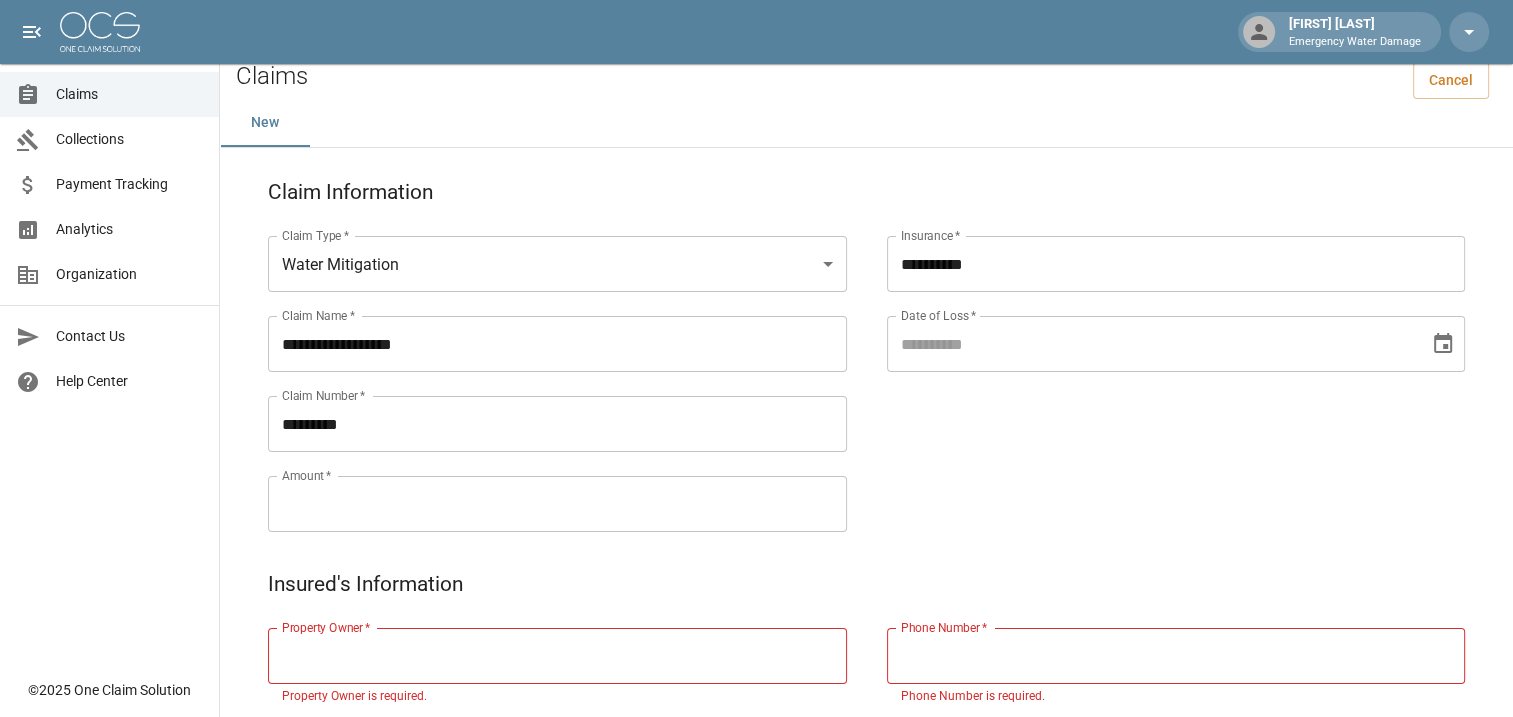 scroll, scrollTop: 0, scrollLeft: 0, axis: both 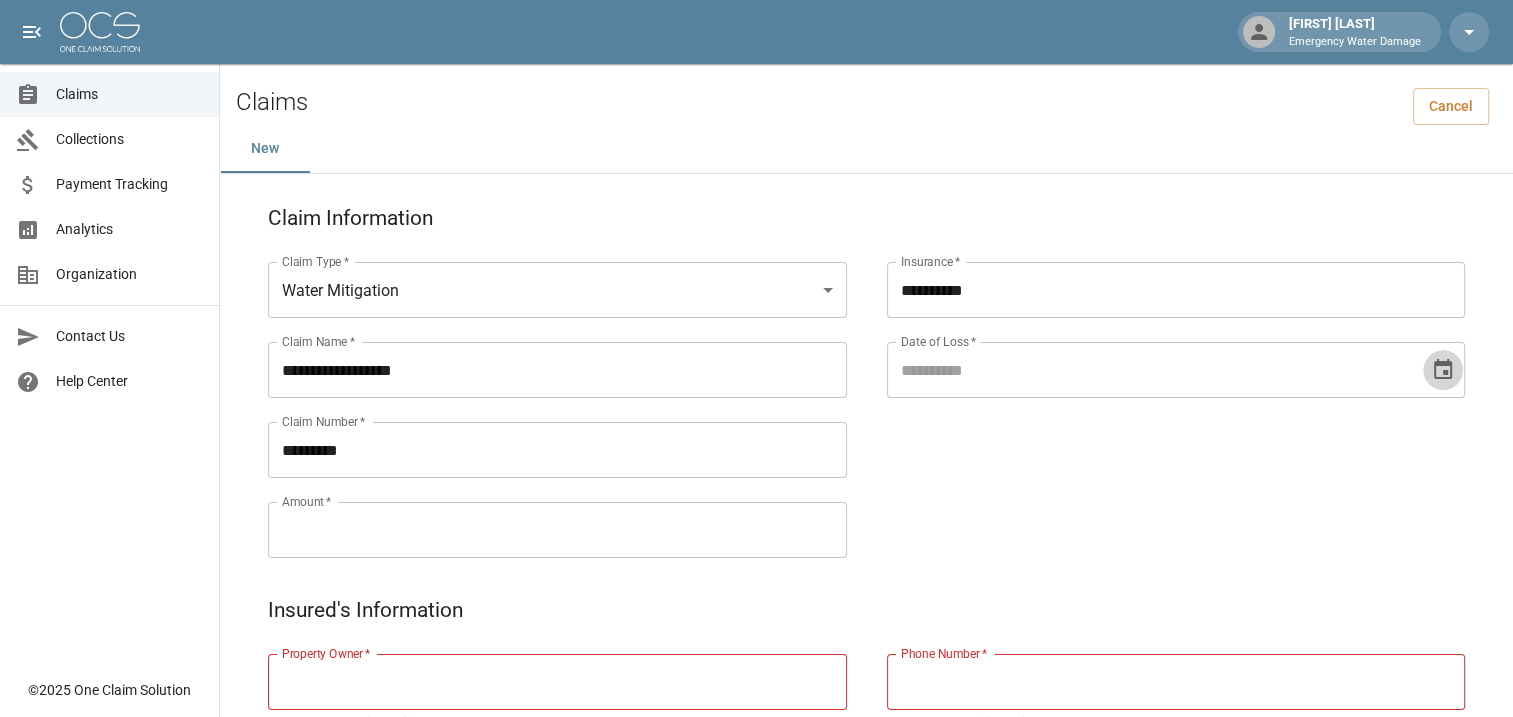 click at bounding box center [1443, 370] 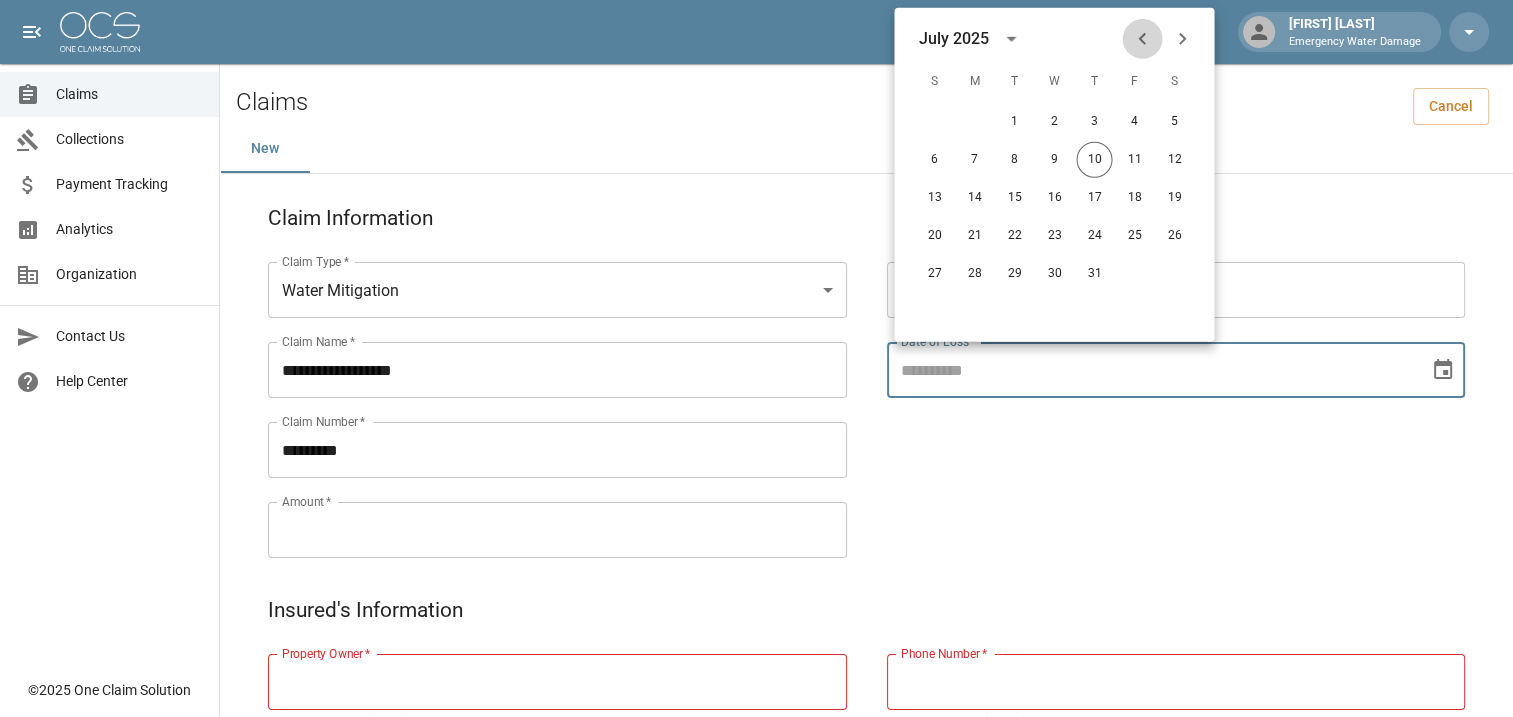 click at bounding box center [1142, 39] 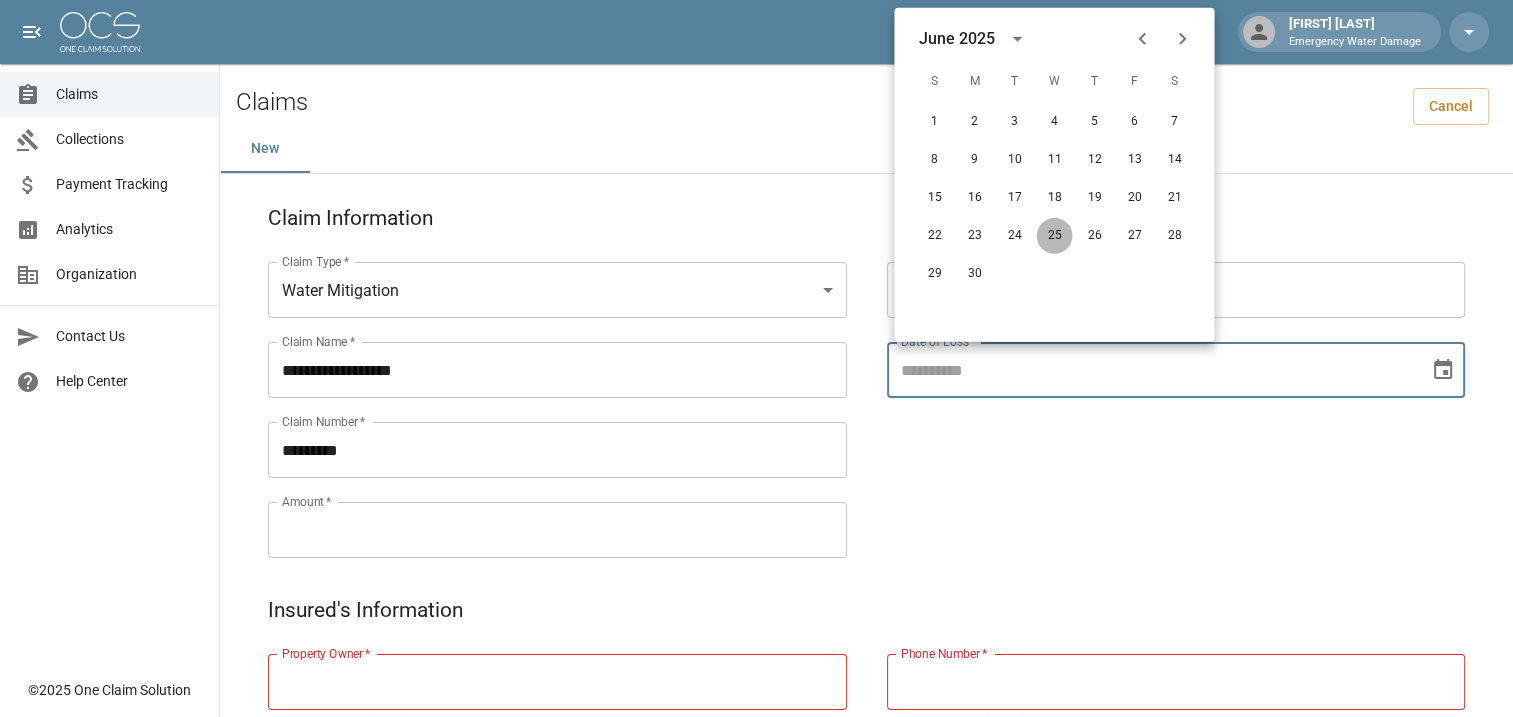 click on "25" at bounding box center (1054, 236) 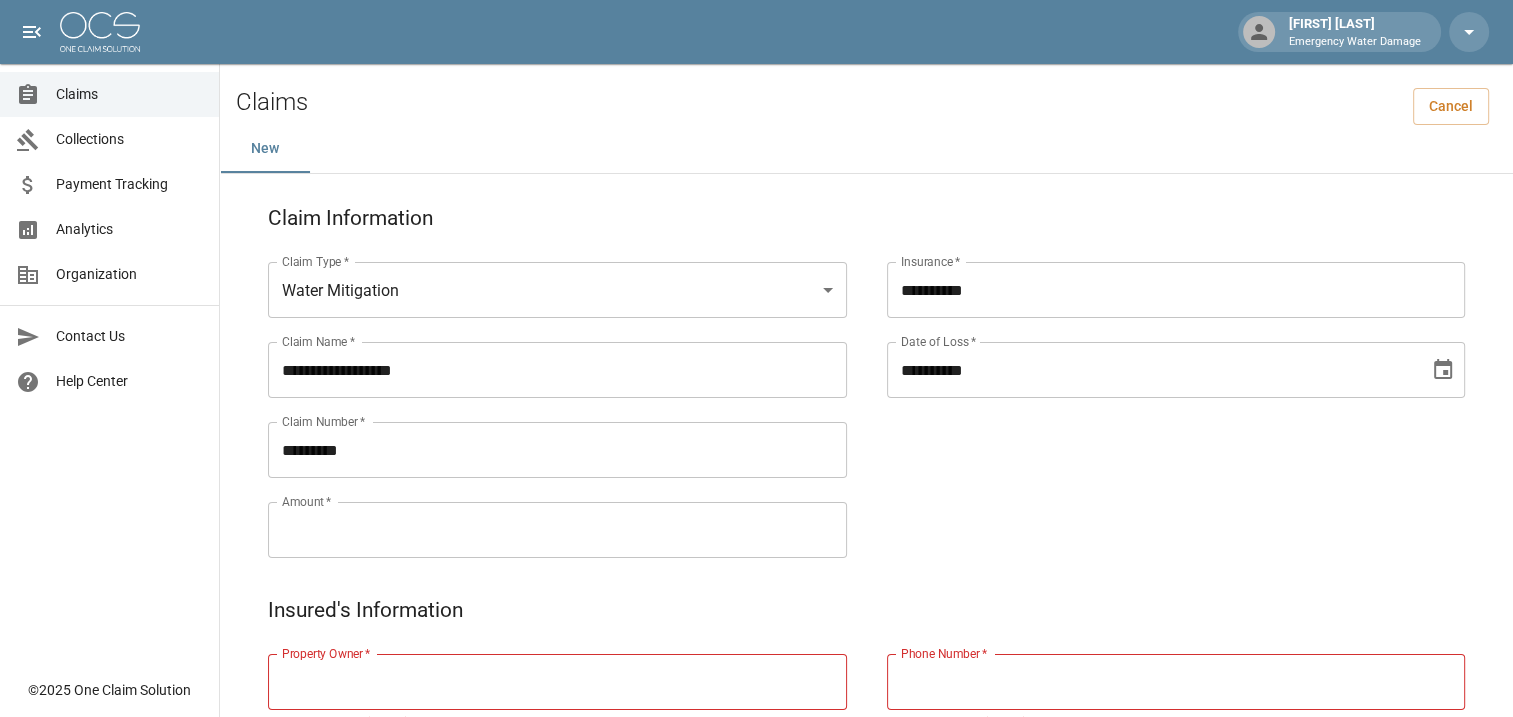 click on "**********" at bounding box center (1156, 386) 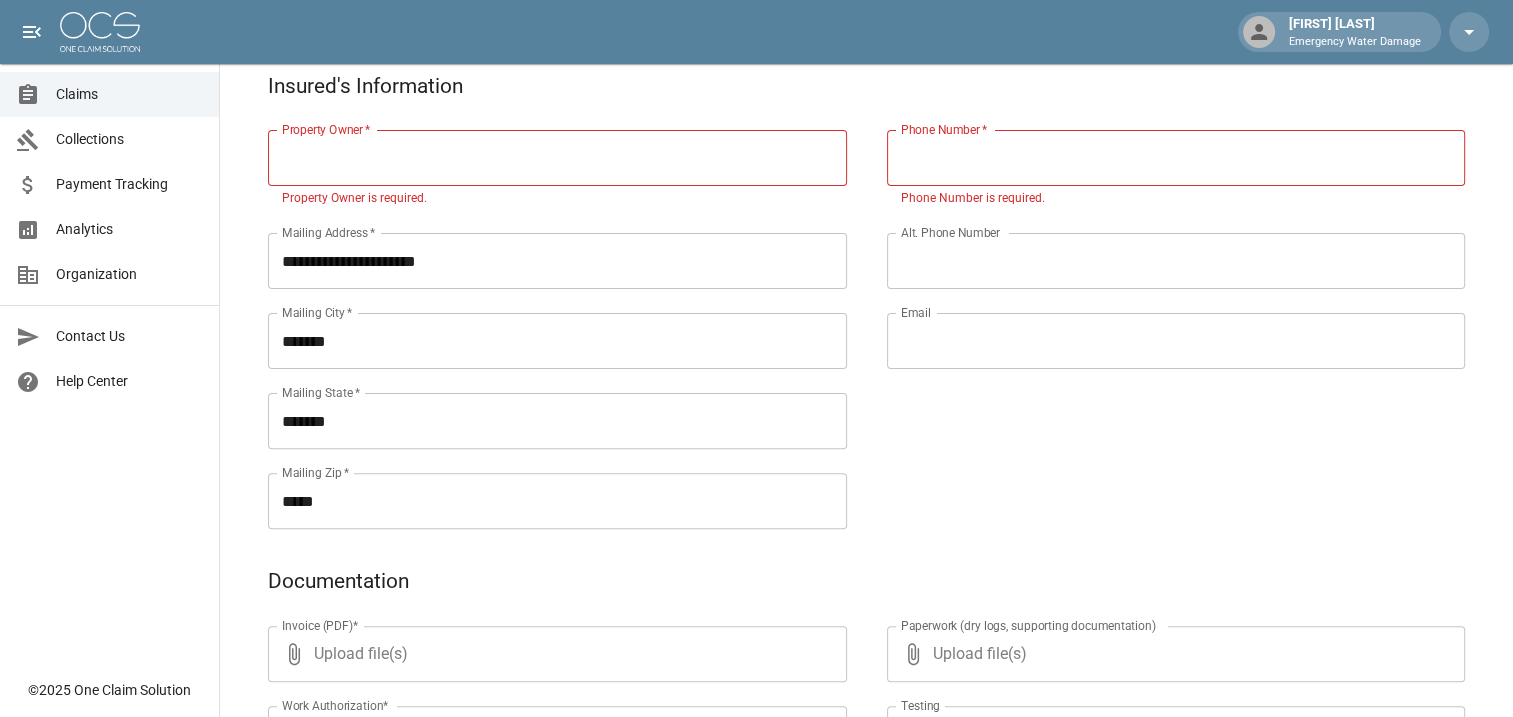 scroll, scrollTop: 541, scrollLeft: 0, axis: vertical 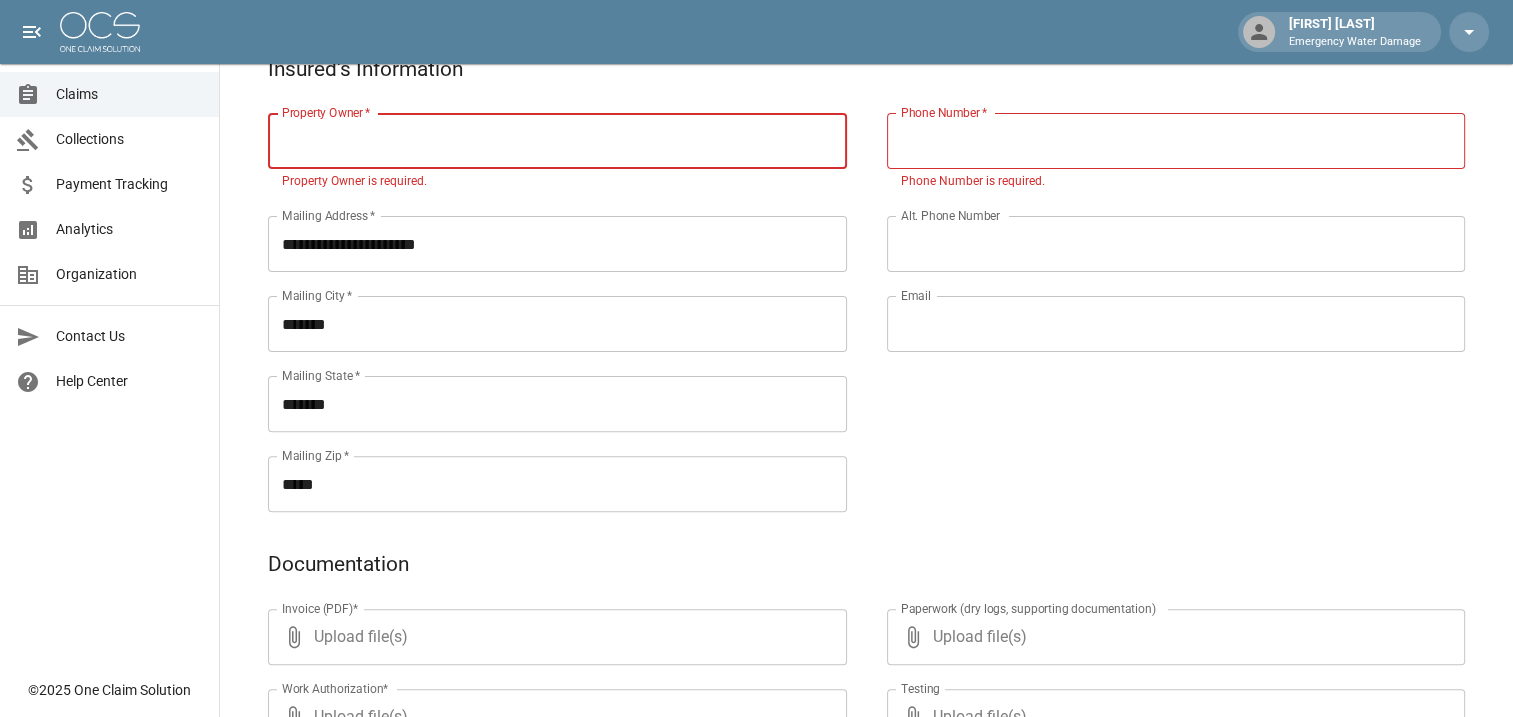 click on "Property Owner   *" at bounding box center (557, 141) 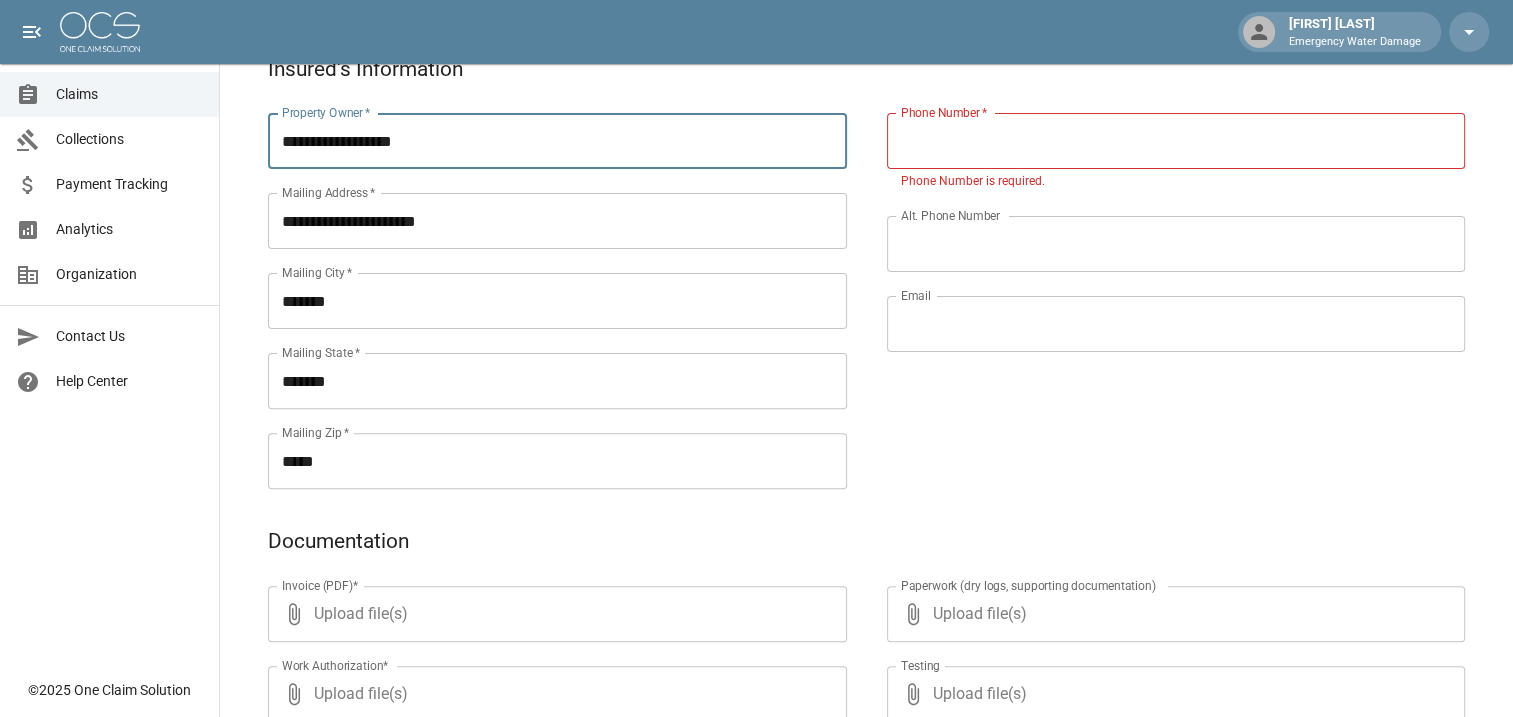 type on "**********" 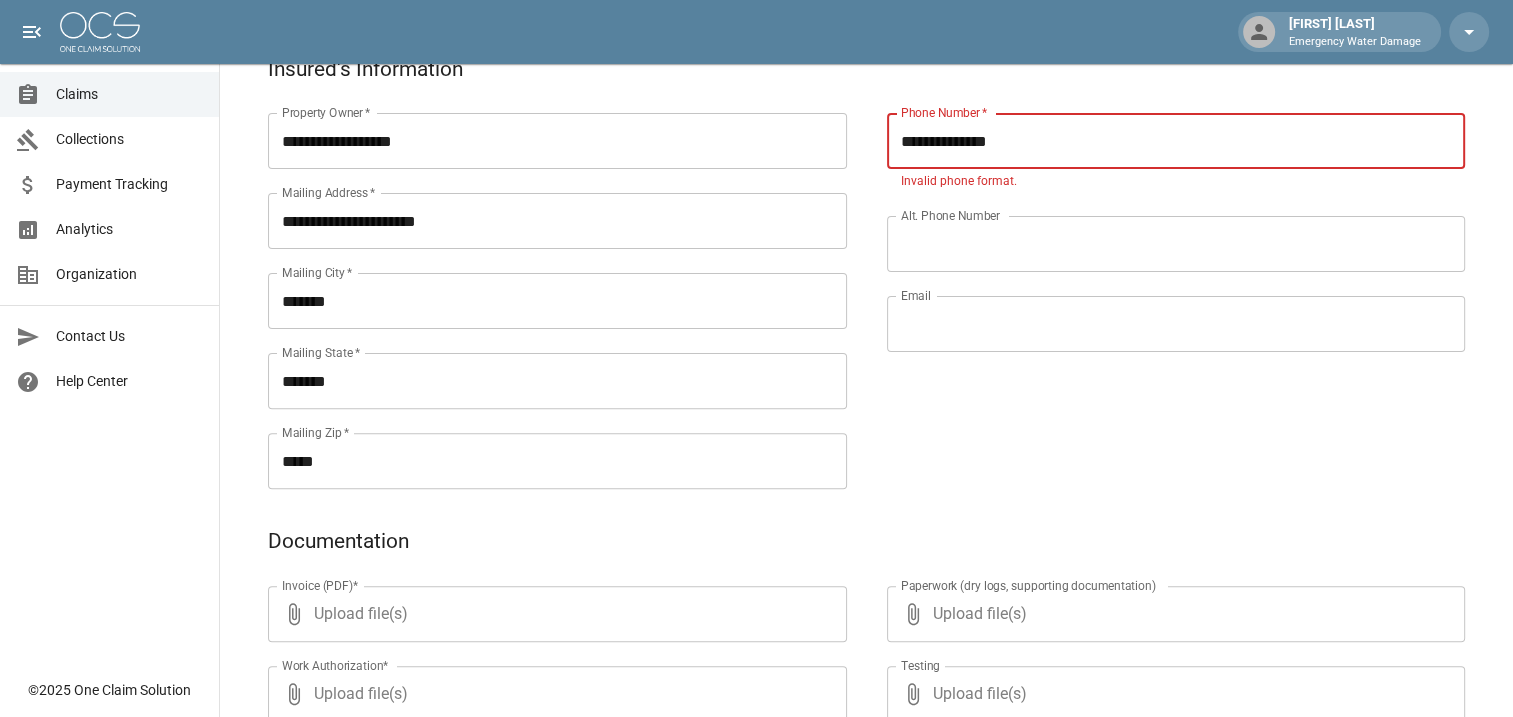 type on "**********" 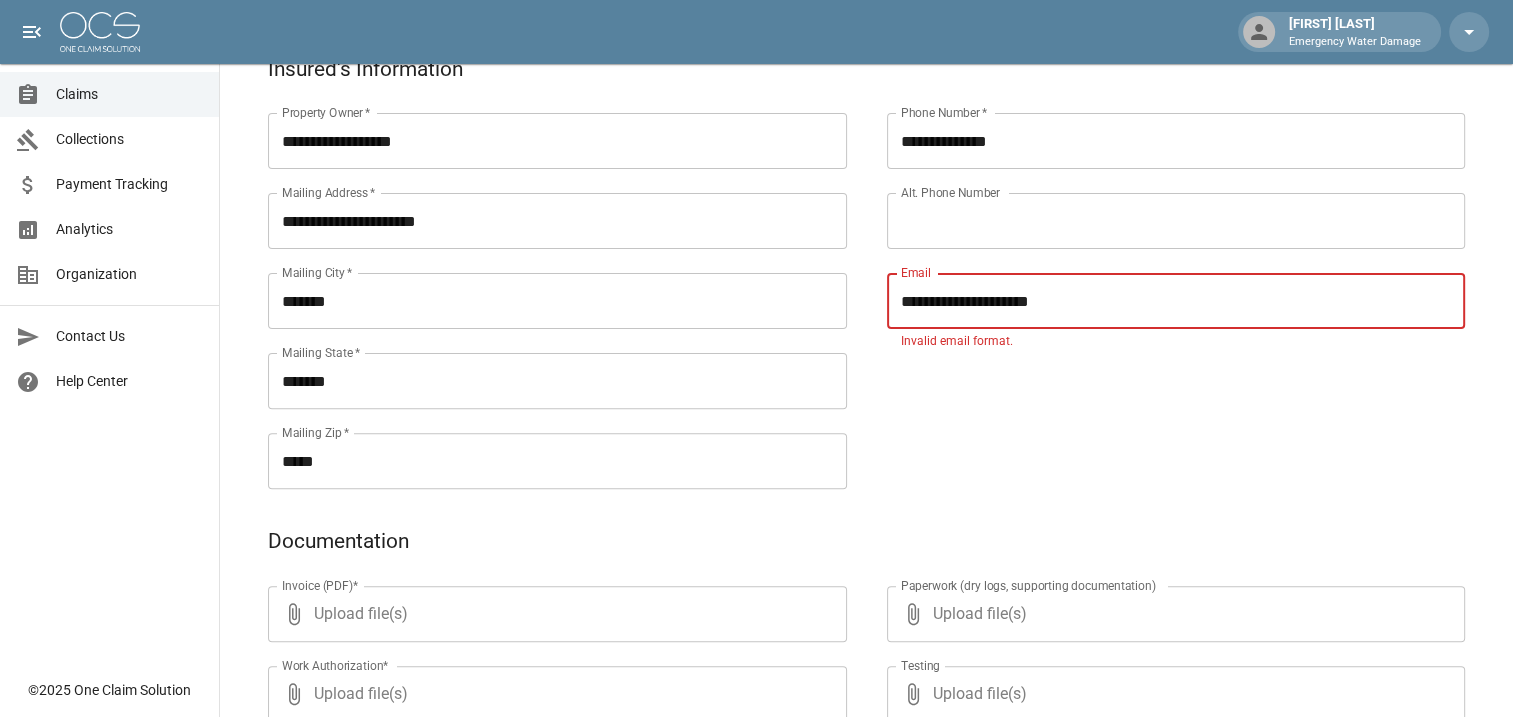 type on "**********" 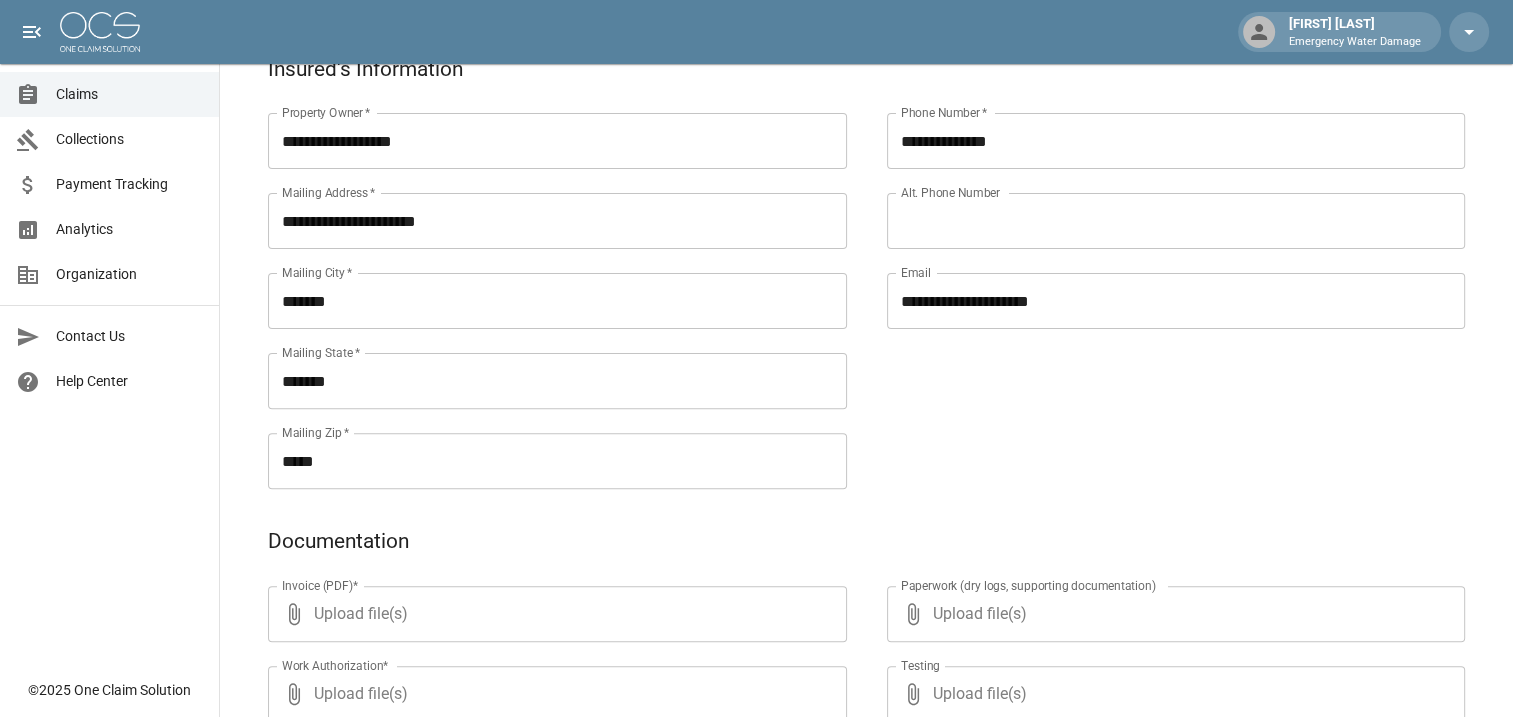 click on "​ Upload file(s) Invoice (PDF)*" at bounding box center [557, 614] 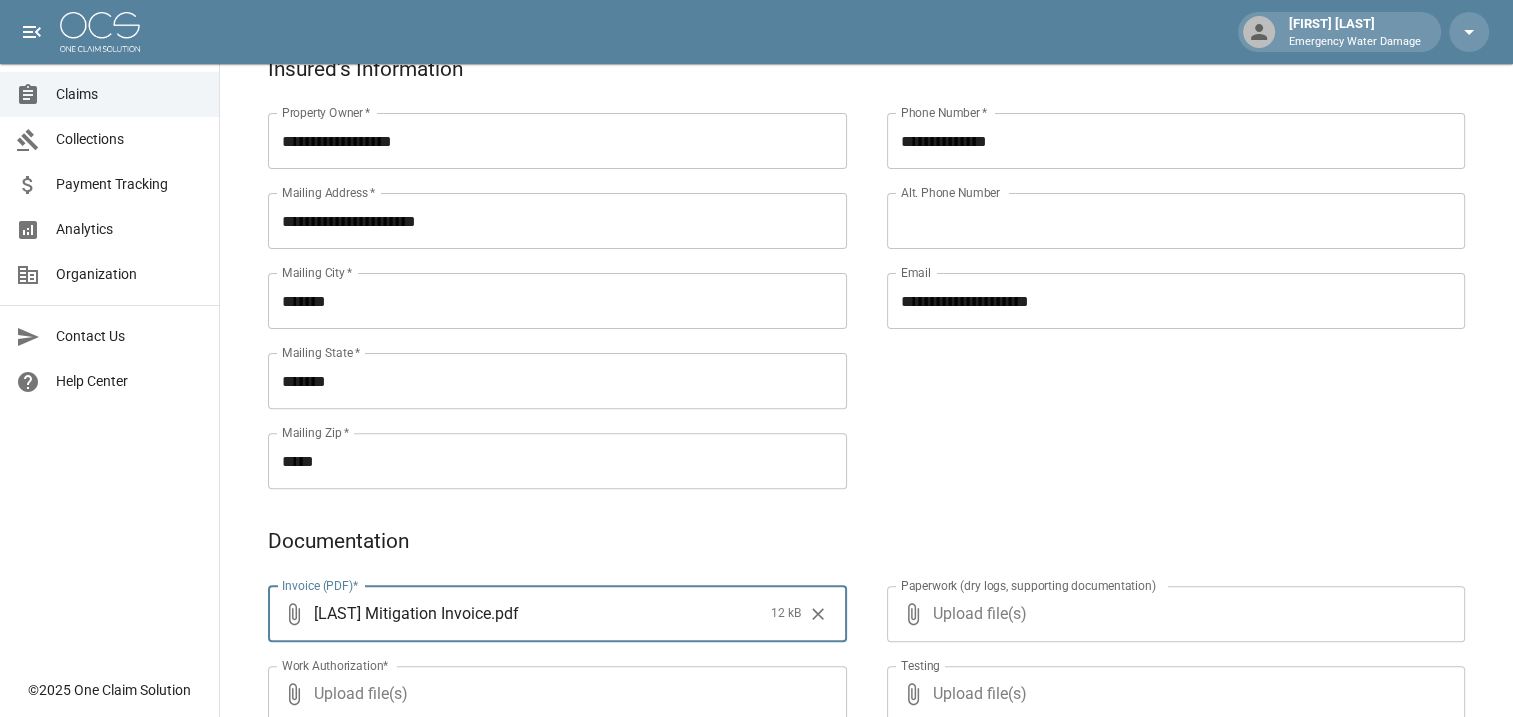 click on "Upload file(s)" at bounding box center (1172, 614) 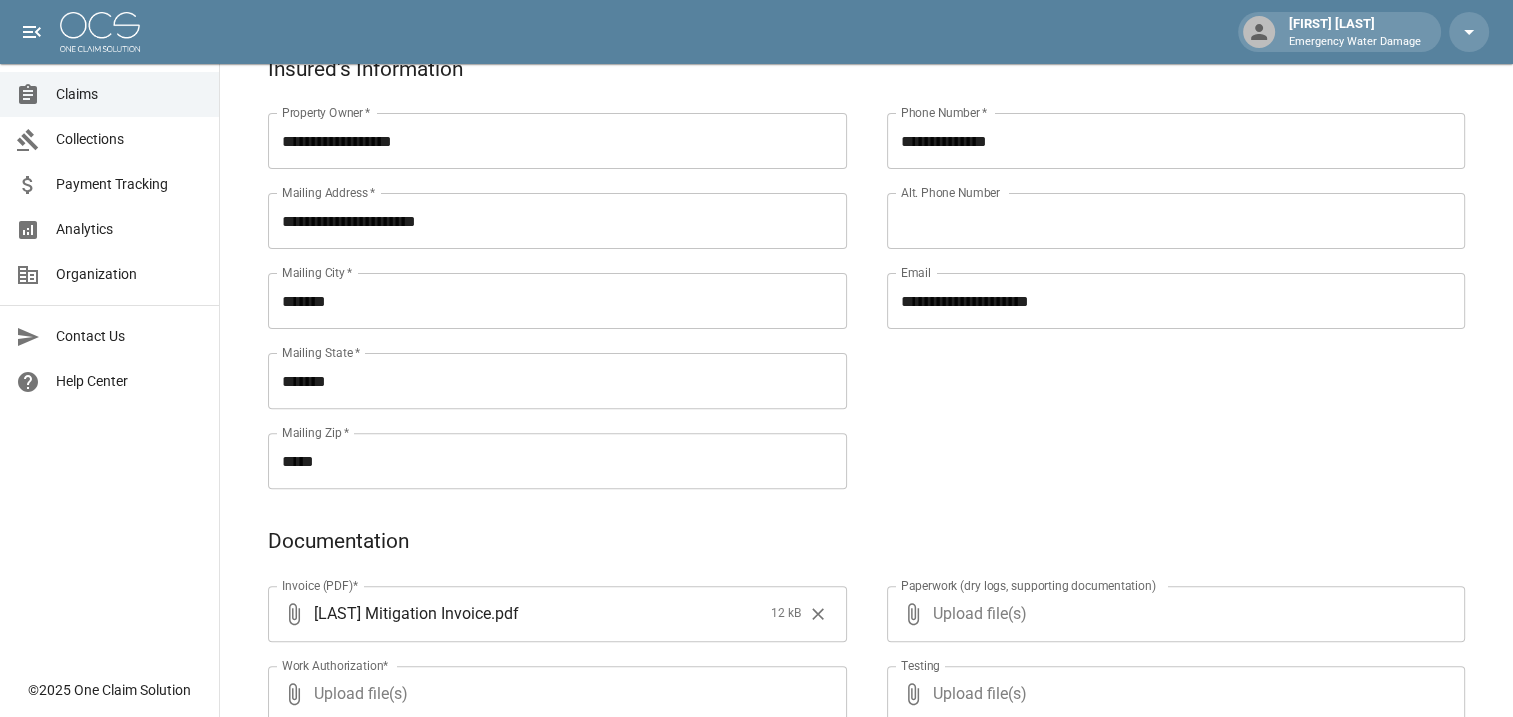 type on "**********" 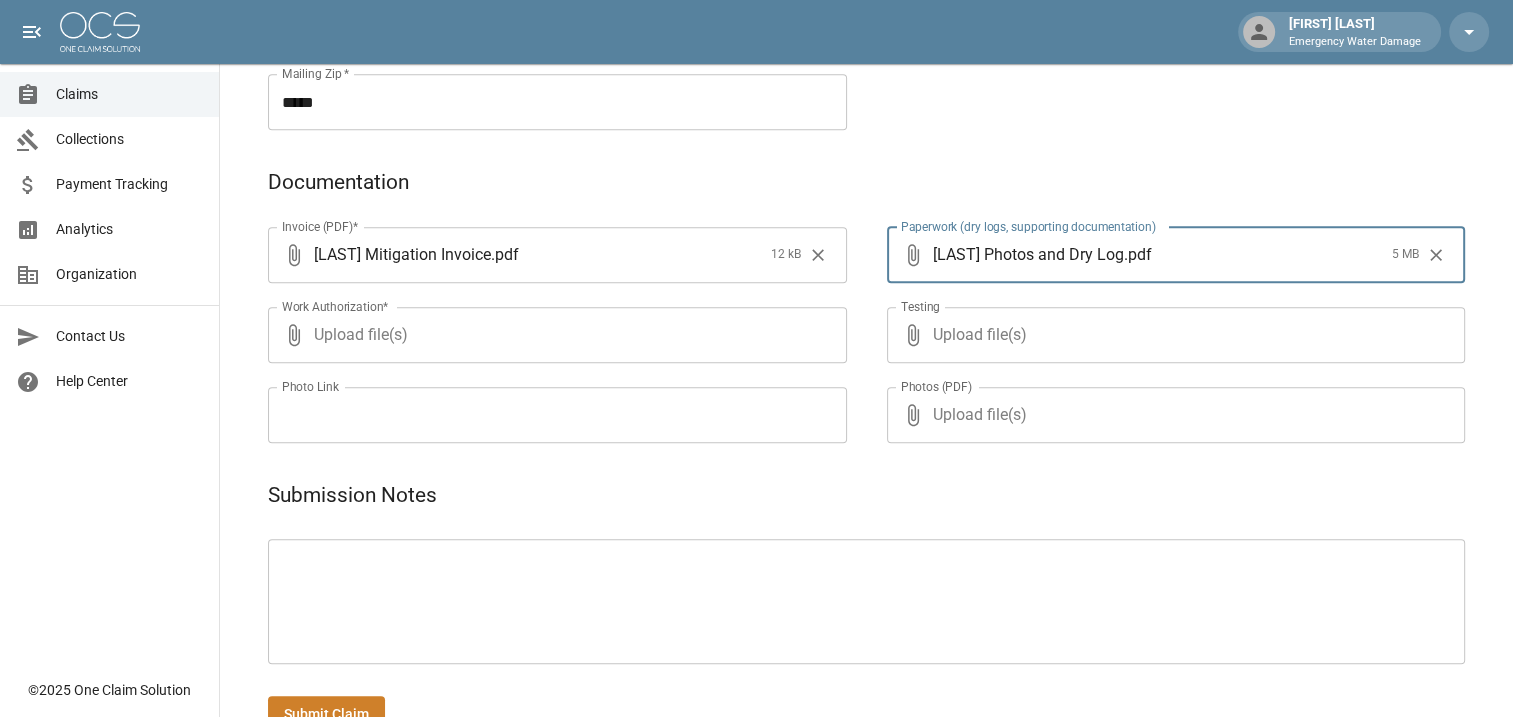 scroll, scrollTop: 914, scrollLeft: 0, axis: vertical 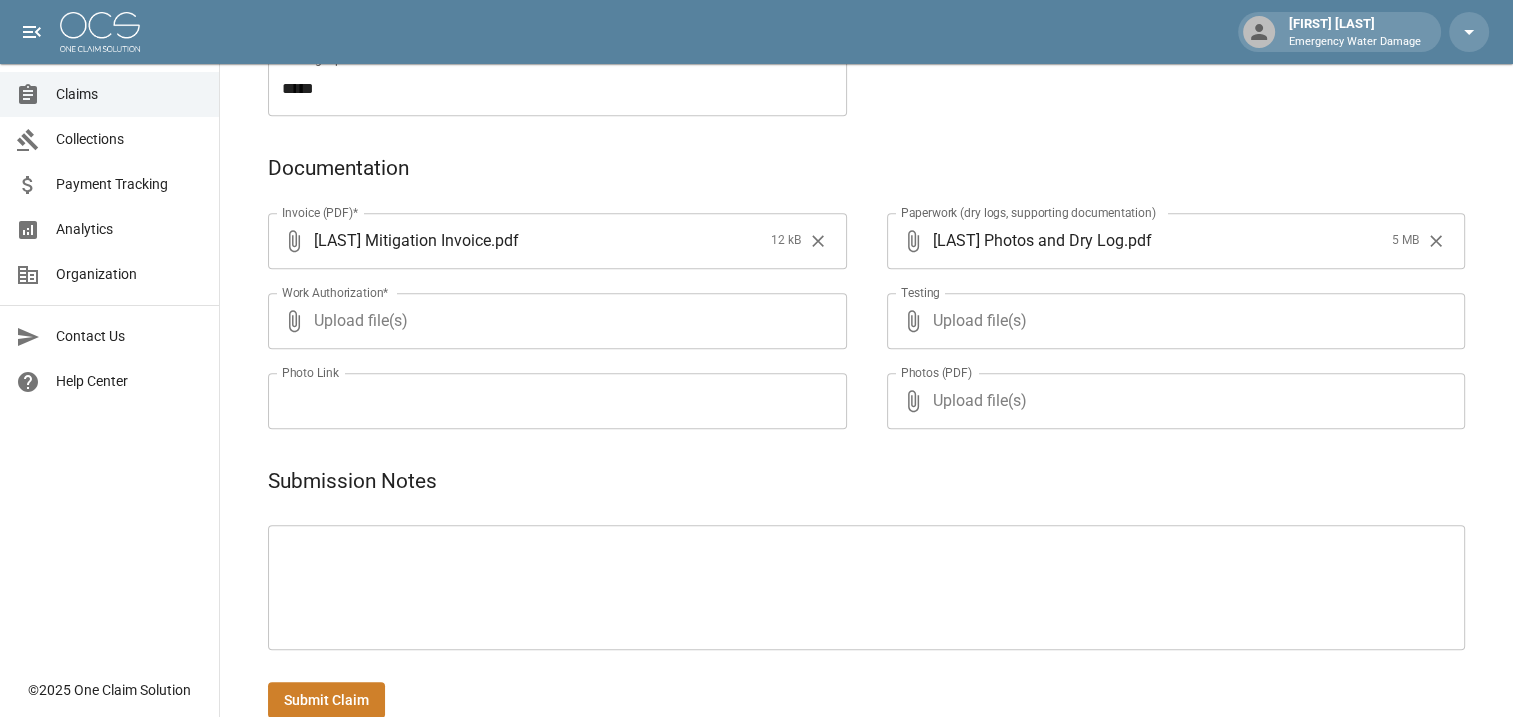 click on "Upload file(s)" at bounding box center (553, 321) 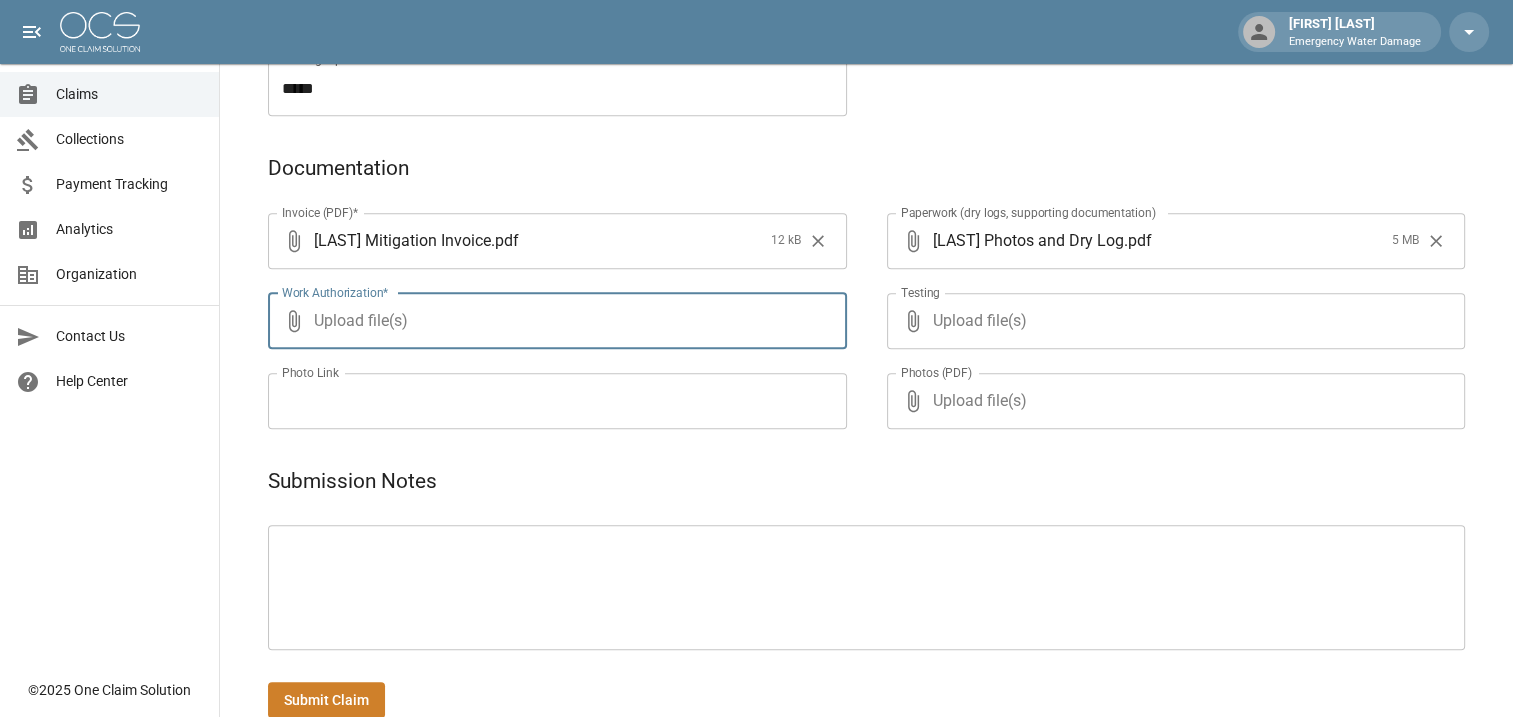 type on "**********" 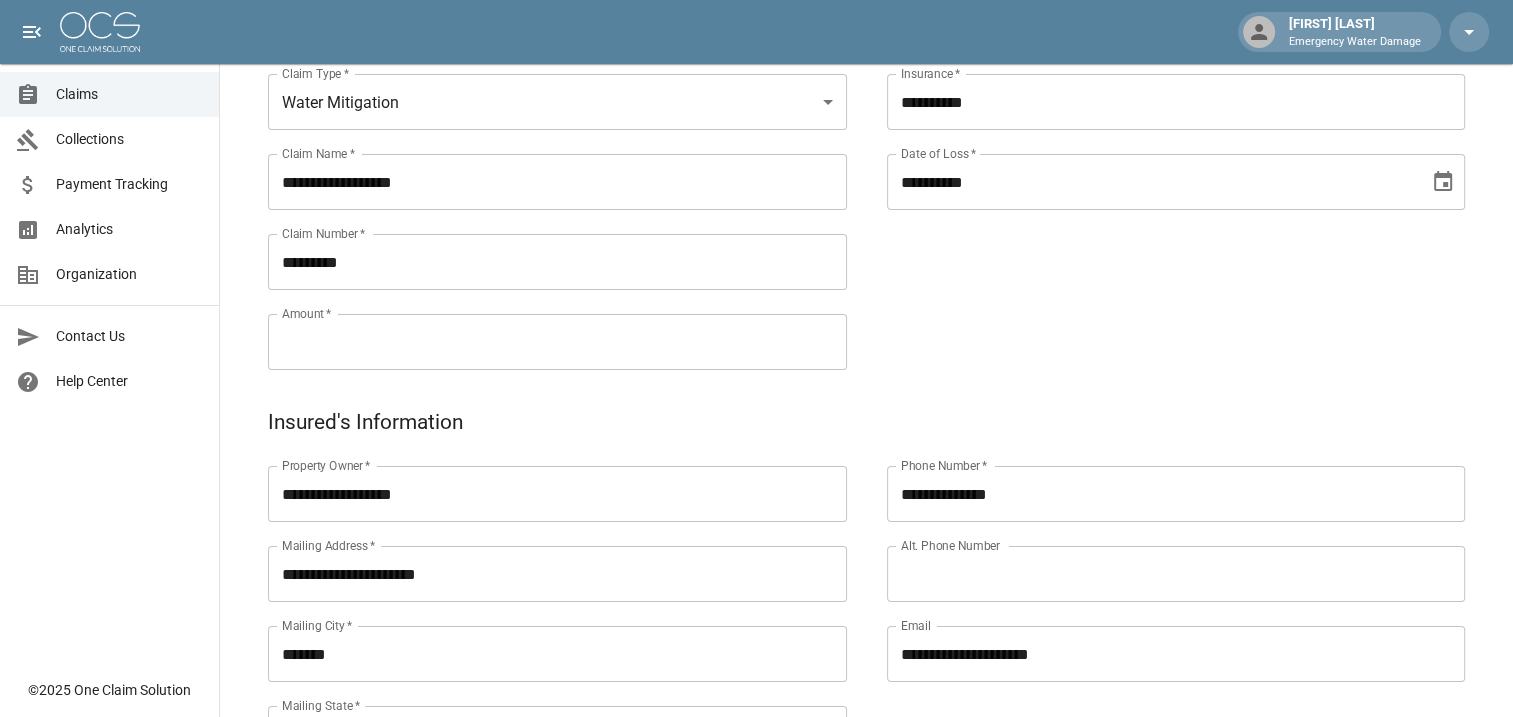 scroll, scrollTop: 190, scrollLeft: 0, axis: vertical 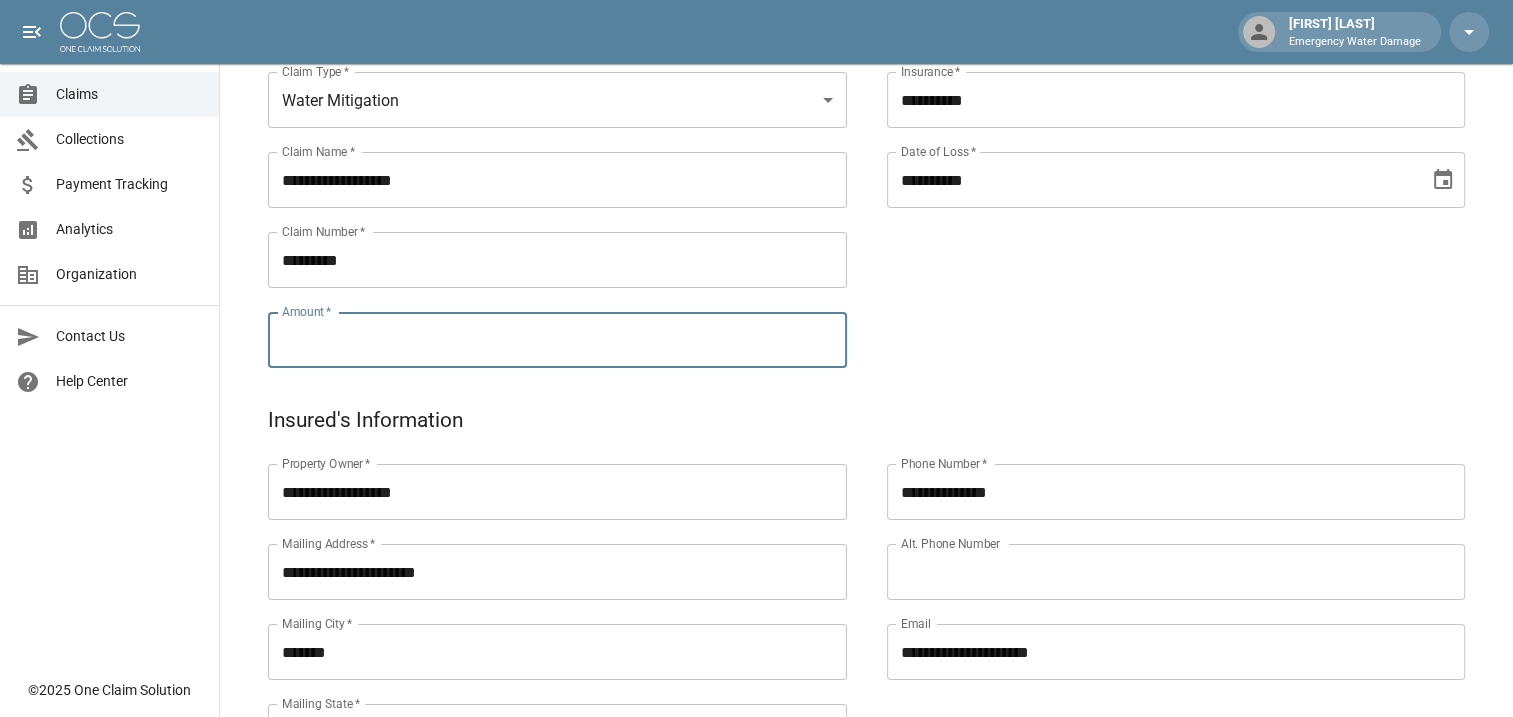 click on "Amount   *" at bounding box center (557, 340) 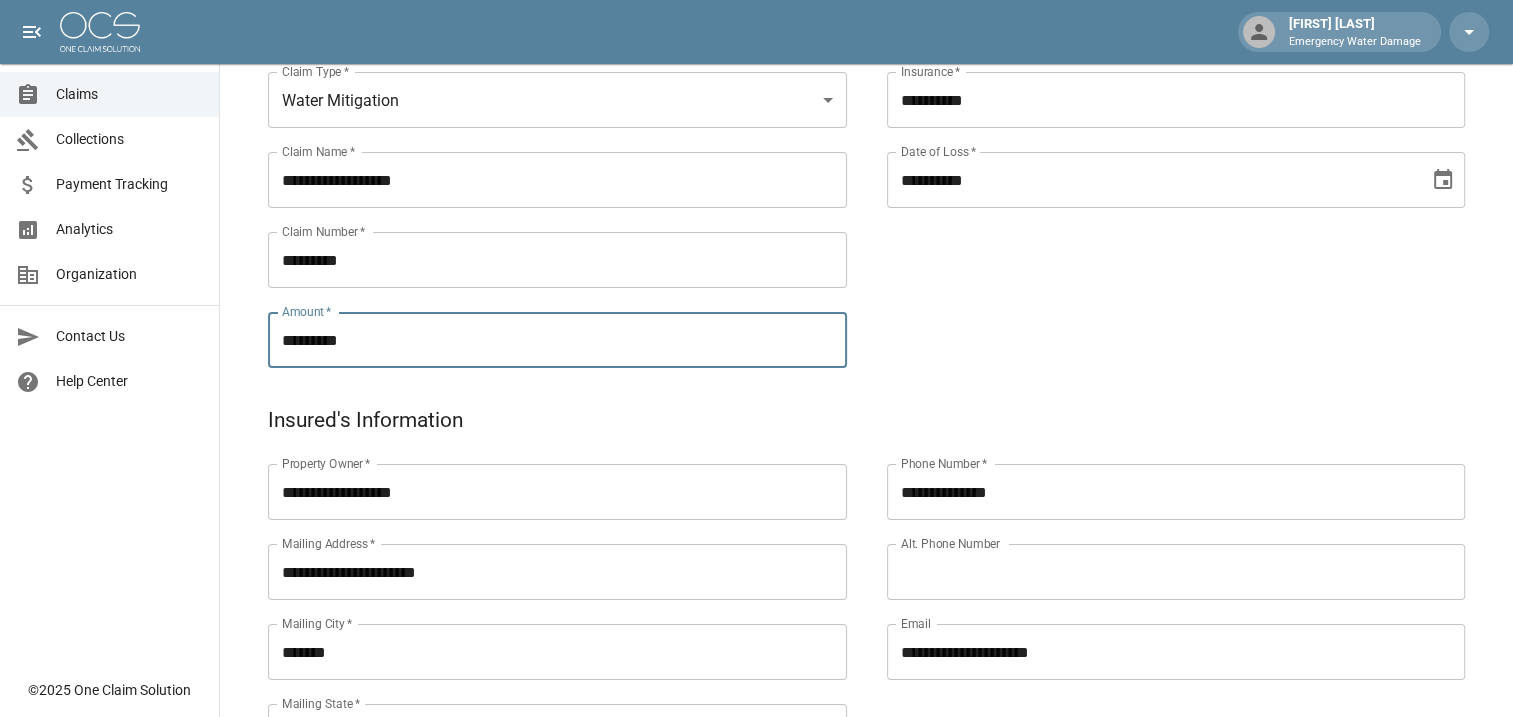 type on "*********" 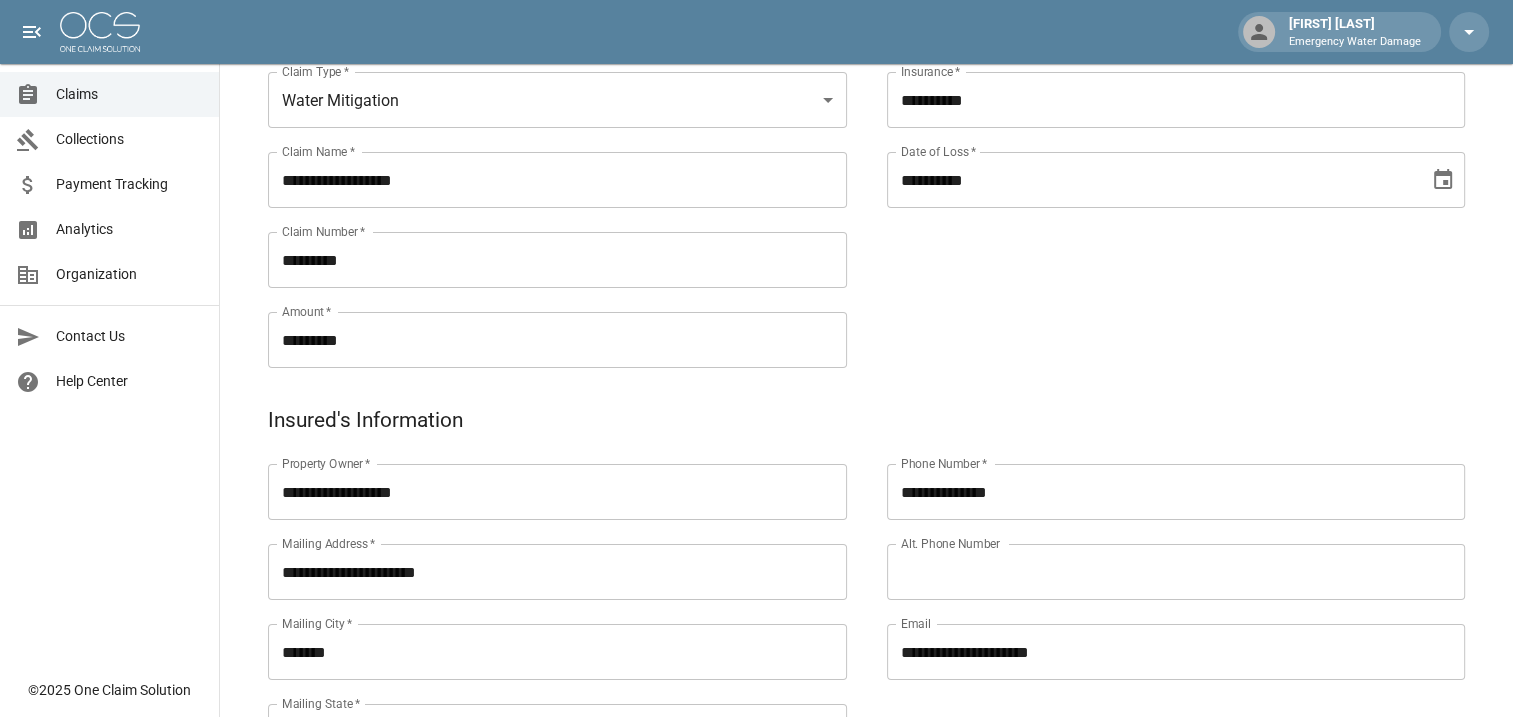 click on "**********" at bounding box center [1156, 196] 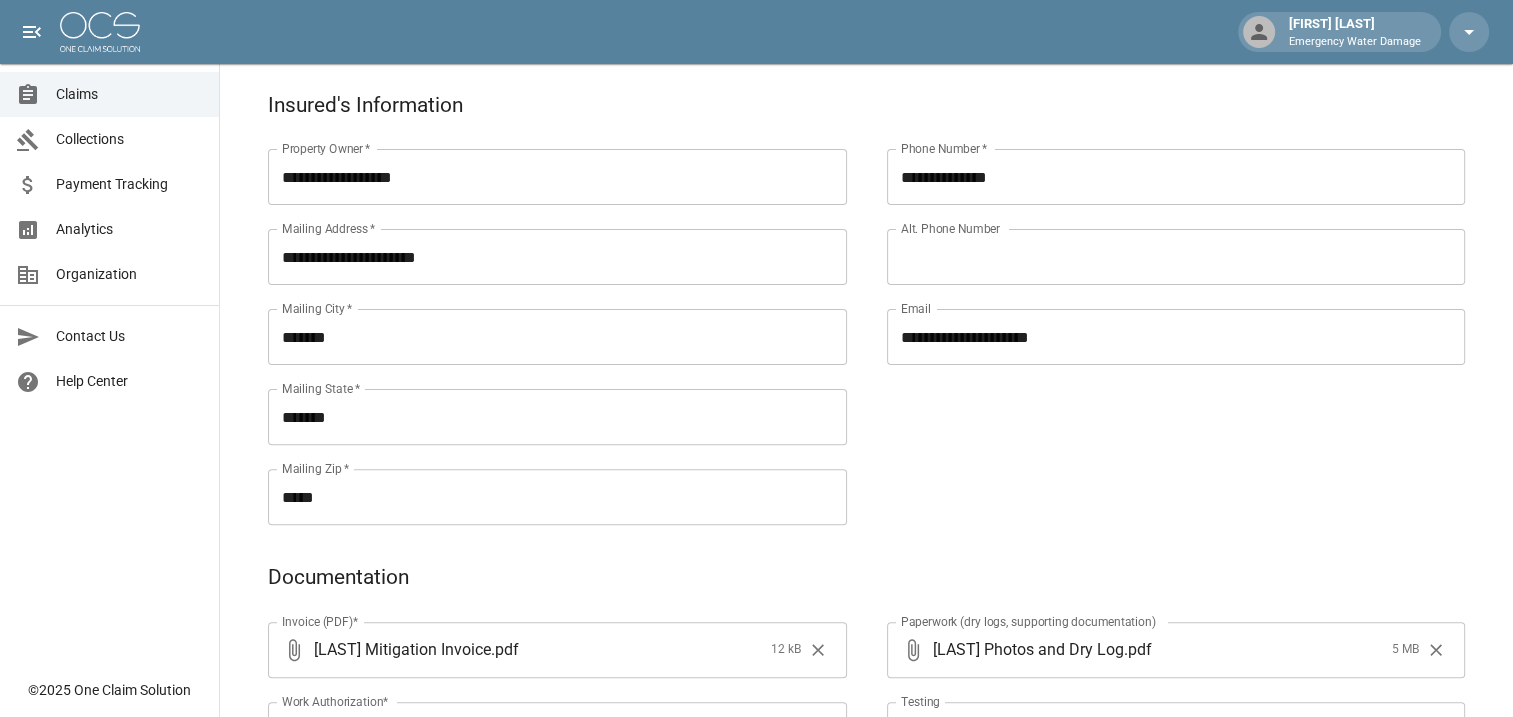 scroll, scrollTop: 512, scrollLeft: 0, axis: vertical 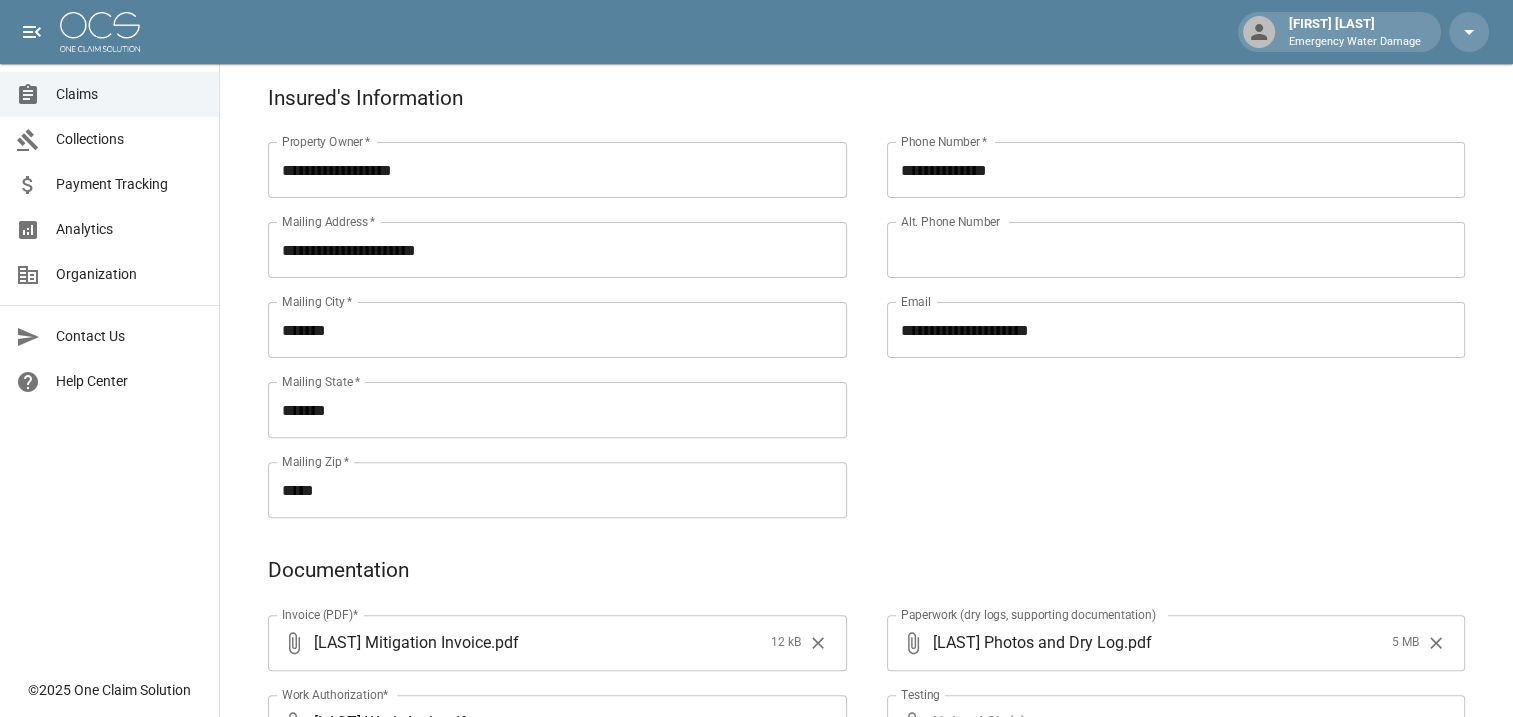 drag, startPoint x: 1511, startPoint y: 472, endPoint x: 1519, endPoint y: 390, distance: 82.38932 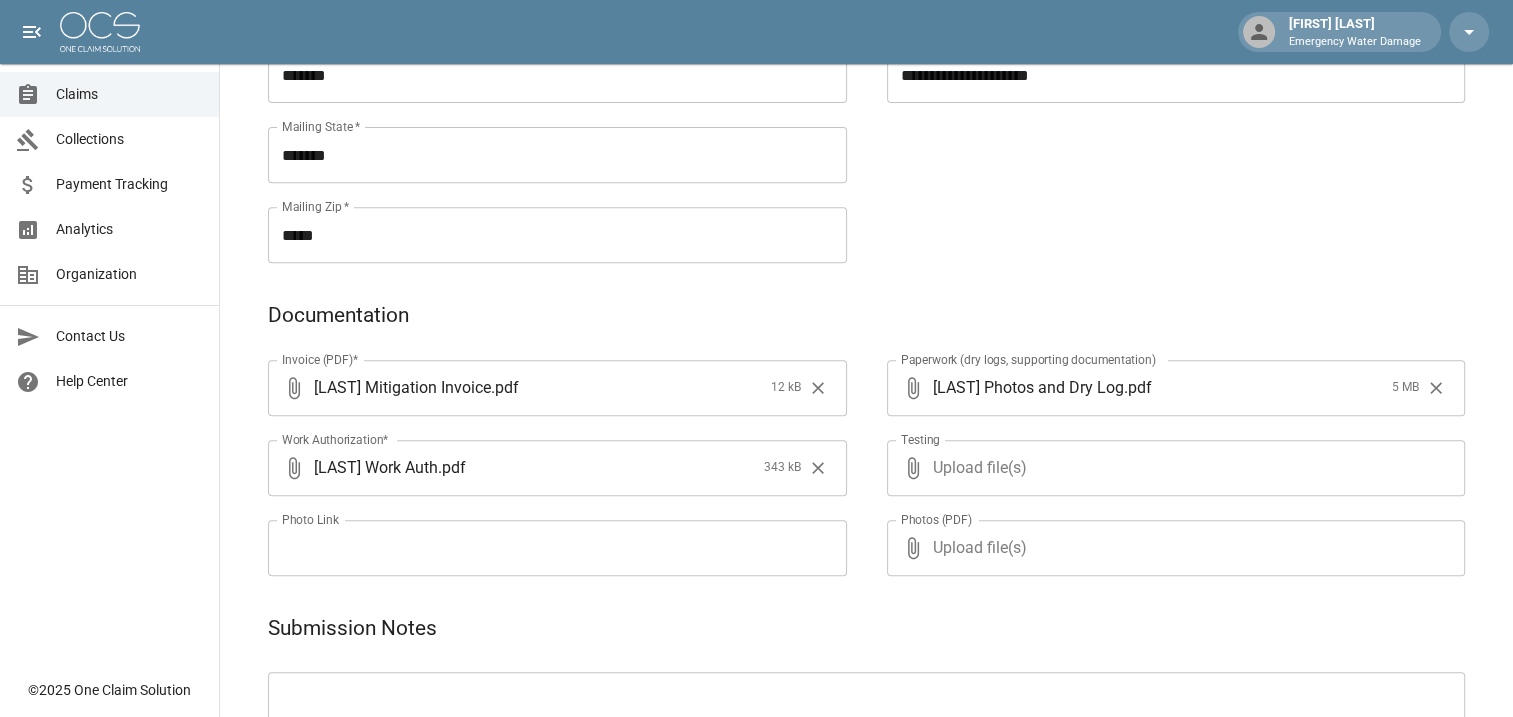 scroll, scrollTop: 955, scrollLeft: 0, axis: vertical 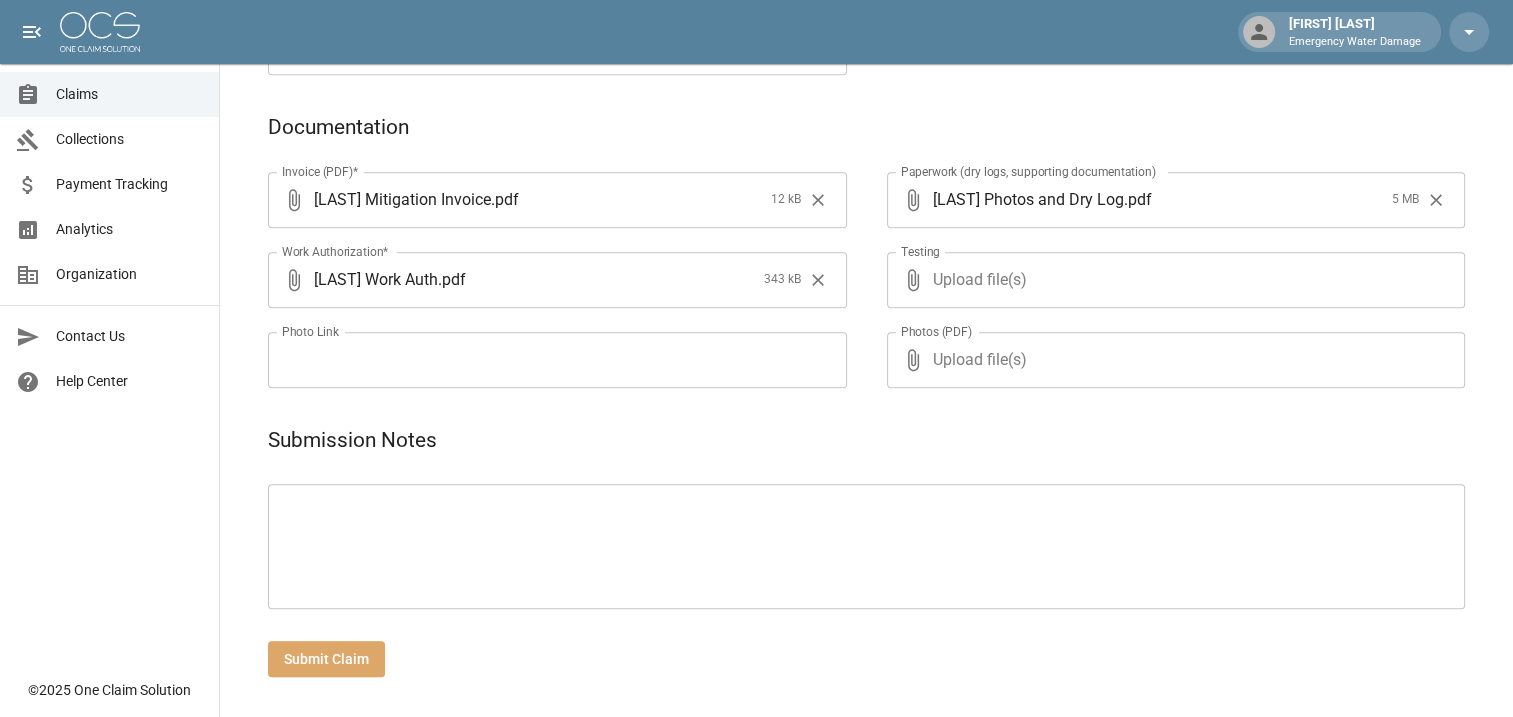 click on "Submit Claim" at bounding box center [326, 659] 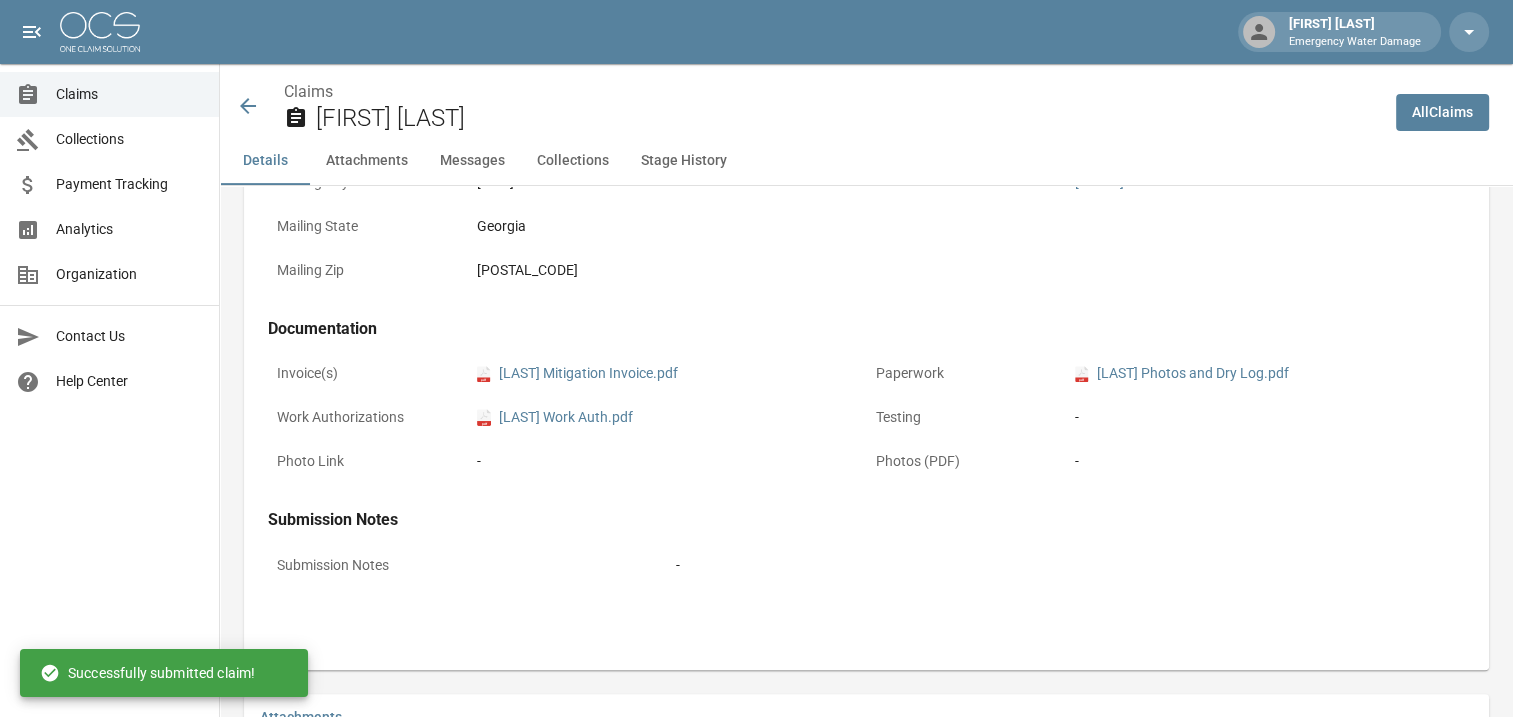 scroll, scrollTop: 955, scrollLeft: 0, axis: vertical 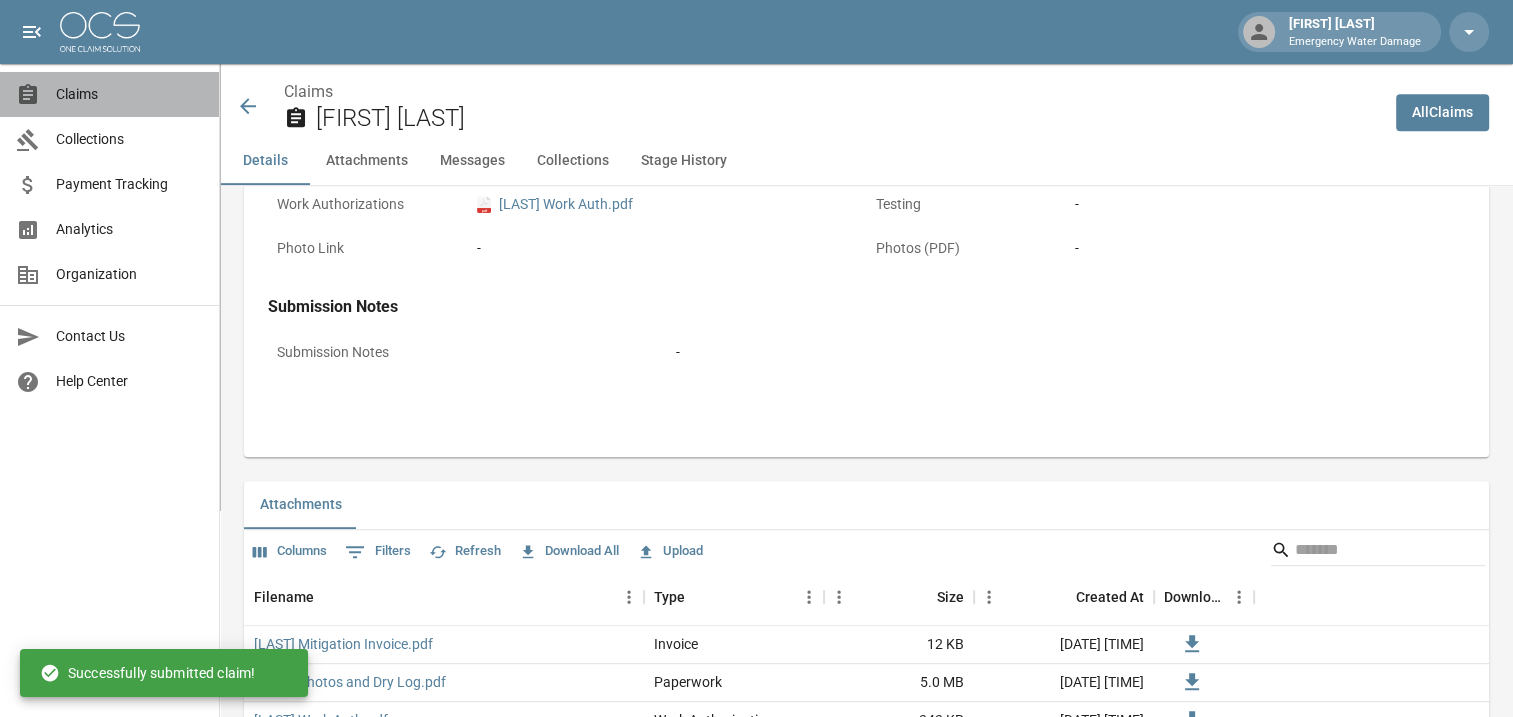 click on "Claims" at bounding box center [129, 94] 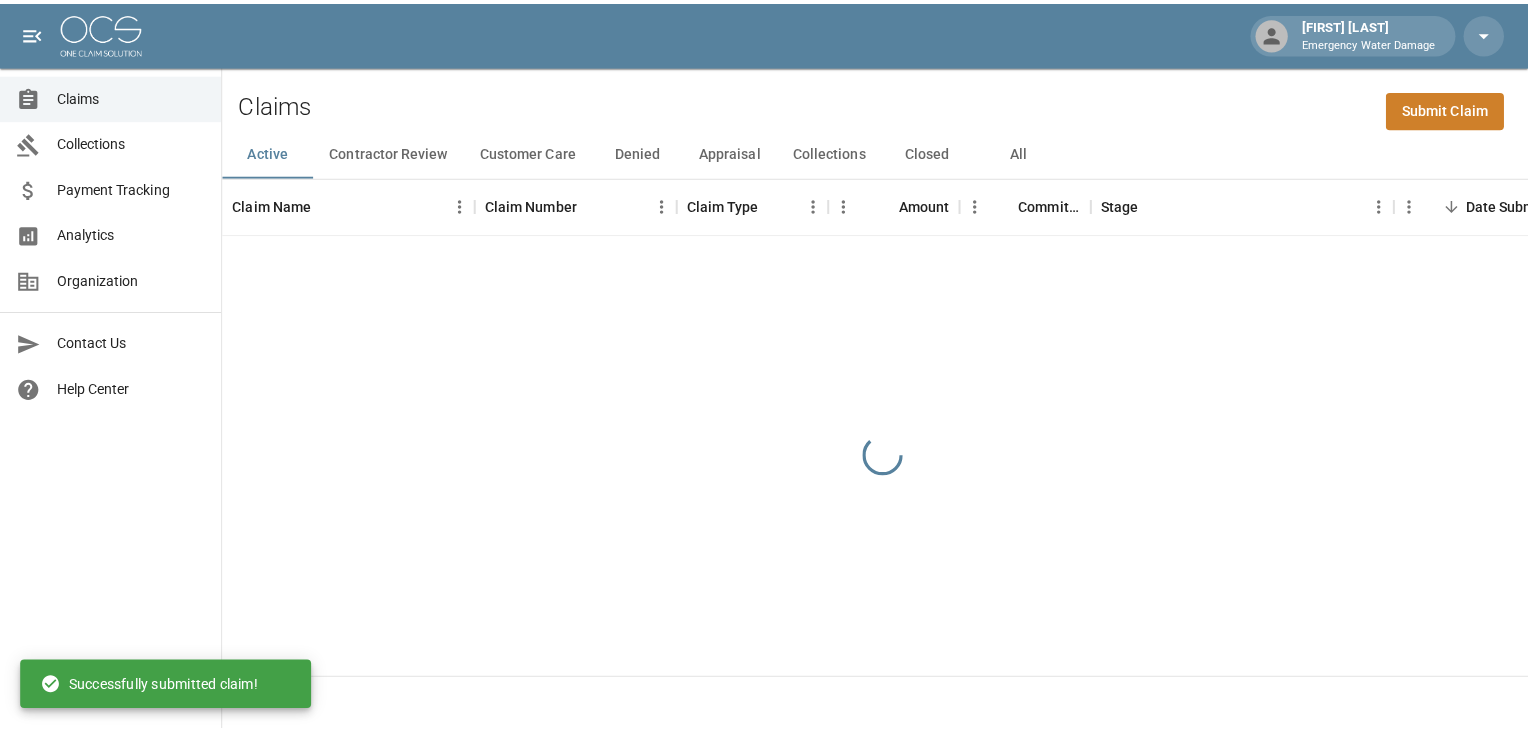 scroll, scrollTop: 0, scrollLeft: 0, axis: both 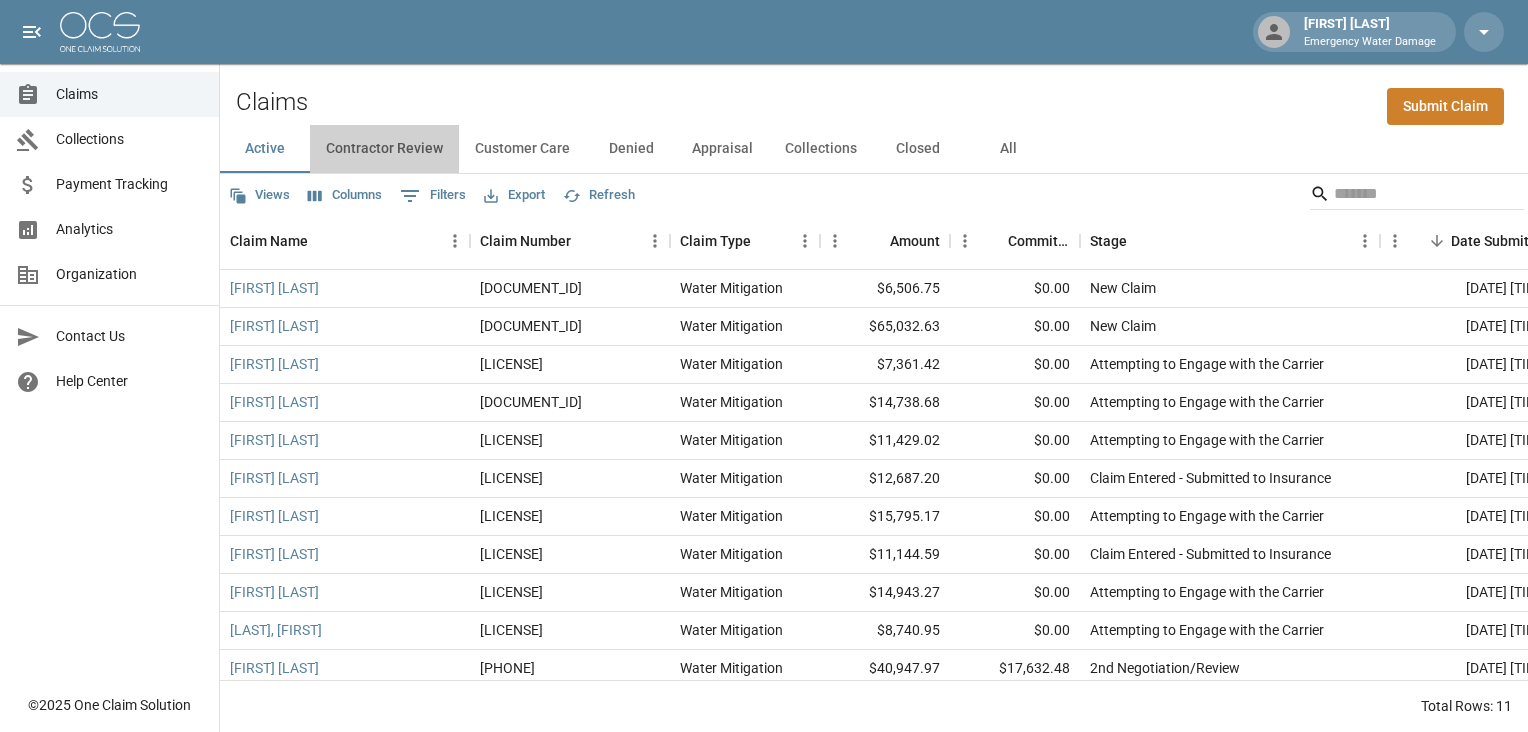 click on "Contractor Review" at bounding box center [384, 149] 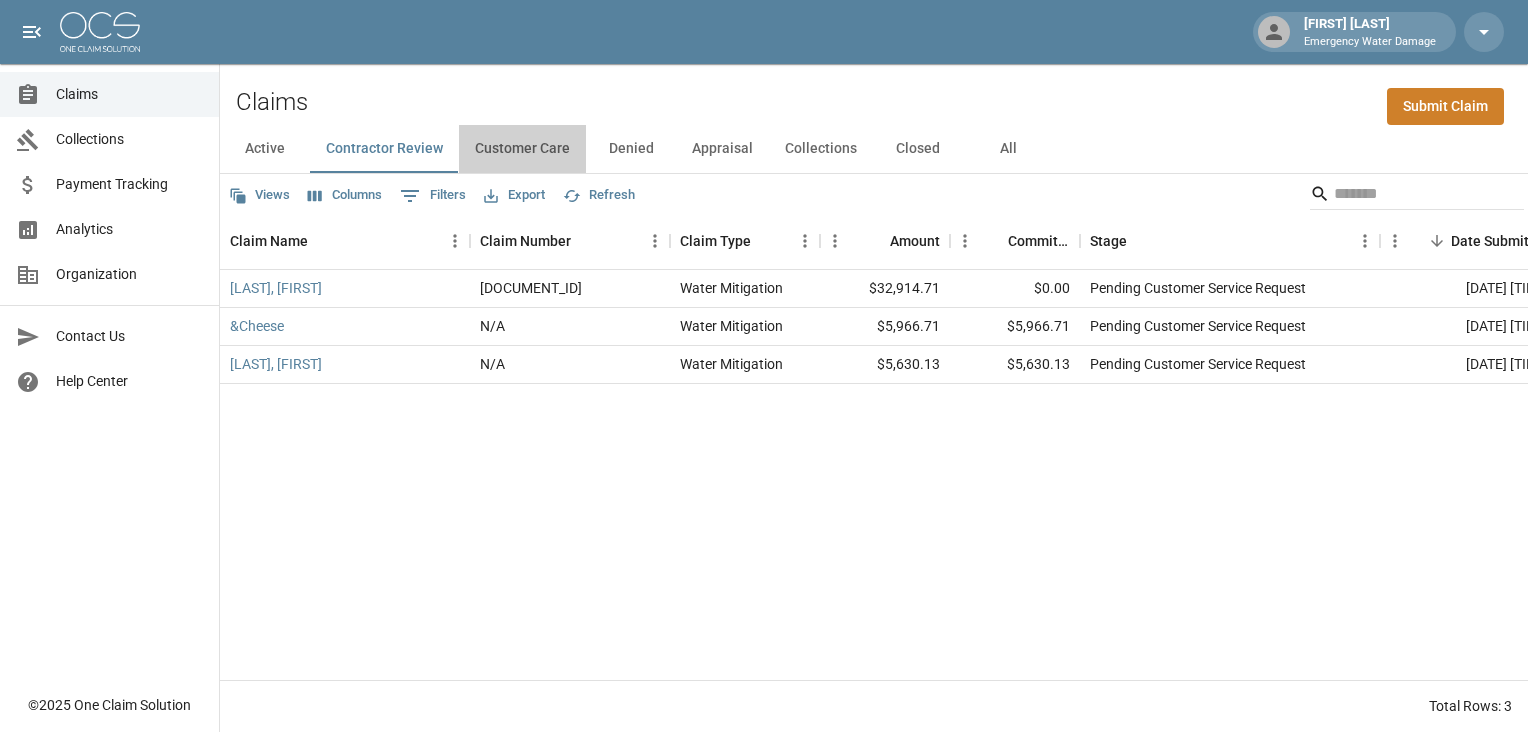 click on "Customer Care" at bounding box center [522, 149] 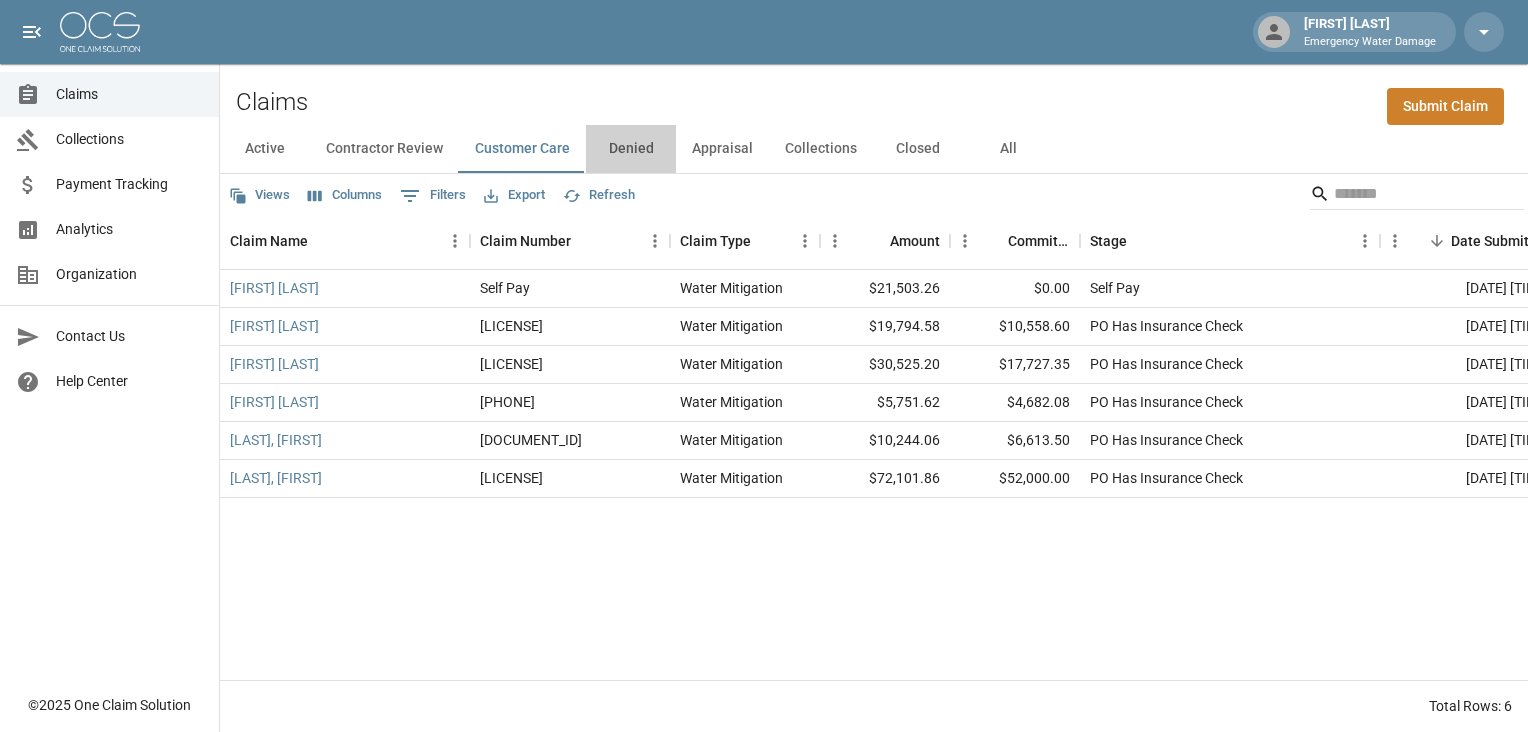 click on "Denied" at bounding box center (631, 149) 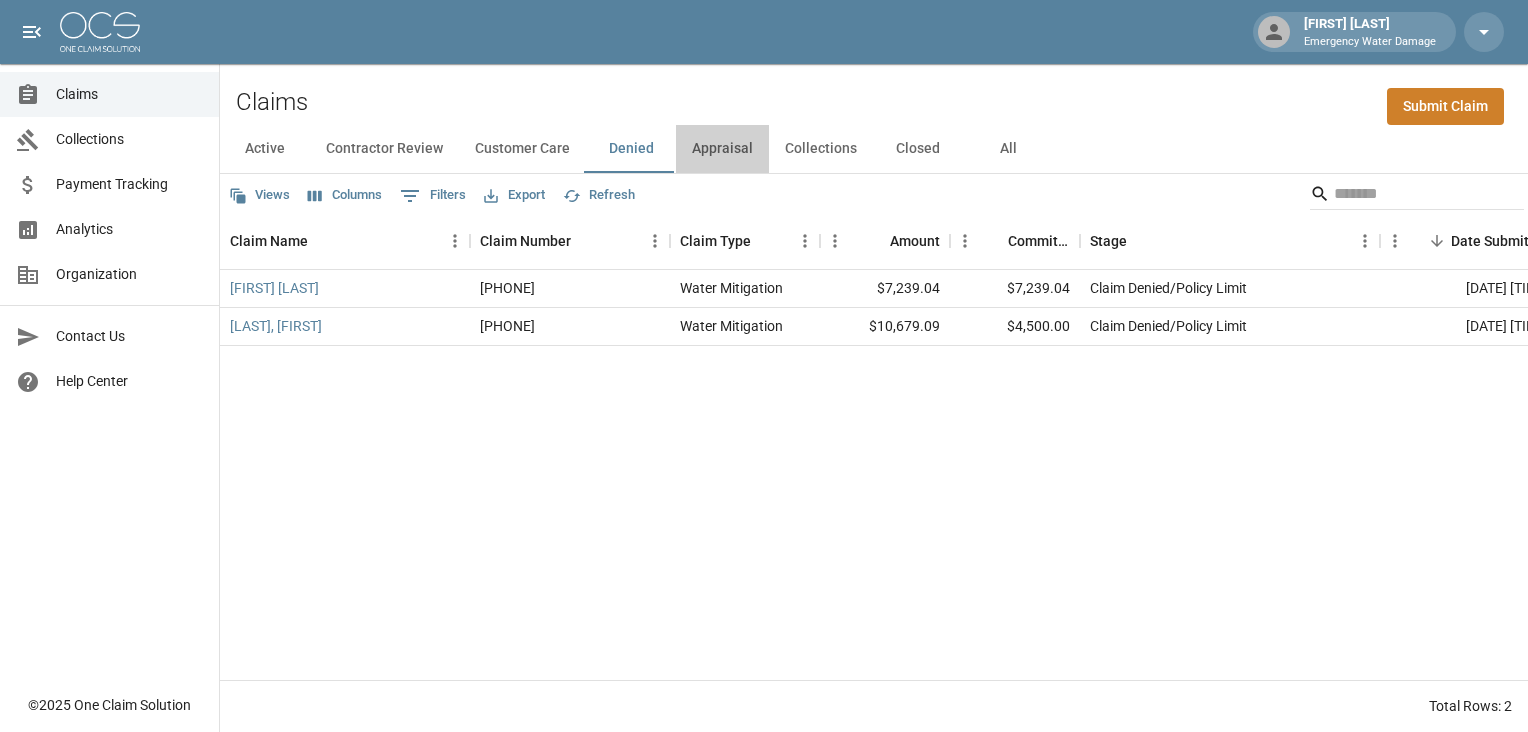 click on "Appraisal" at bounding box center [722, 149] 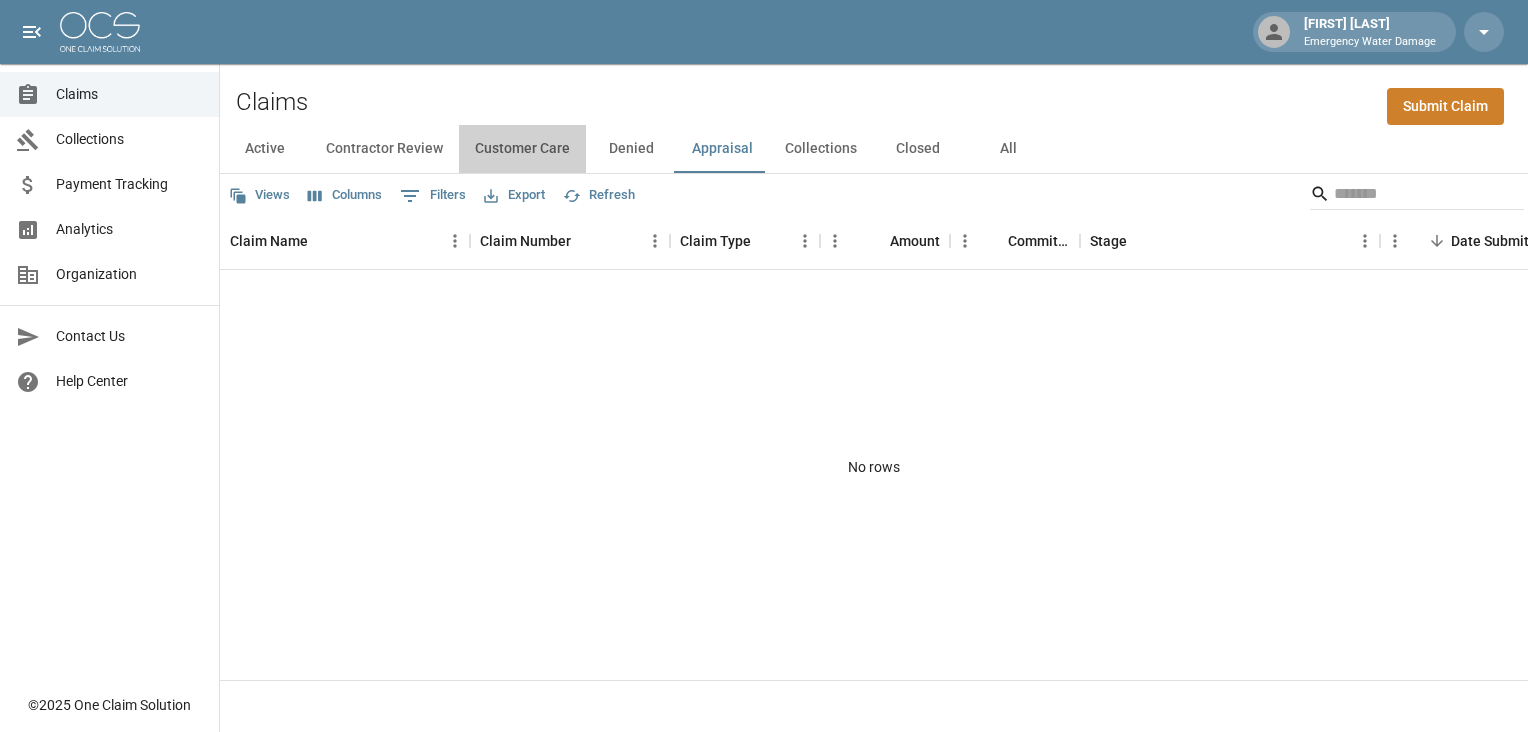 click on "Customer Care" at bounding box center [522, 149] 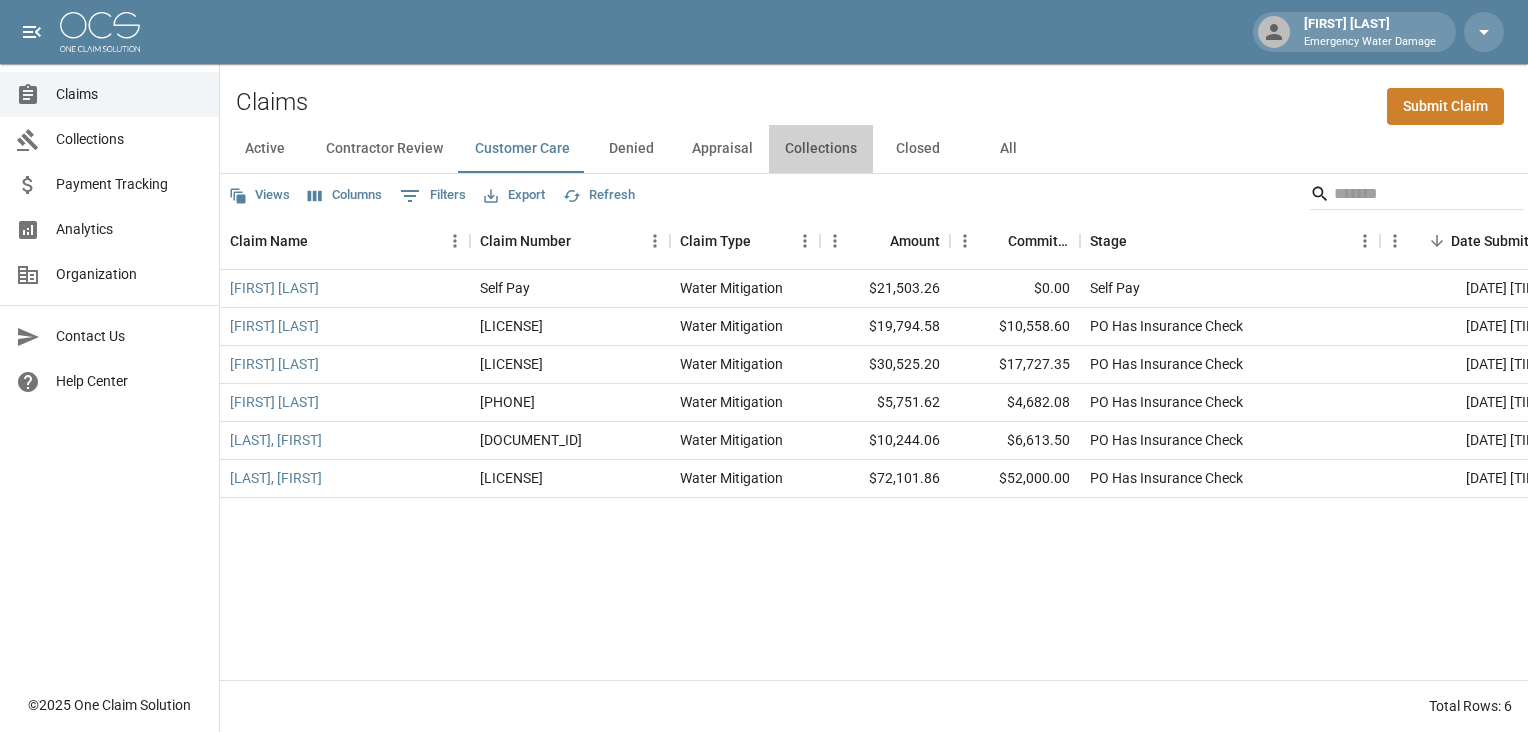 click on "Collections" at bounding box center (821, 149) 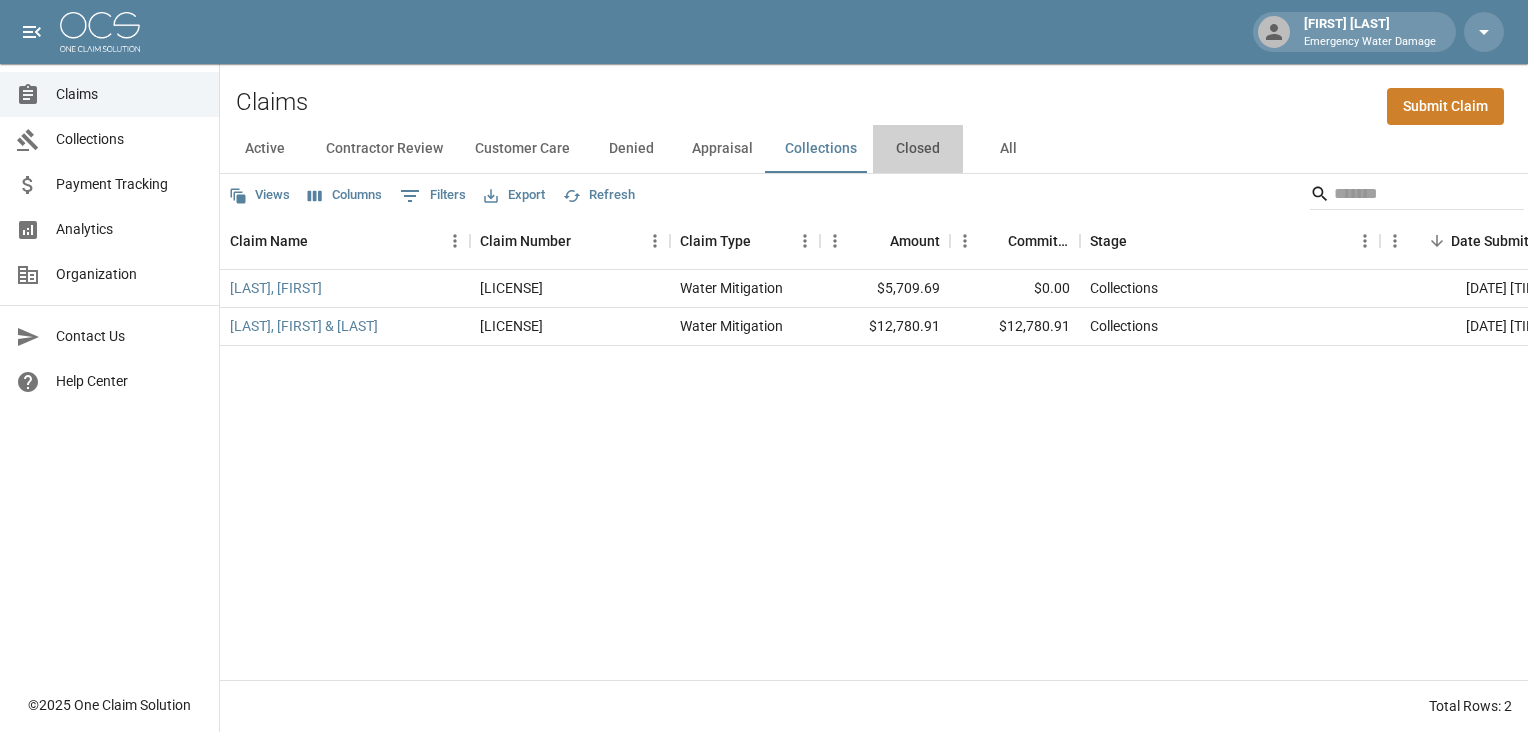 click on "Closed" at bounding box center (918, 149) 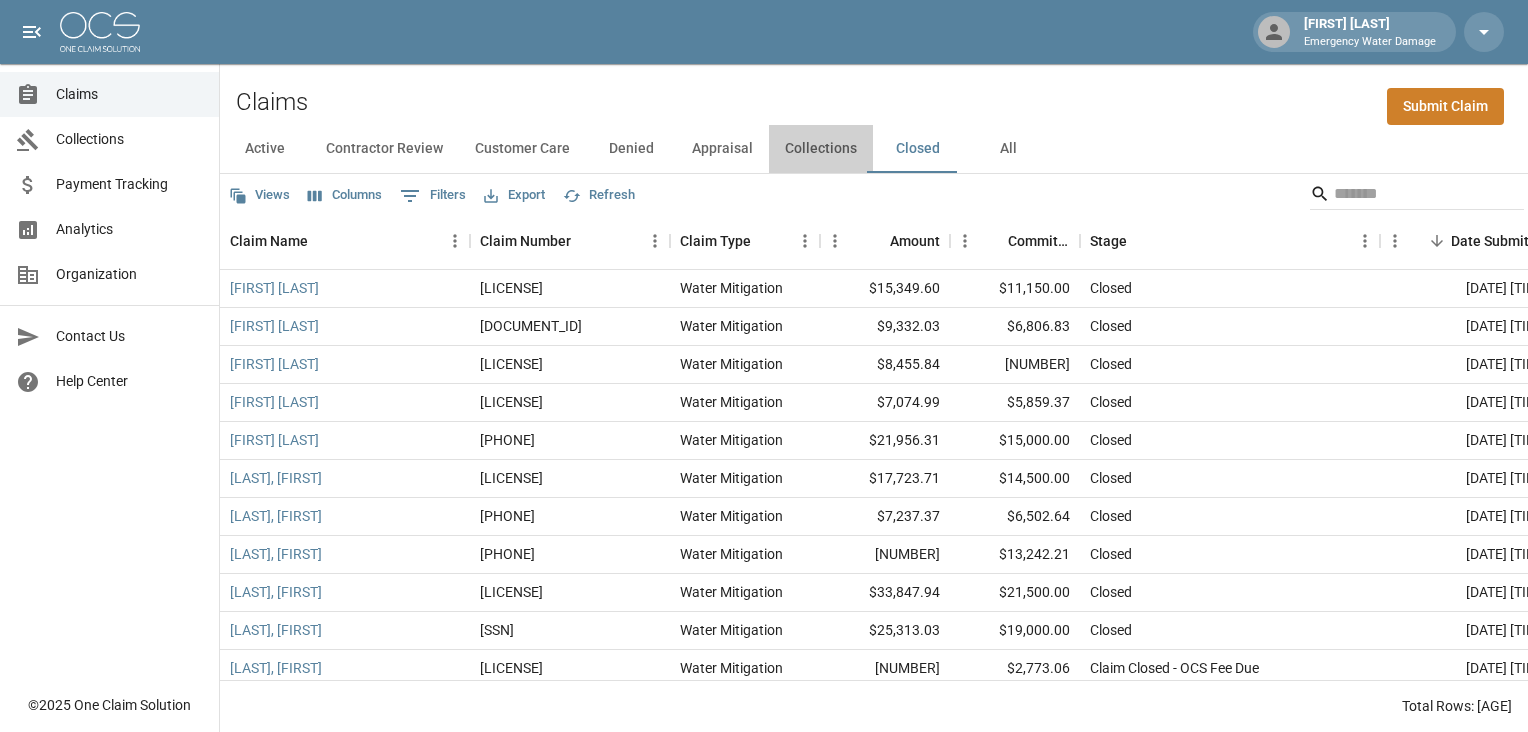 click on "Collections" at bounding box center (821, 149) 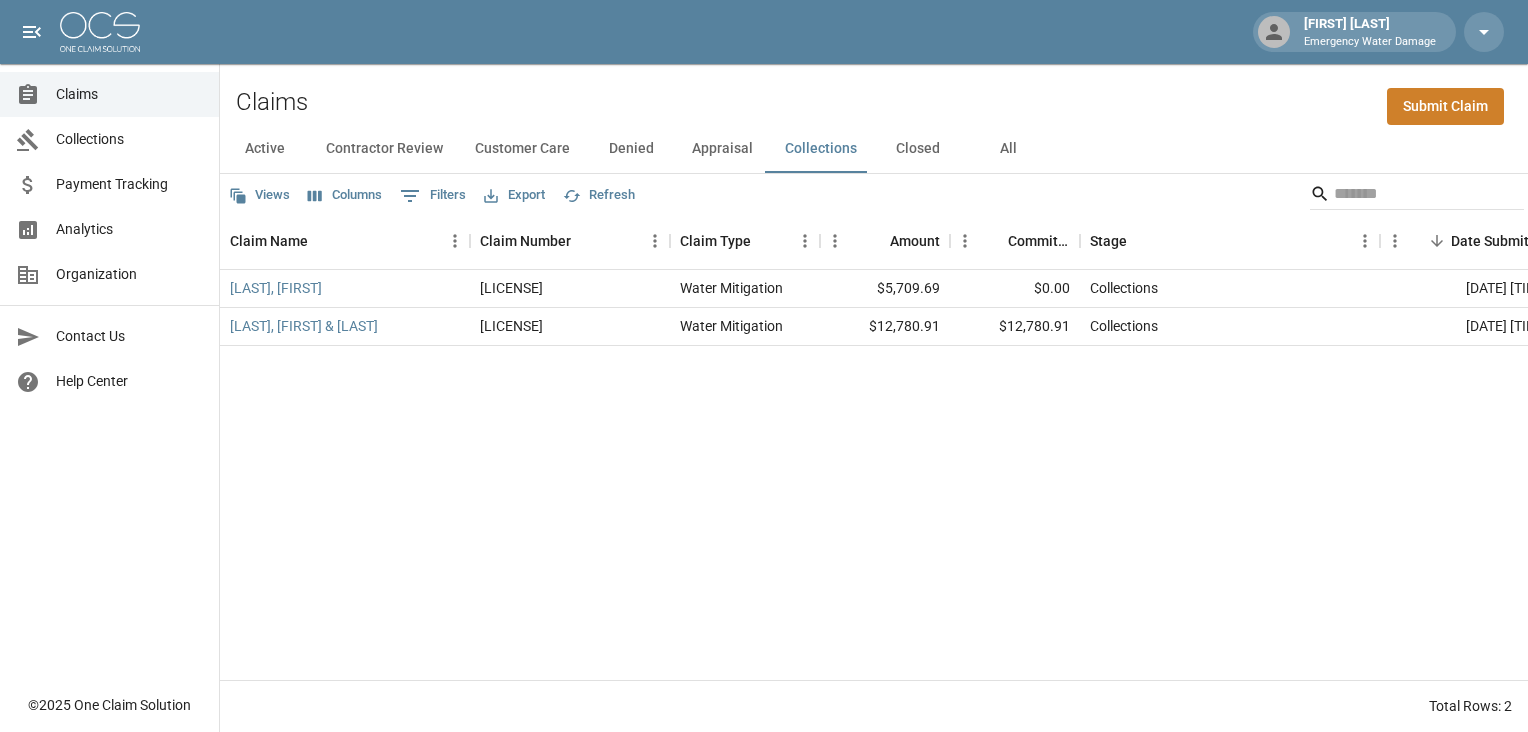 click on "Closed" at bounding box center [918, 149] 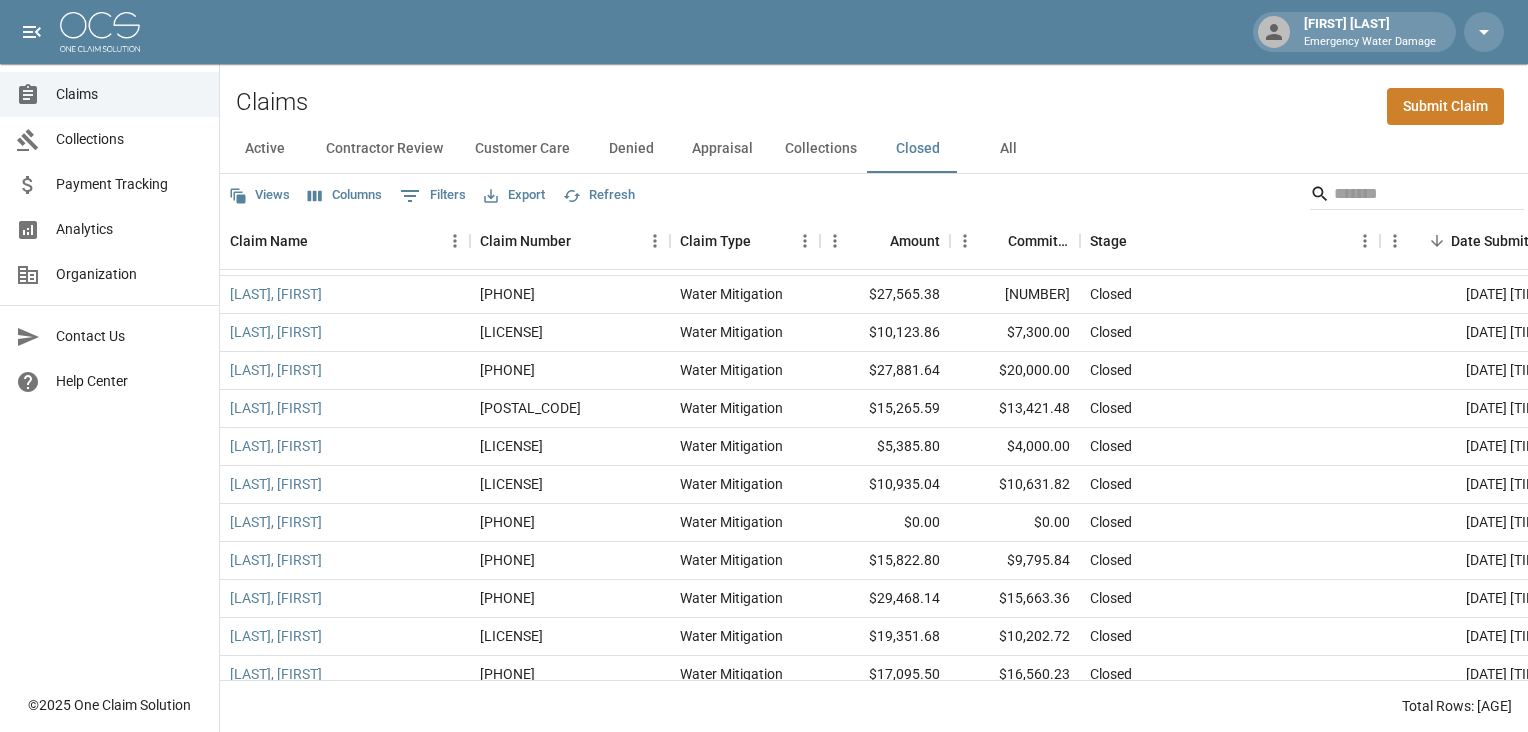 scroll, scrollTop: 1011, scrollLeft: 0, axis: vertical 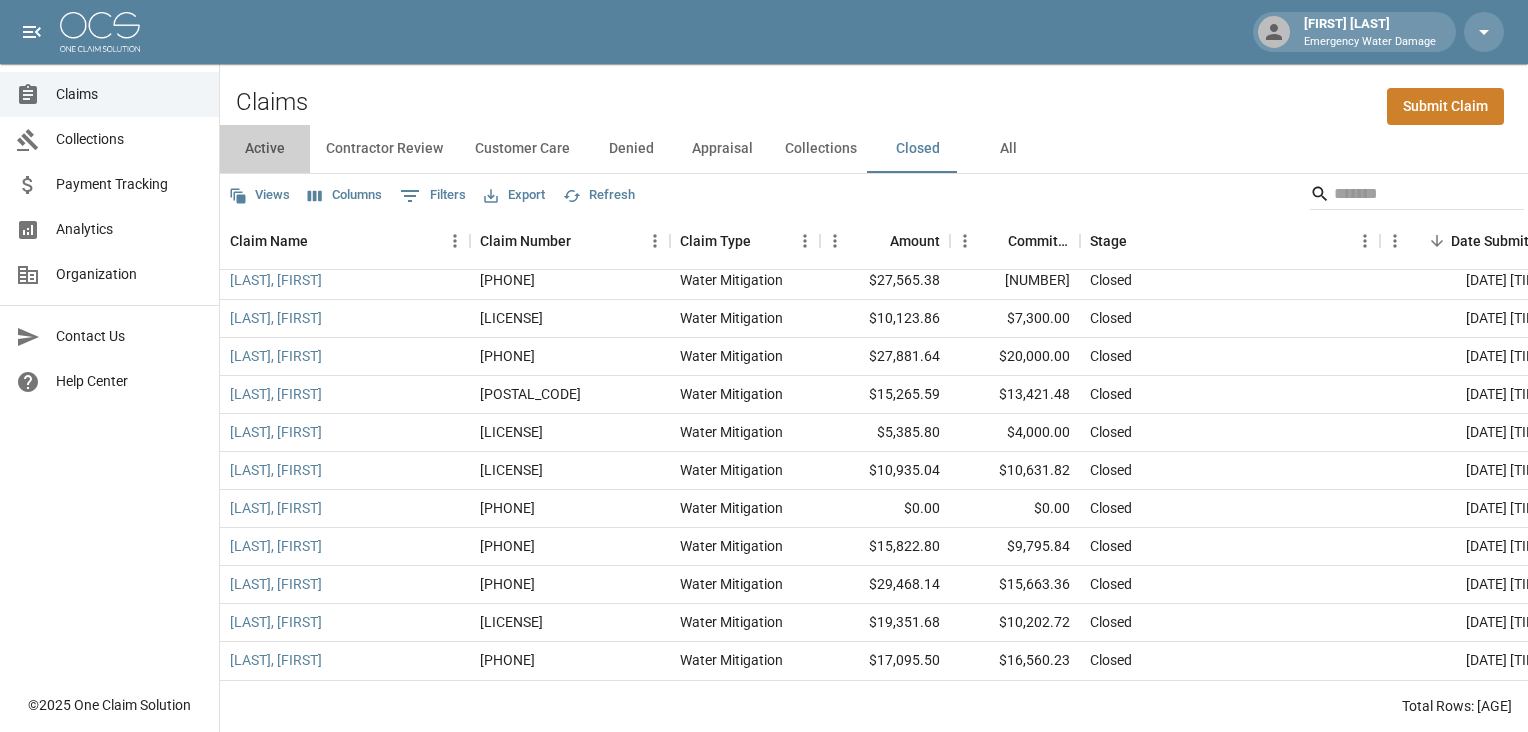 click on "Active" at bounding box center (265, 149) 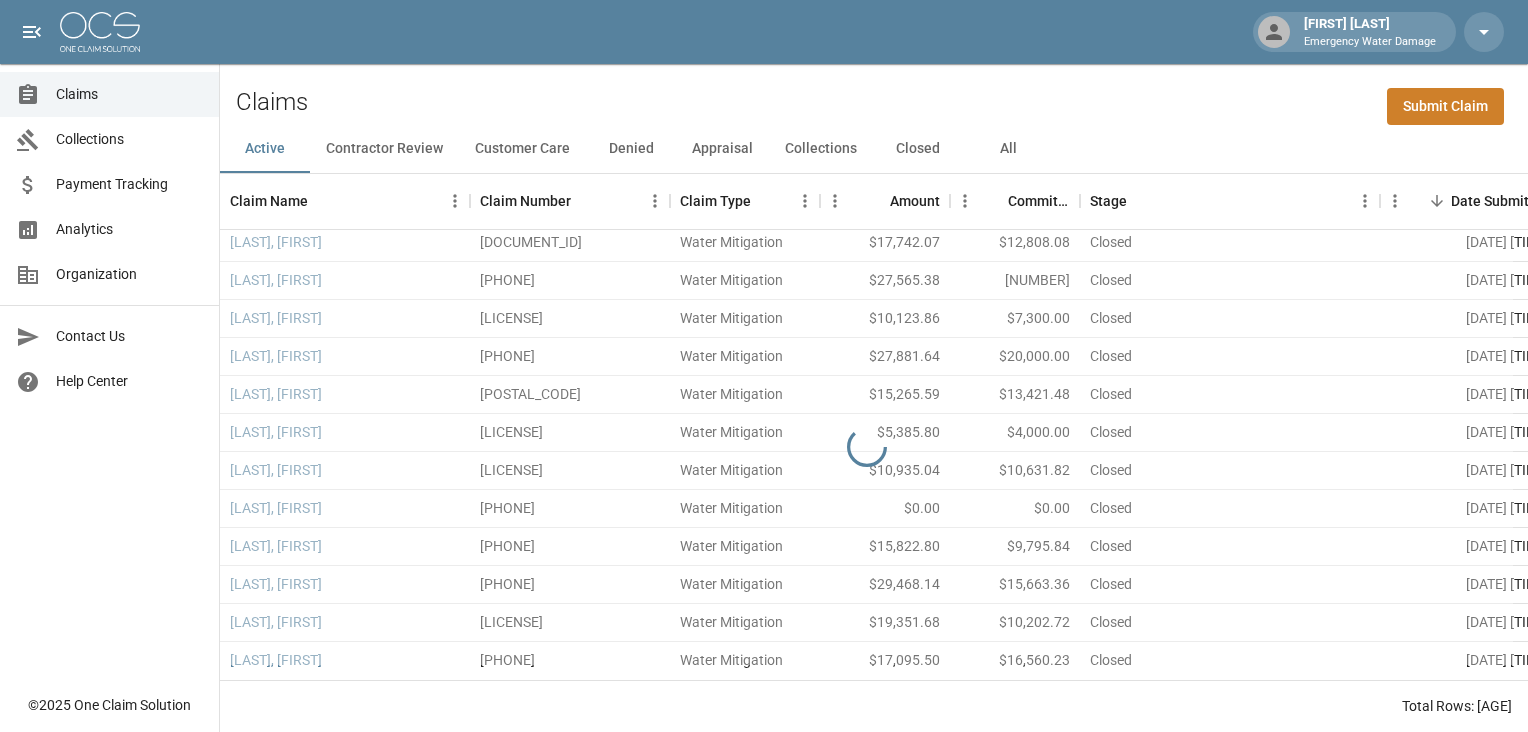 scroll, scrollTop: 23, scrollLeft: 0, axis: vertical 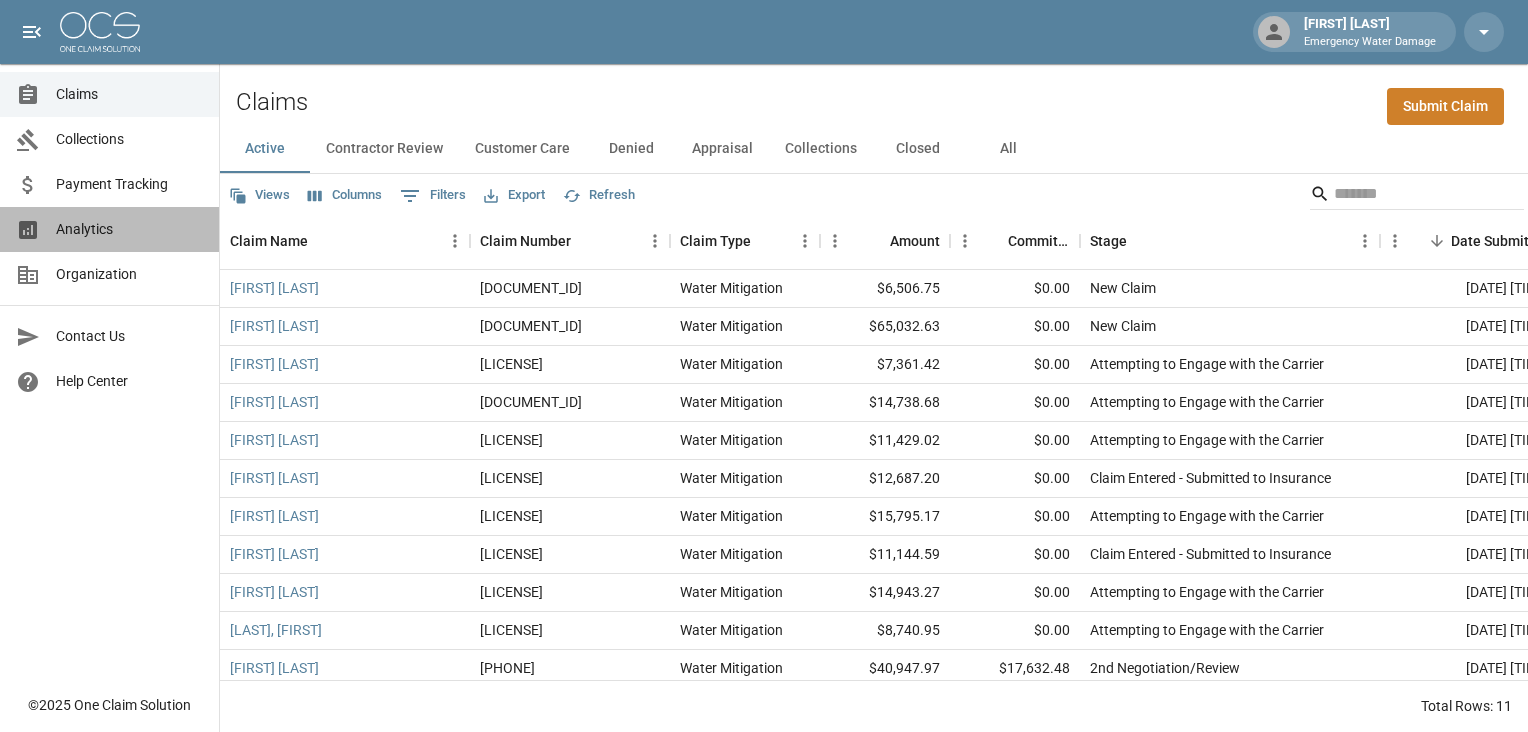 click on "Analytics" at bounding box center (129, 229) 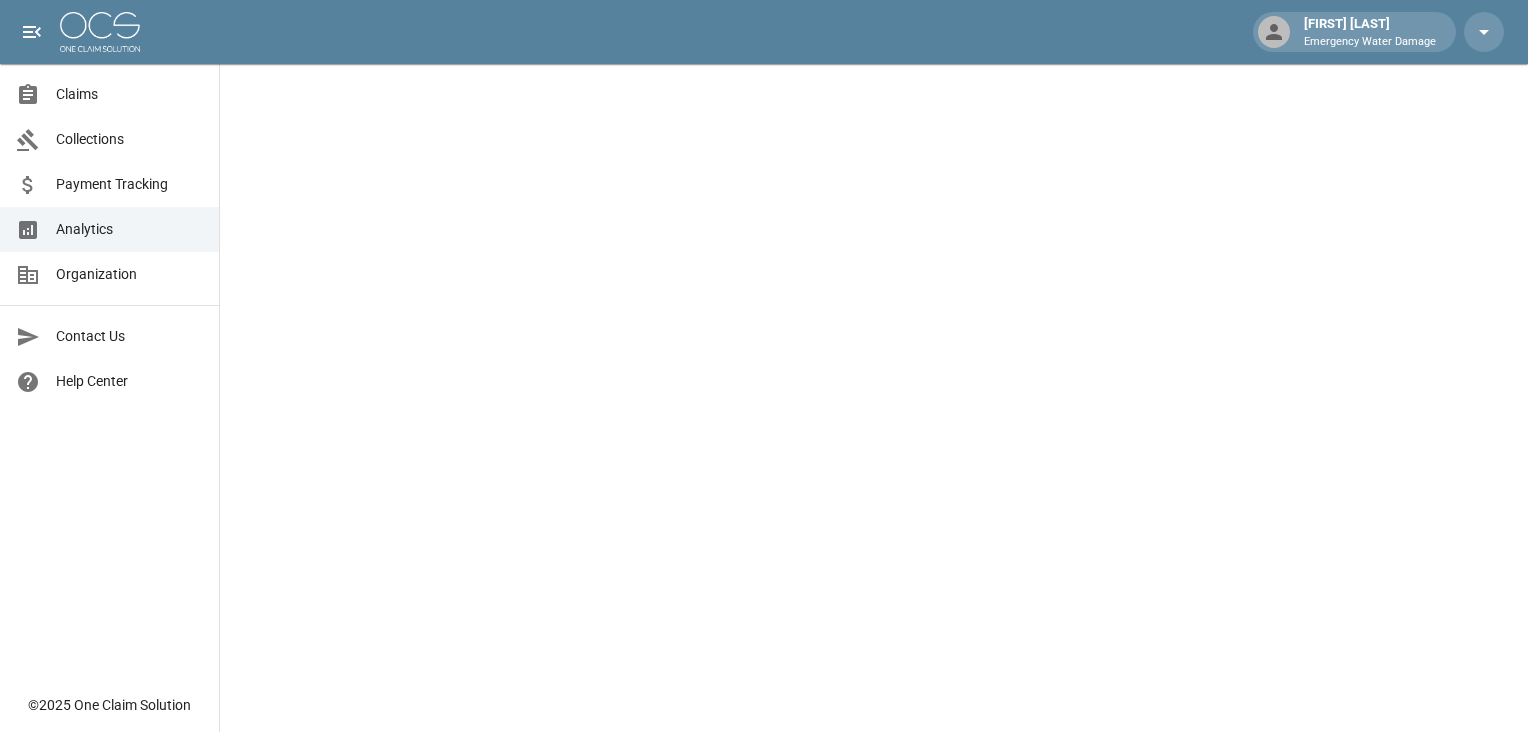 click on "Organization" at bounding box center [129, 274] 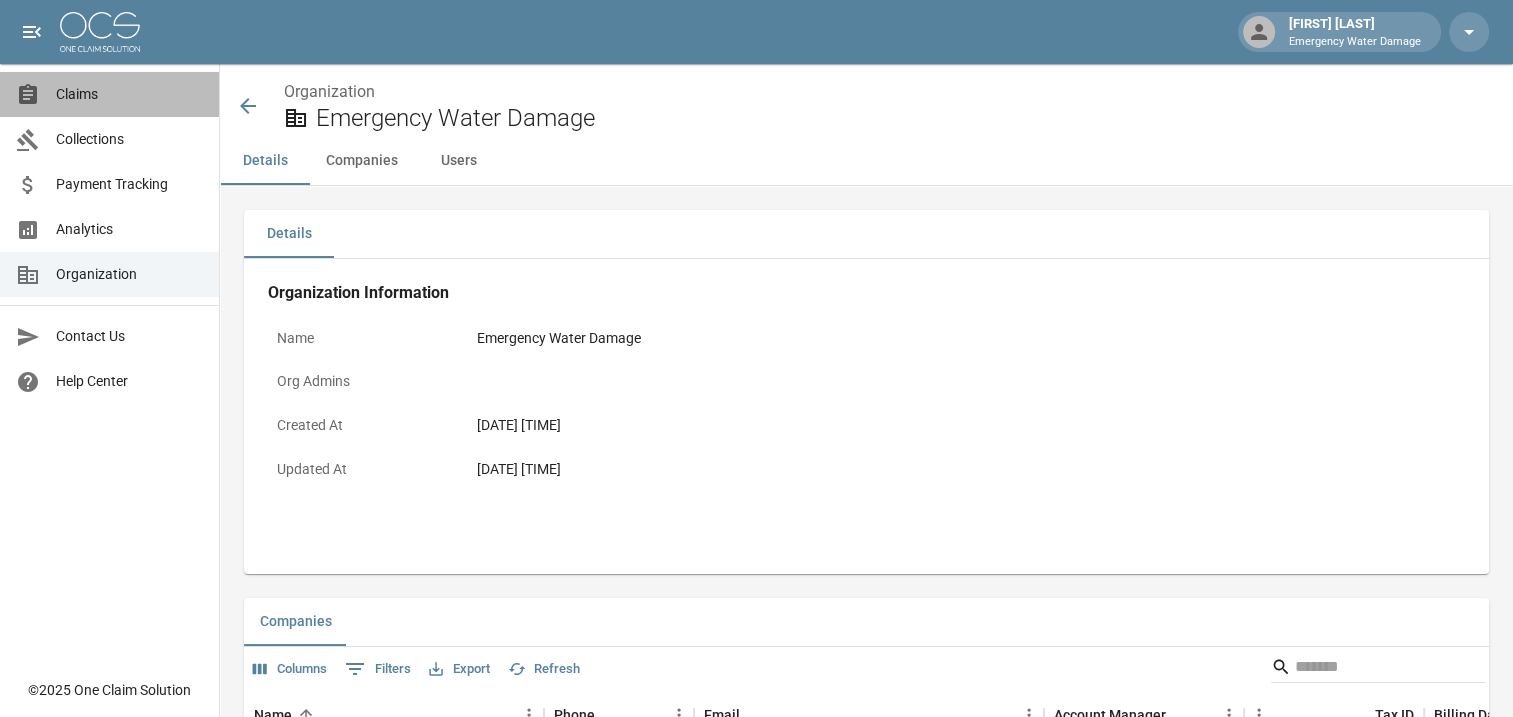 click on "Claims" at bounding box center [129, 94] 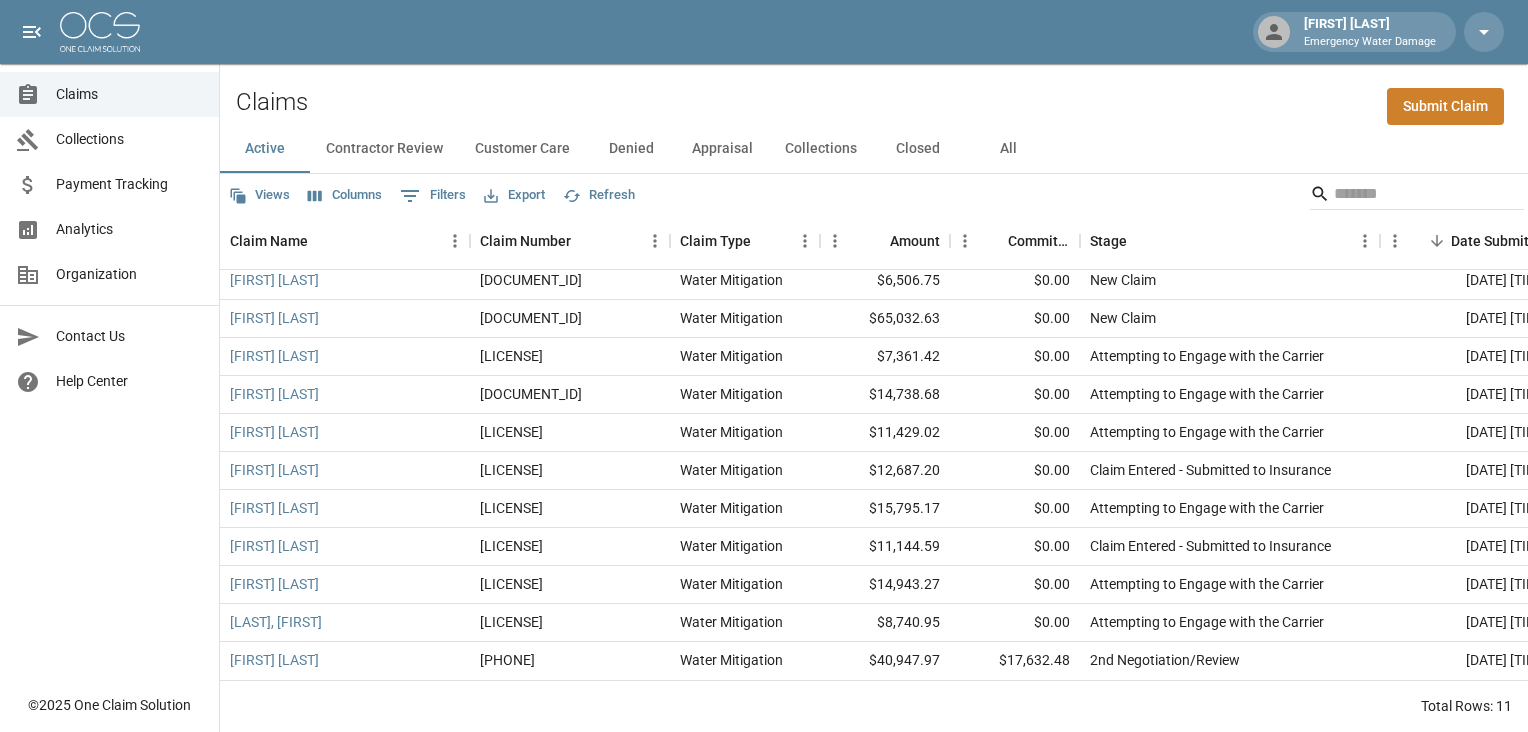 scroll, scrollTop: 10, scrollLeft: 0, axis: vertical 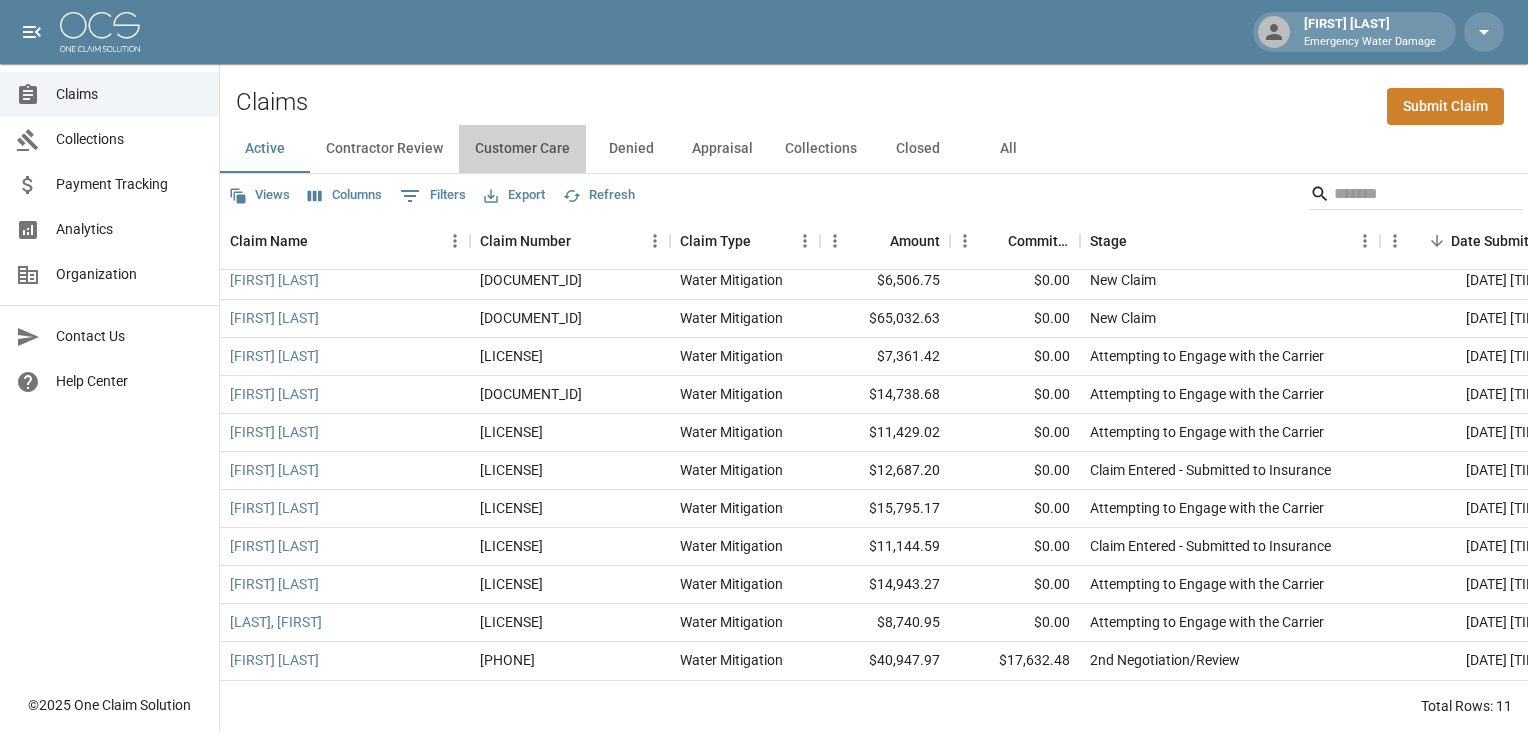 click on "Customer Care" at bounding box center [522, 149] 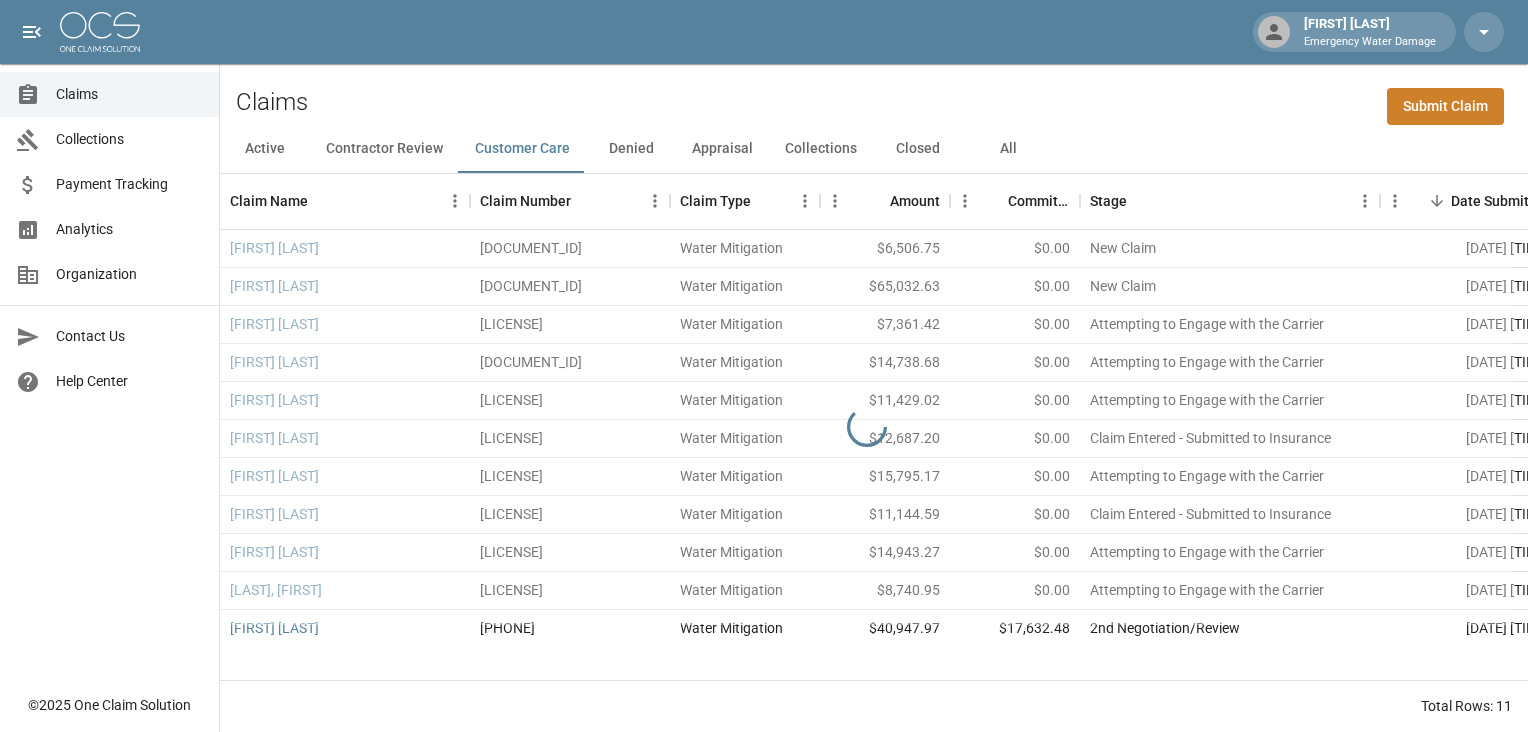 scroll, scrollTop: 0, scrollLeft: 0, axis: both 